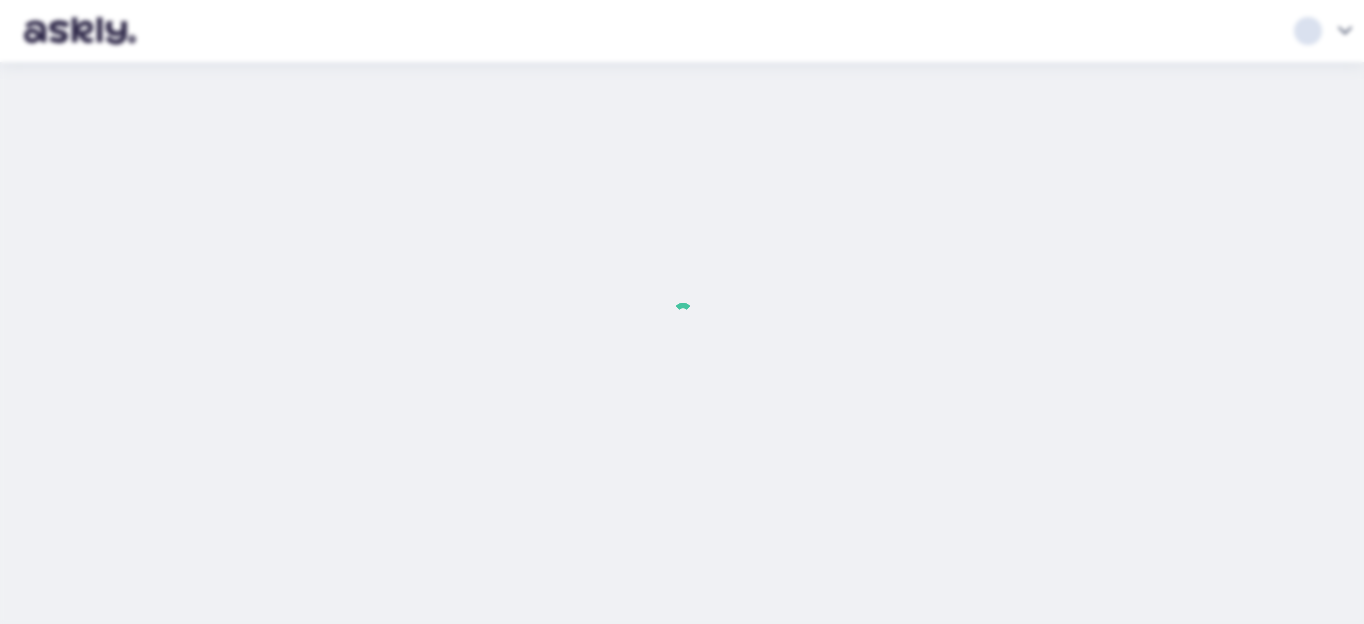 scroll, scrollTop: 0, scrollLeft: 0, axis: both 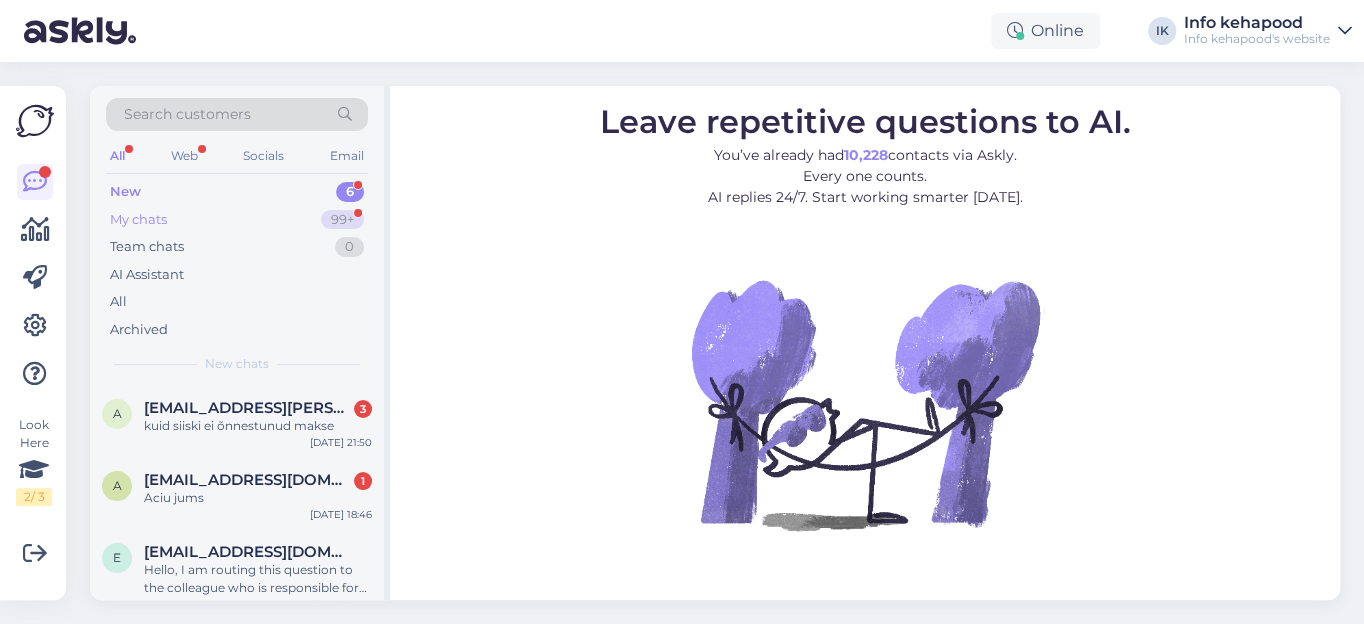 click on "My chats" at bounding box center [138, 220] 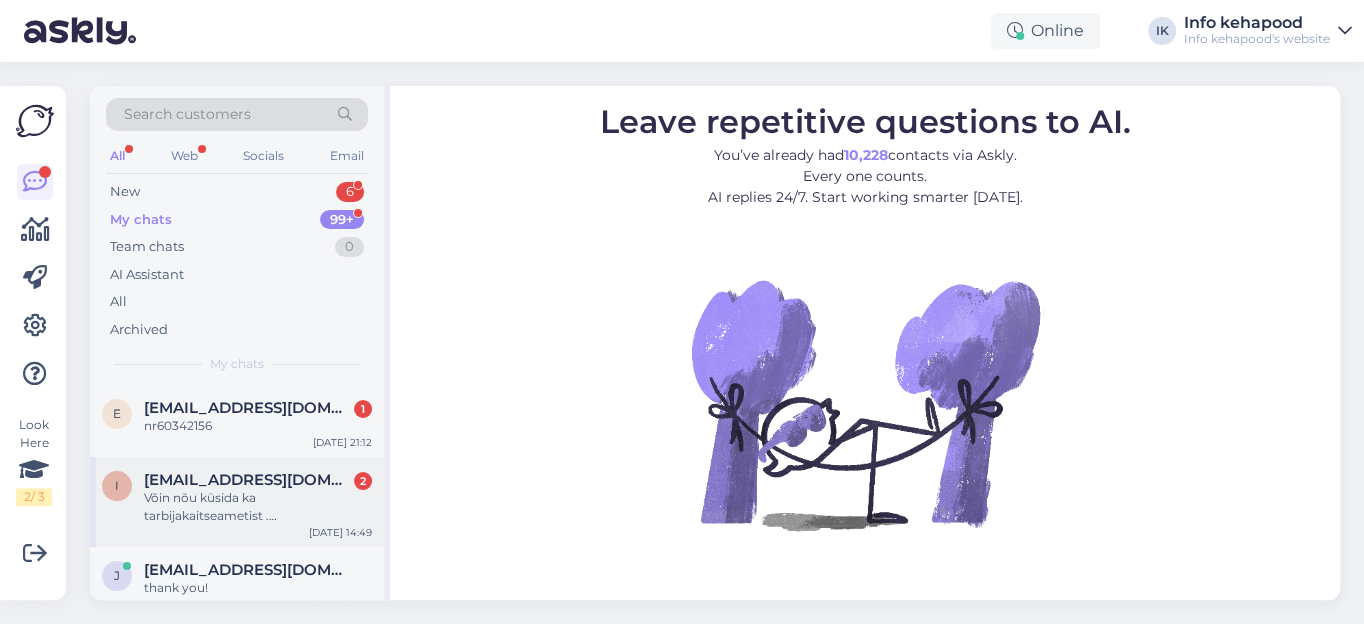 click on "[EMAIL_ADDRESS][DOMAIN_NAME]" at bounding box center (248, 480) 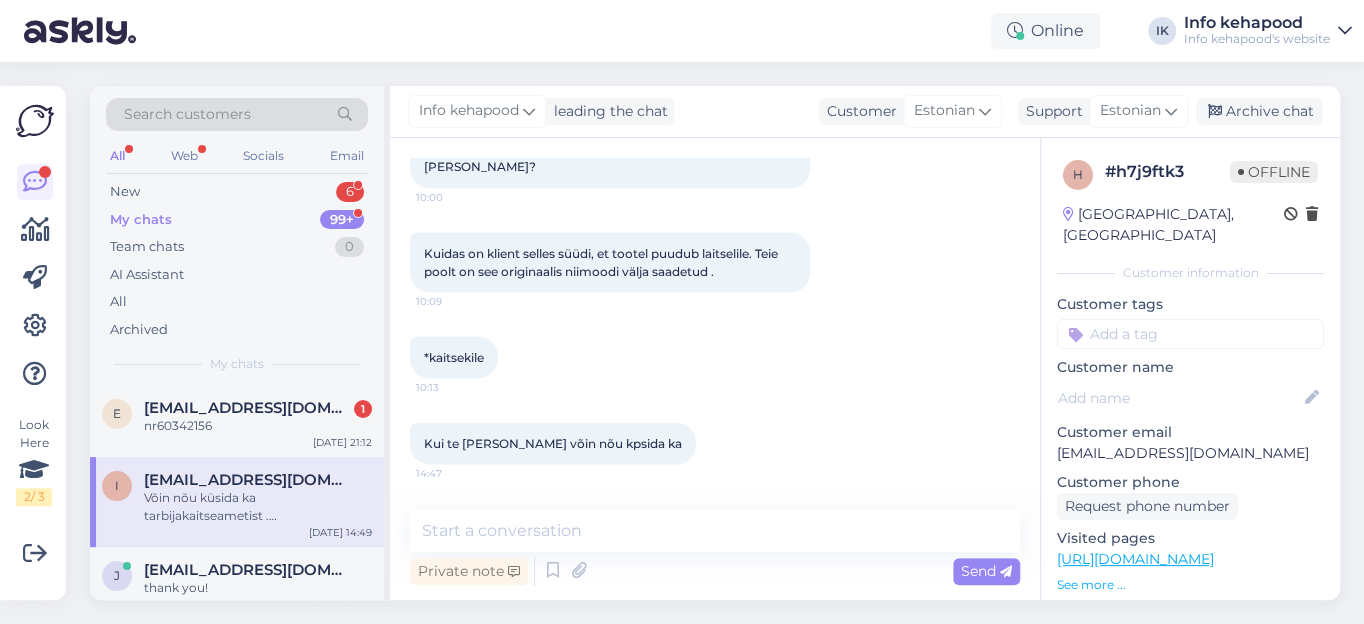 scroll, scrollTop: 1892, scrollLeft: 0, axis: vertical 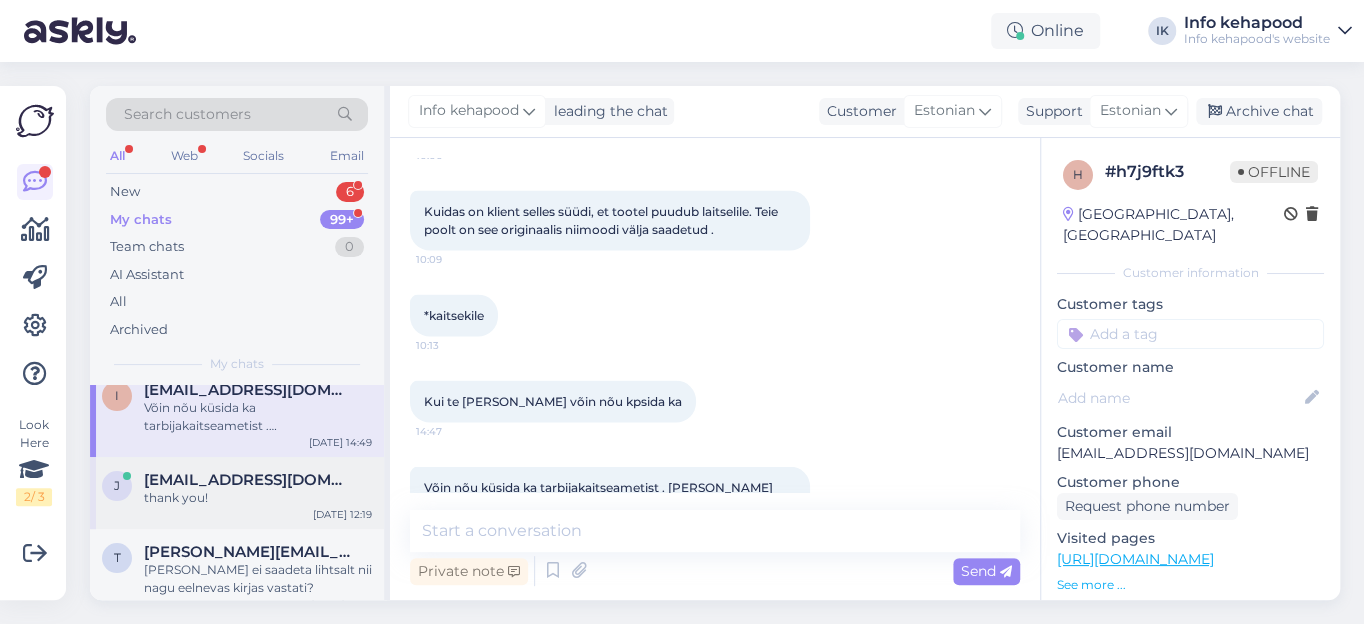 click on "thank you!" at bounding box center (258, 498) 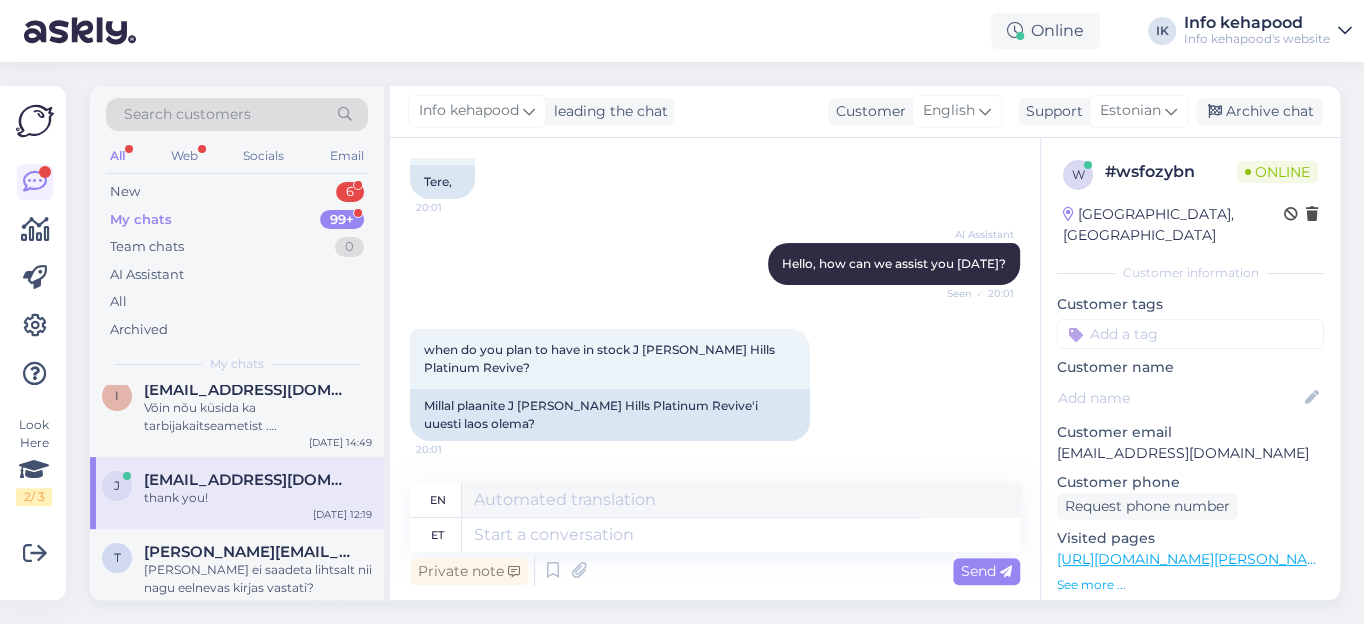 scroll, scrollTop: 134, scrollLeft: 0, axis: vertical 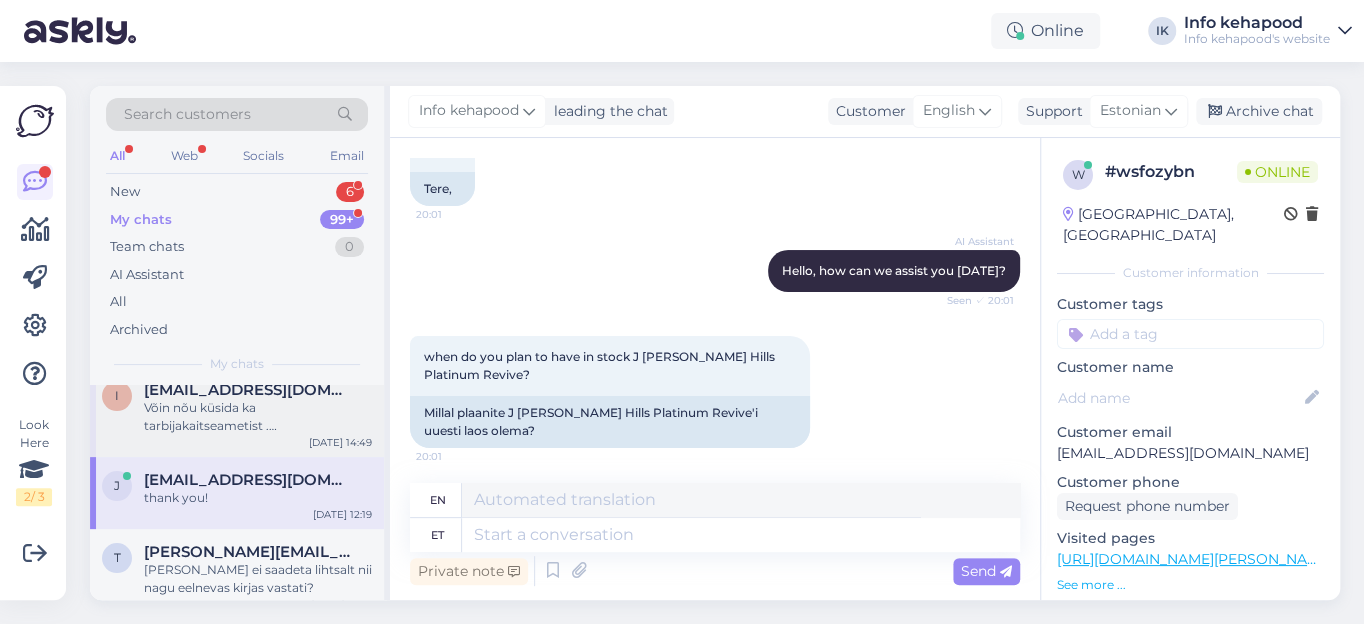 click on "Võin nõu küsida ka tarbijakaitseametist . [PERSON_NAME] võib interneti poest ostetud [PERSON_NAME] 2 nädalat tagastada." at bounding box center [258, 417] 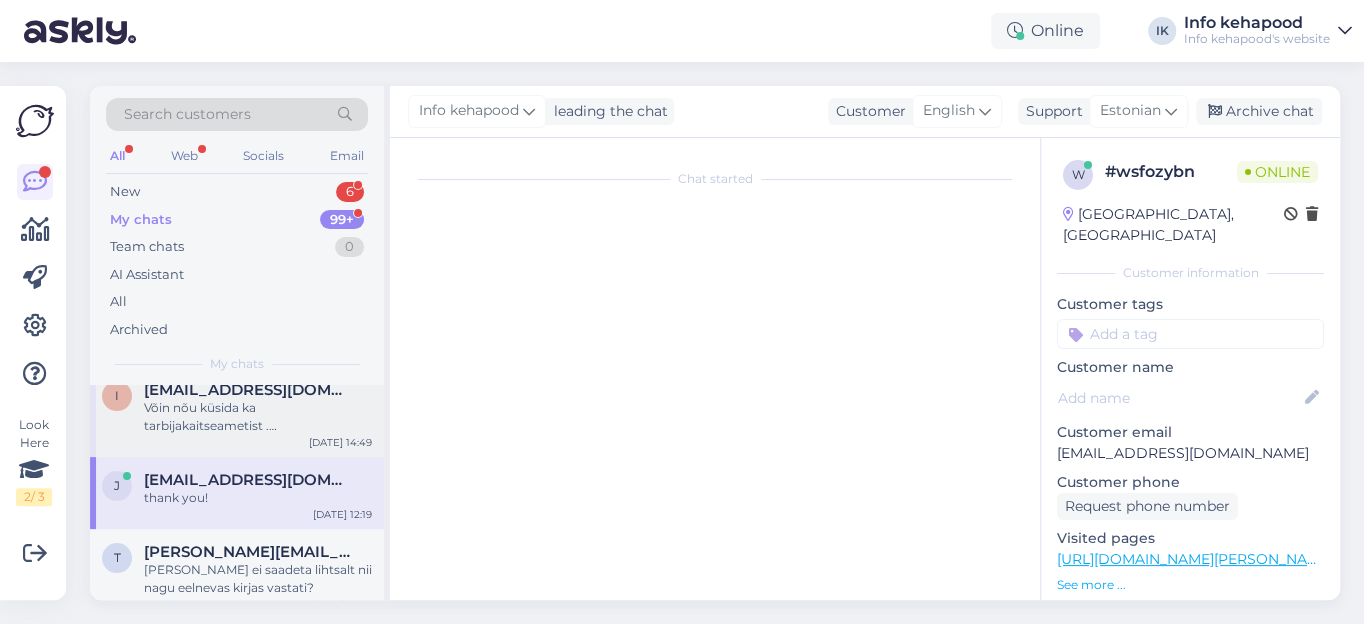 scroll, scrollTop: 1892, scrollLeft: 0, axis: vertical 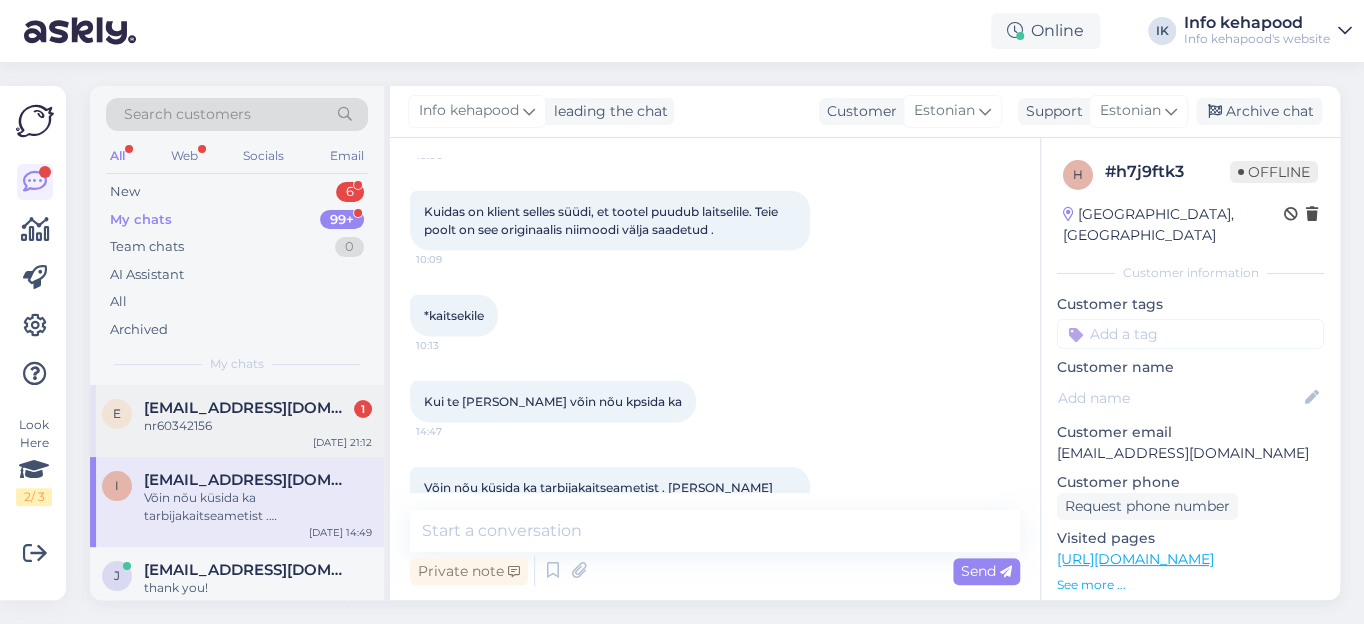 click on "nr60342156" at bounding box center (258, 426) 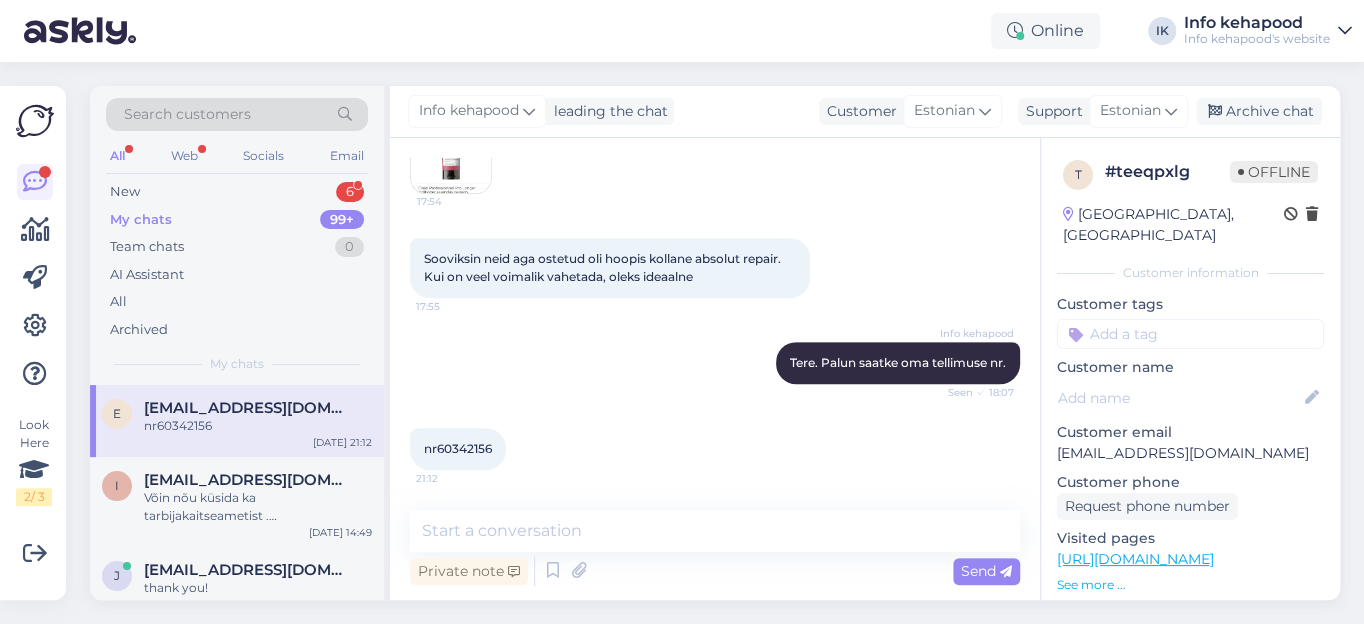 scroll, scrollTop: 398, scrollLeft: 0, axis: vertical 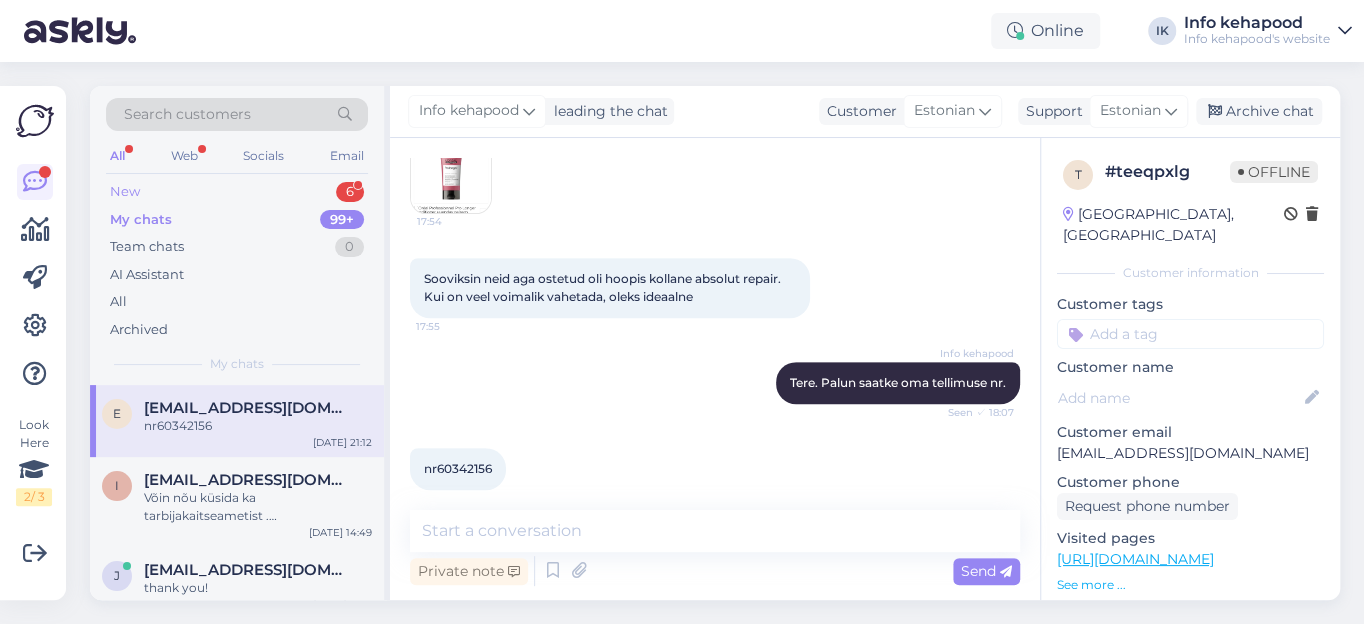 click on "New" at bounding box center [125, 192] 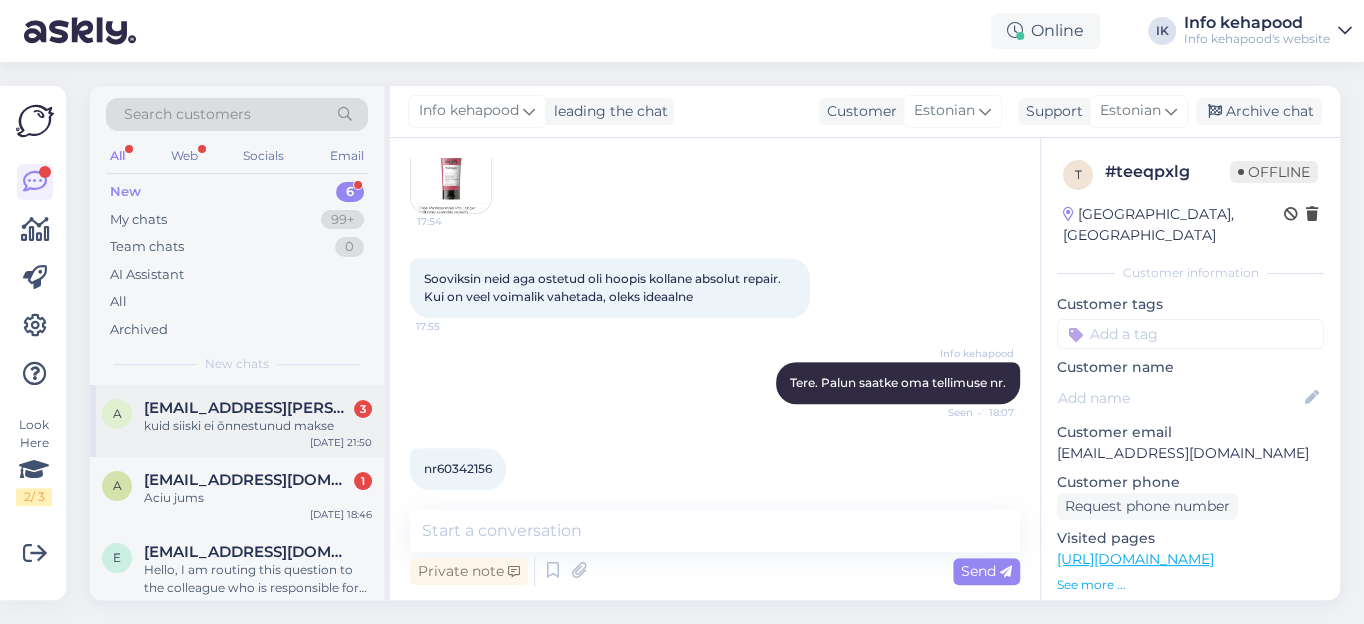 click on "kuid siiski ei õnnestunud makse" at bounding box center [258, 426] 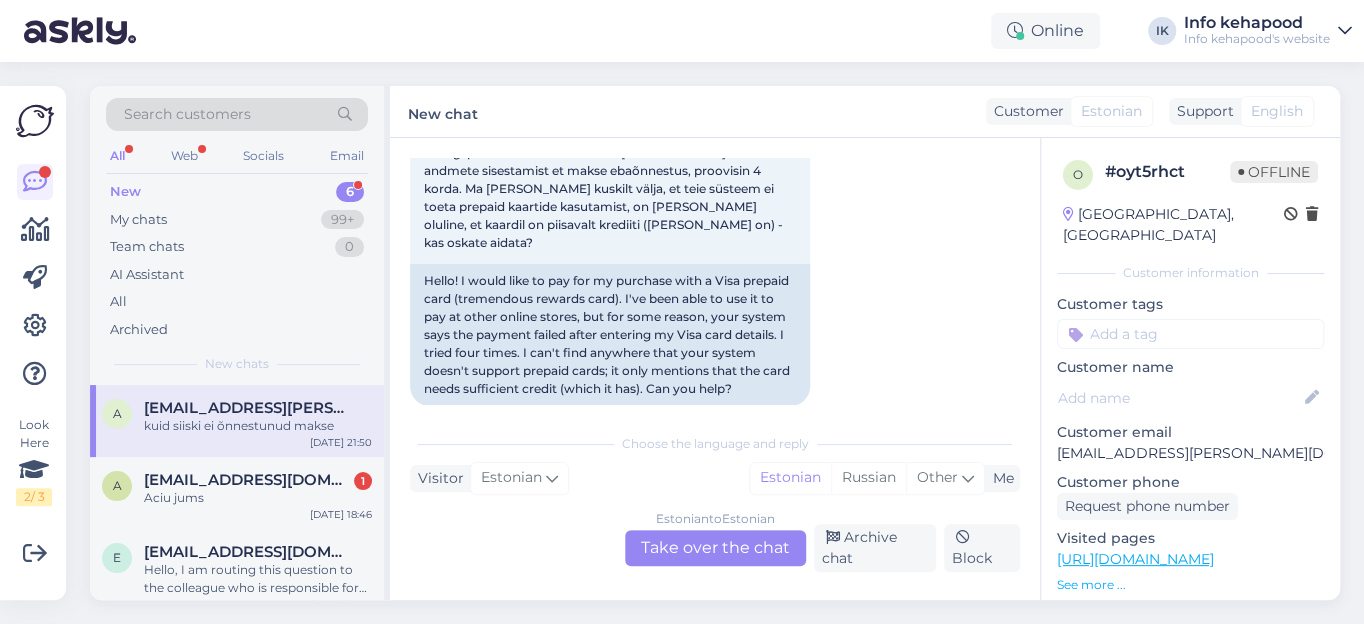 scroll, scrollTop: 63, scrollLeft: 0, axis: vertical 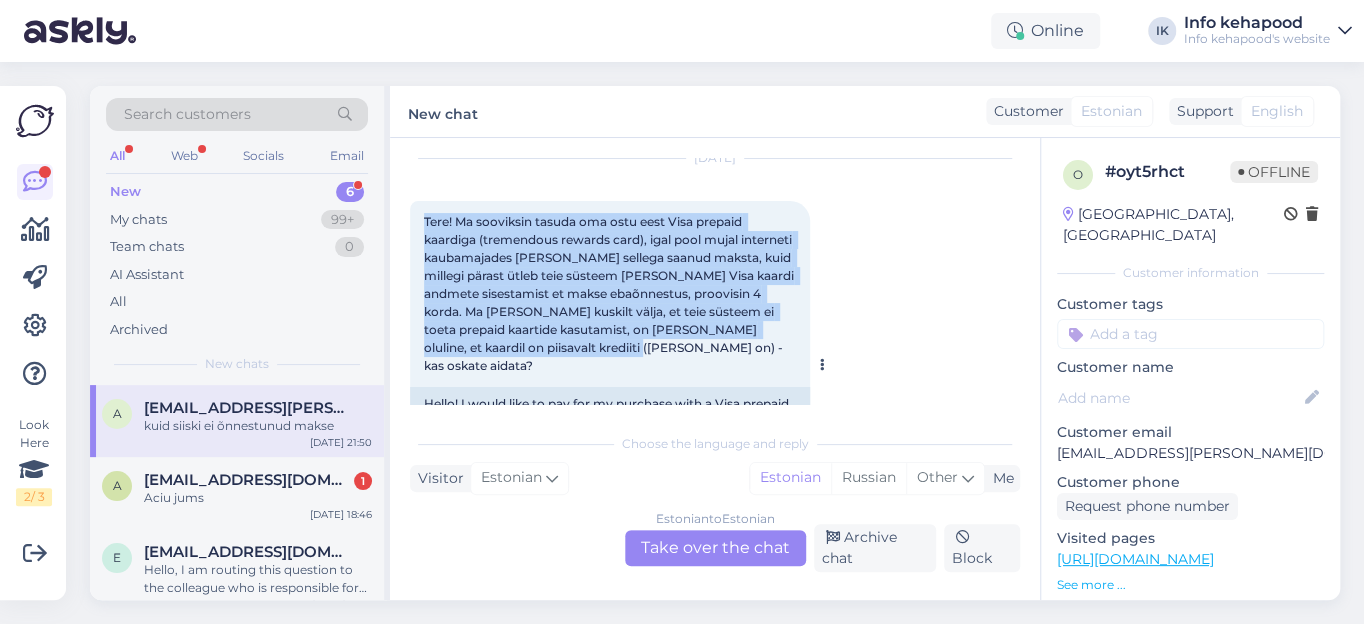drag, startPoint x: 426, startPoint y: 215, endPoint x: 645, endPoint y: 347, distance: 255.70491 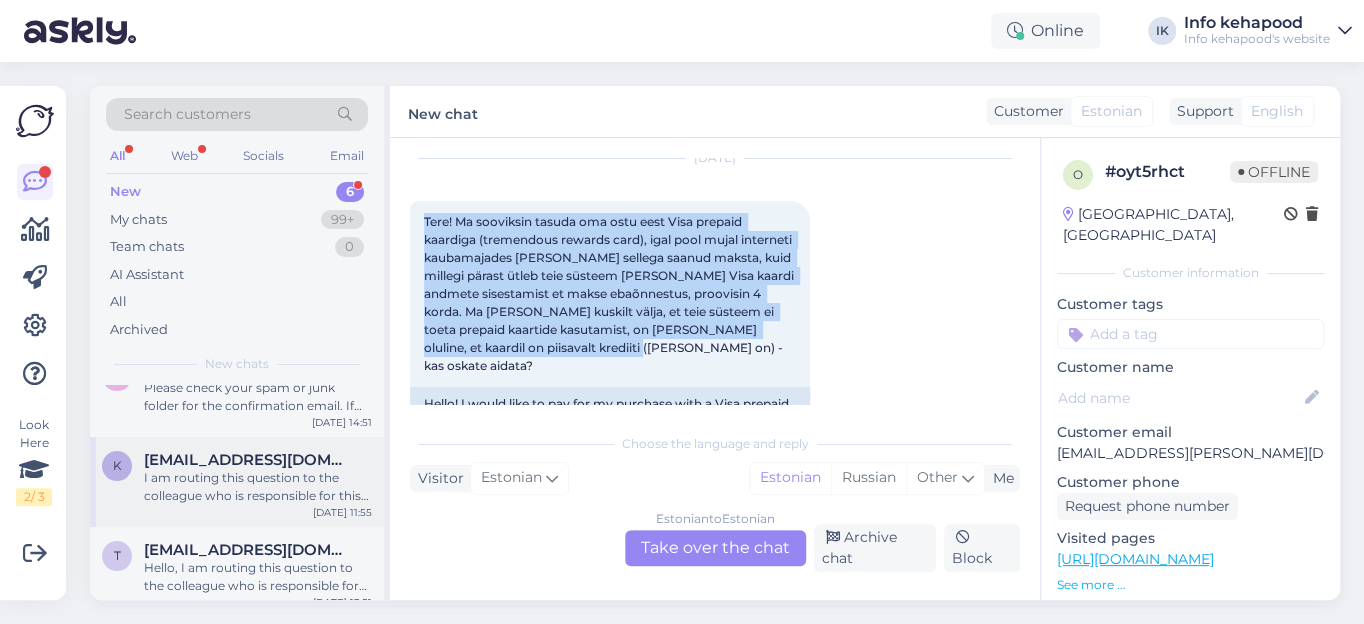 scroll, scrollTop: 286, scrollLeft: 0, axis: vertical 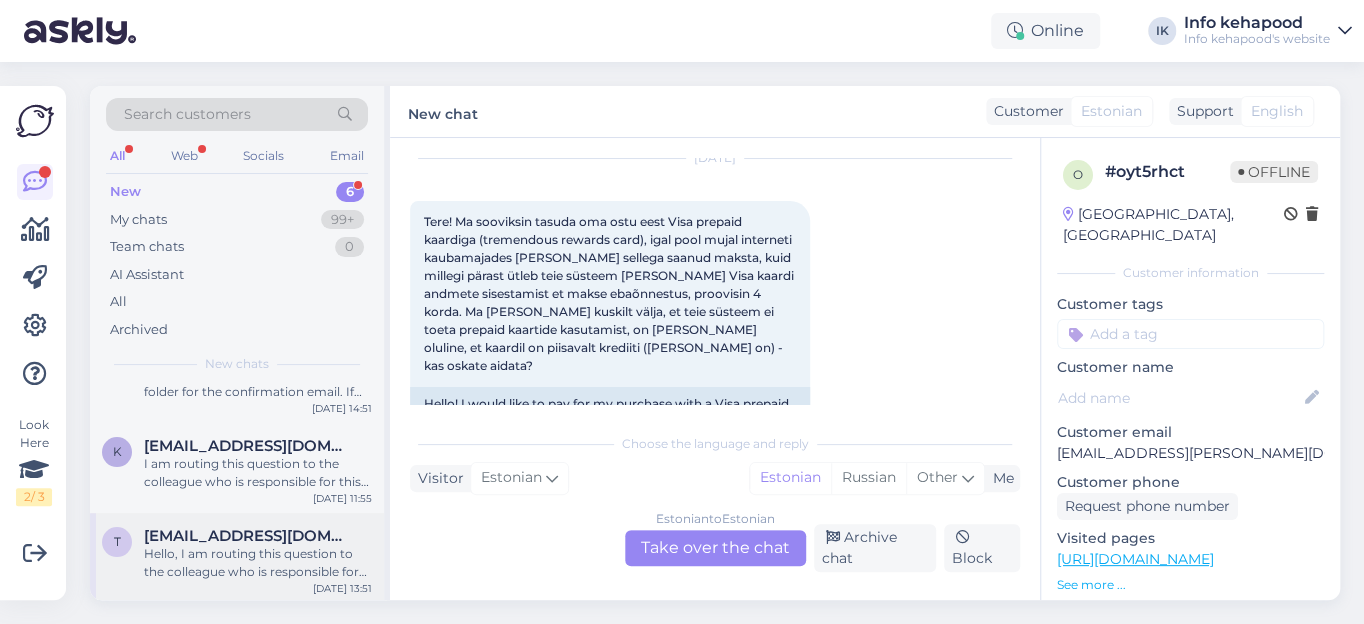 click on "[EMAIL_ADDRESS][DOMAIN_NAME]" at bounding box center [248, 536] 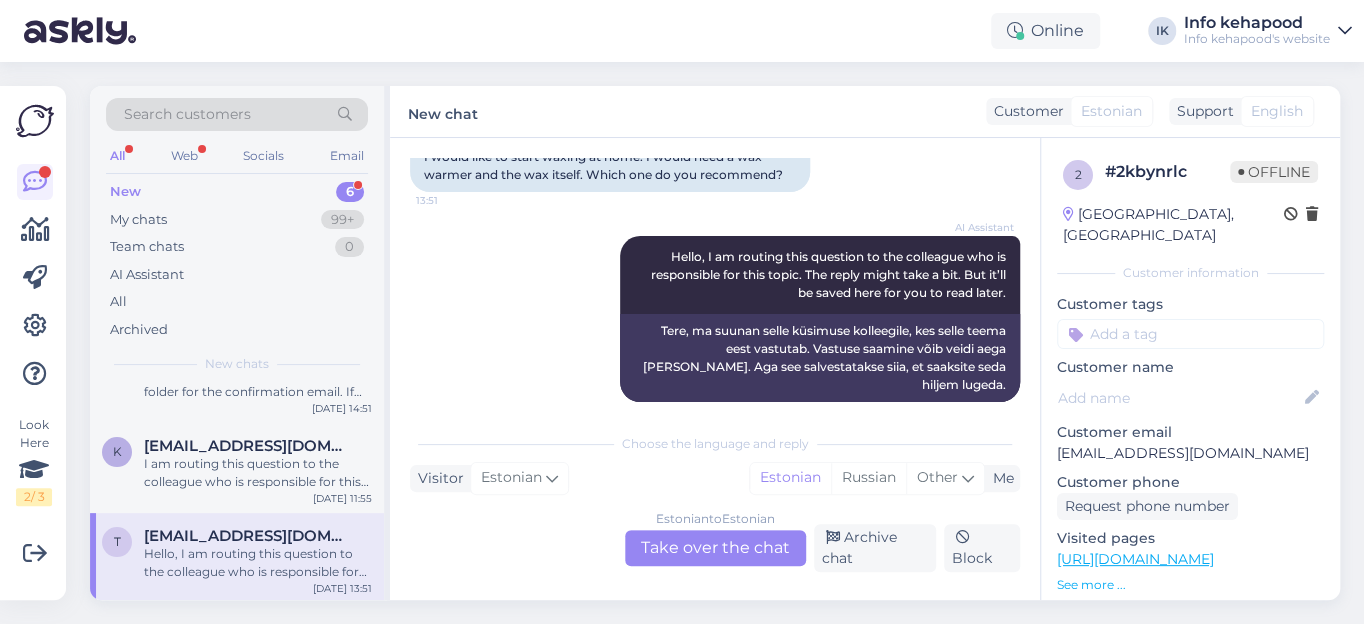 scroll, scrollTop: 39, scrollLeft: 0, axis: vertical 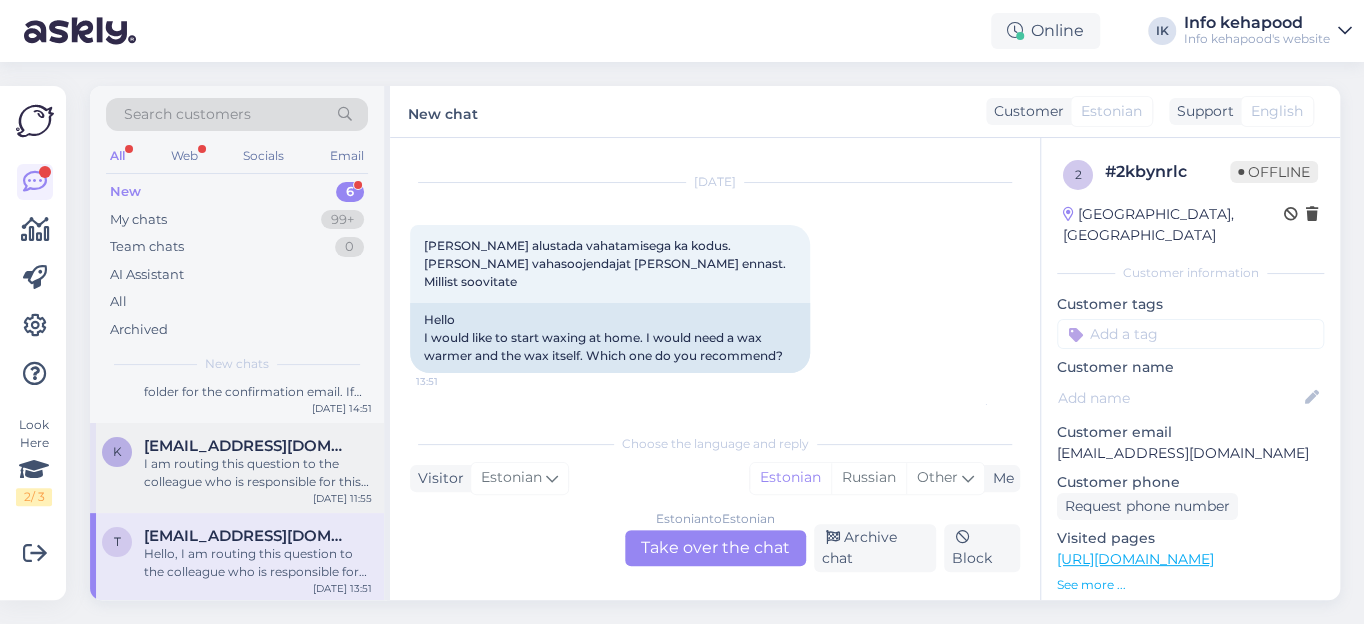 click on "[EMAIL_ADDRESS][DOMAIN_NAME]" at bounding box center [248, 446] 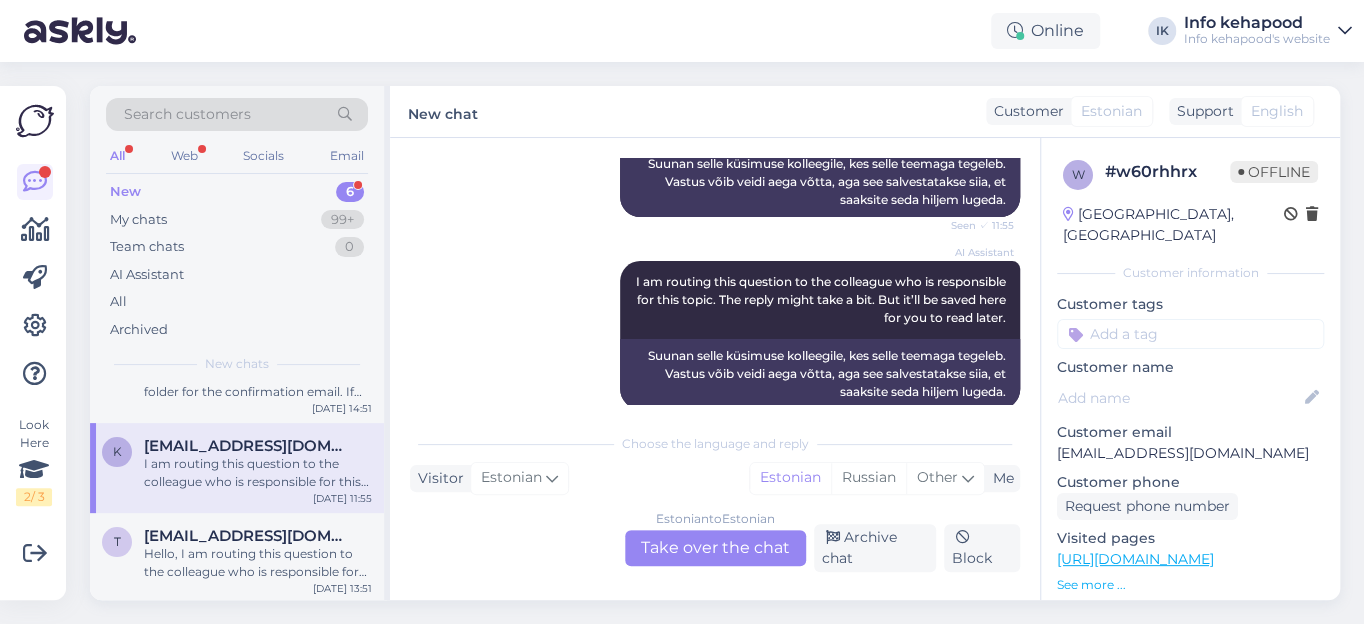 scroll, scrollTop: 843, scrollLeft: 0, axis: vertical 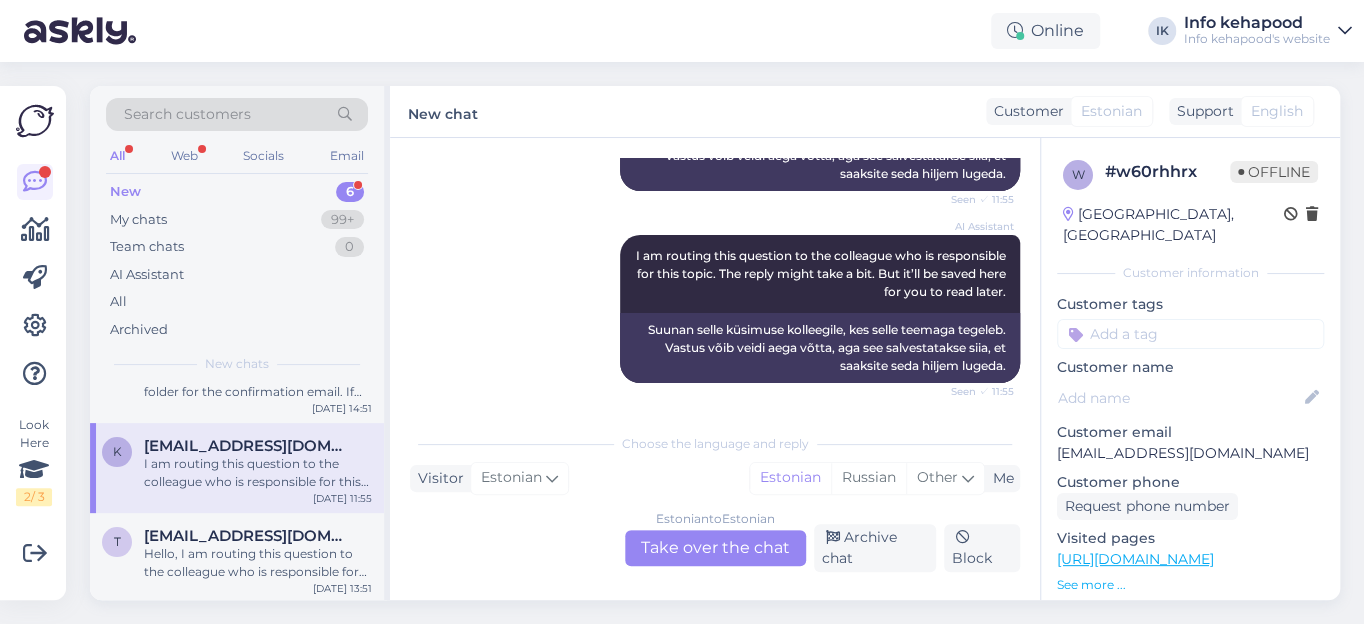 click on "Estonian  to  Estonian Take over the chat" at bounding box center [715, 548] 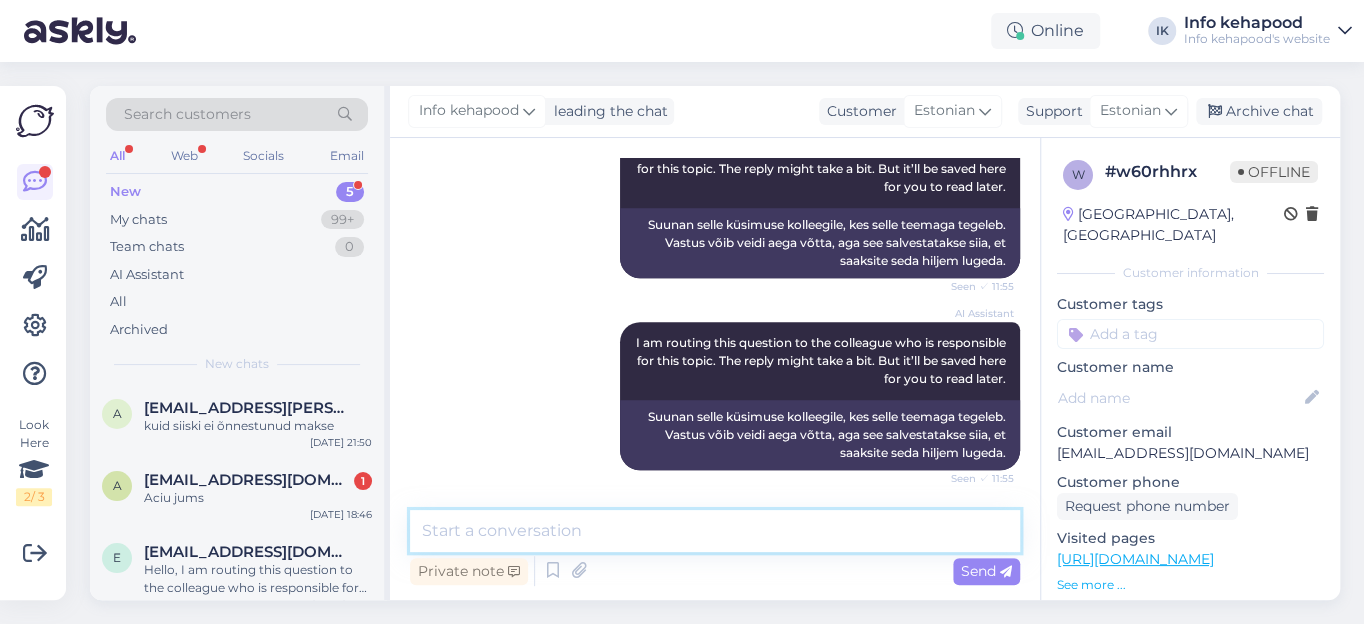click at bounding box center (715, 531) 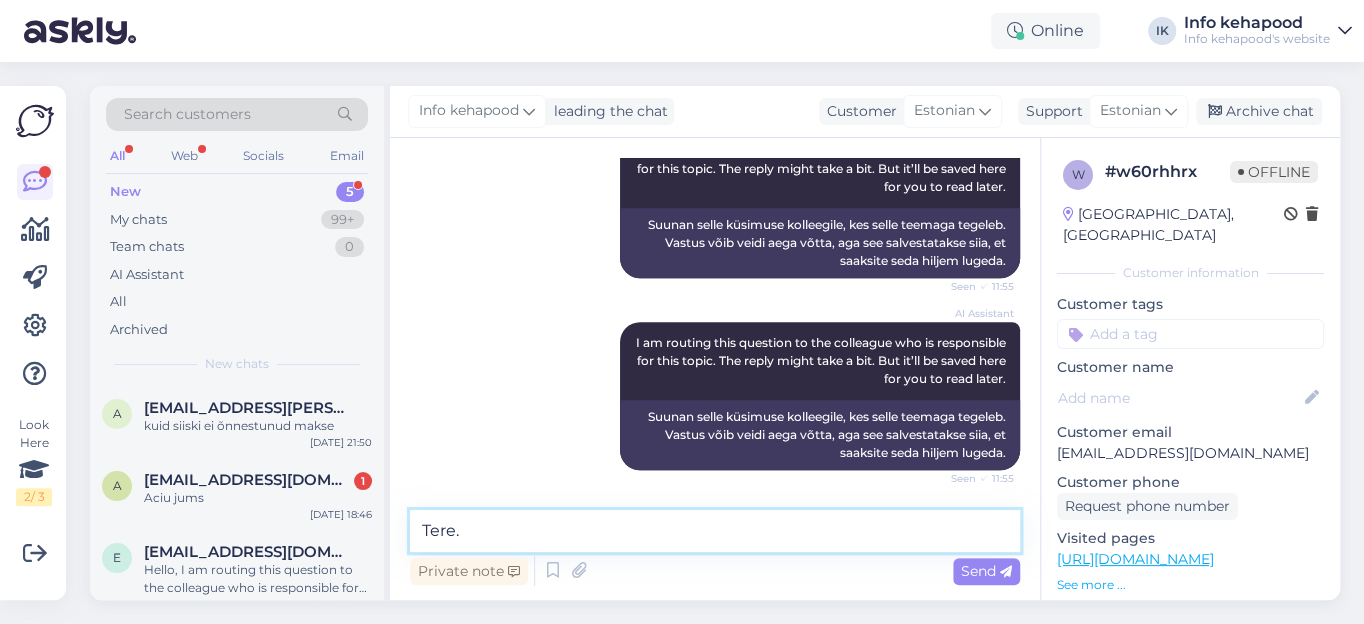 paste on "[PERSON_NAME] tootel vahet kui sellist koostises ega olemuses pole – tootja on vahepeal otsustanud pakendi disaini muuta." 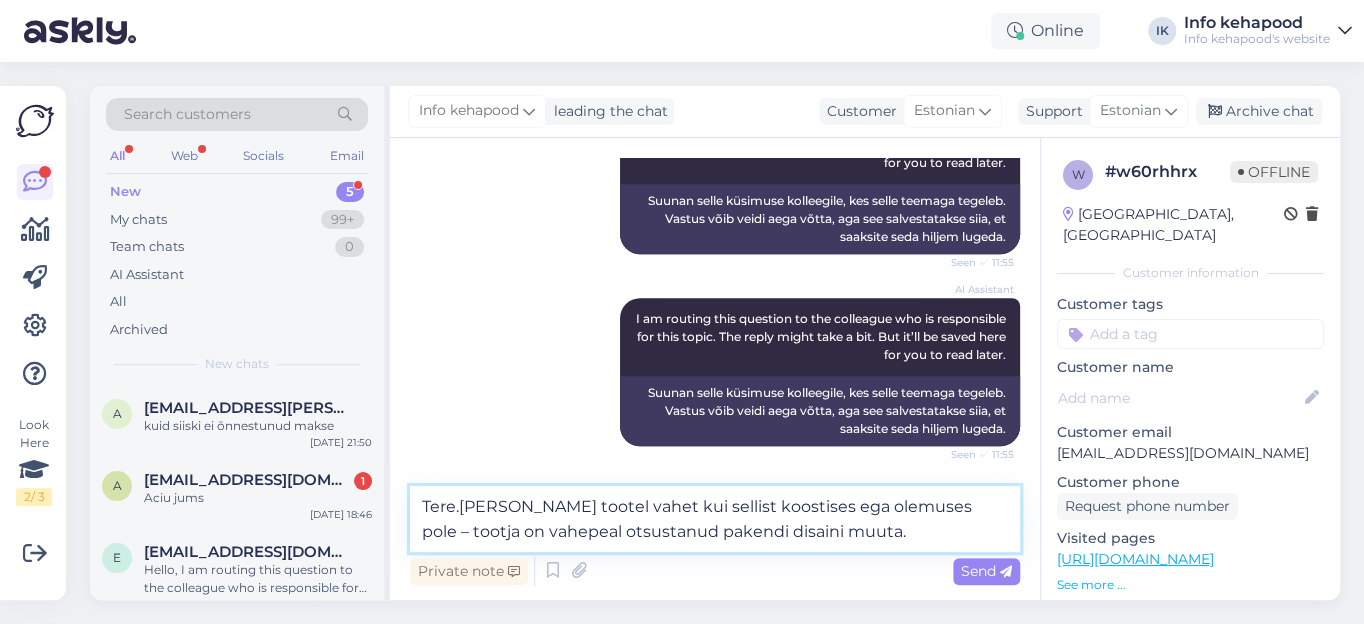scroll, scrollTop: 781, scrollLeft: 0, axis: vertical 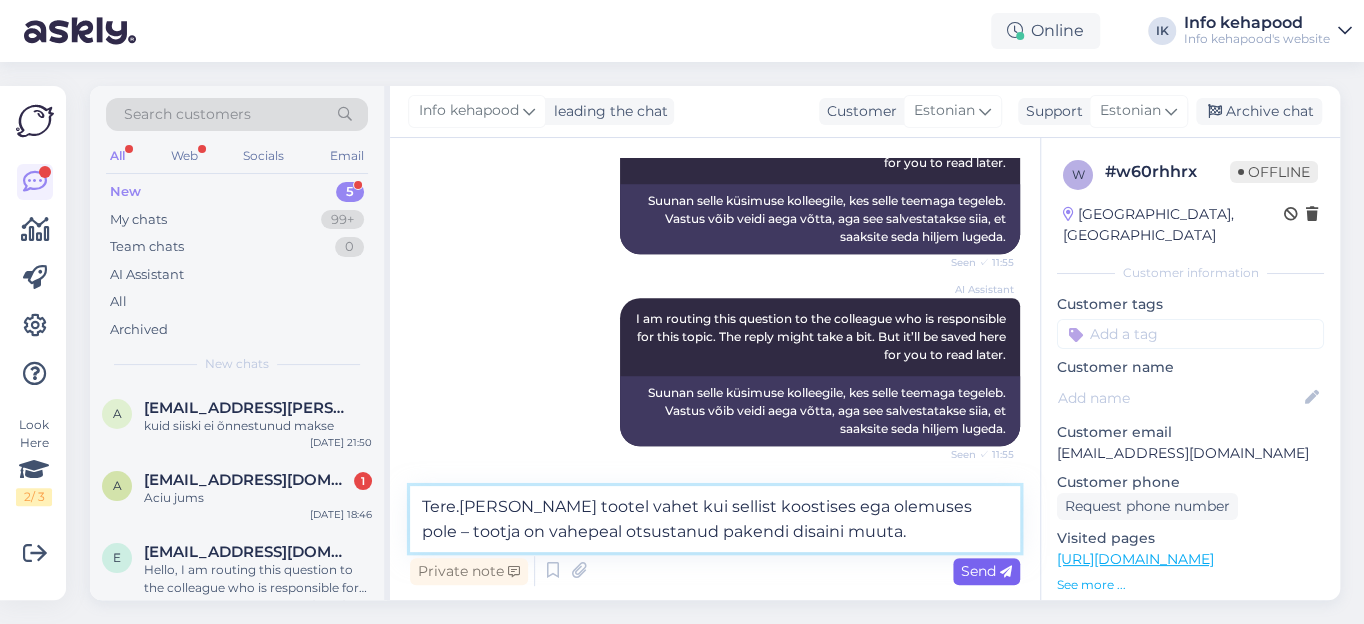 type on "Tere.[PERSON_NAME] tootel vahet kui sellist koostises ega olemuses pole – tootja on vahepeal otsustanud pakendi disaini muuta." 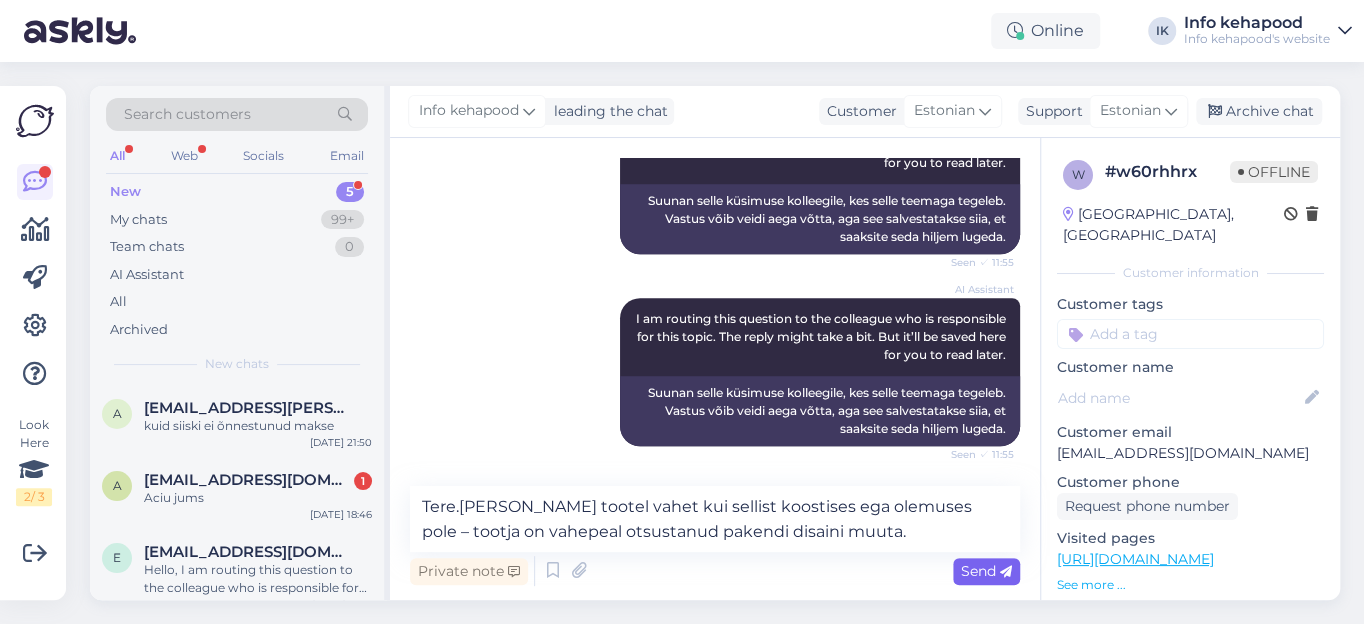 click on "Send" at bounding box center [986, 571] 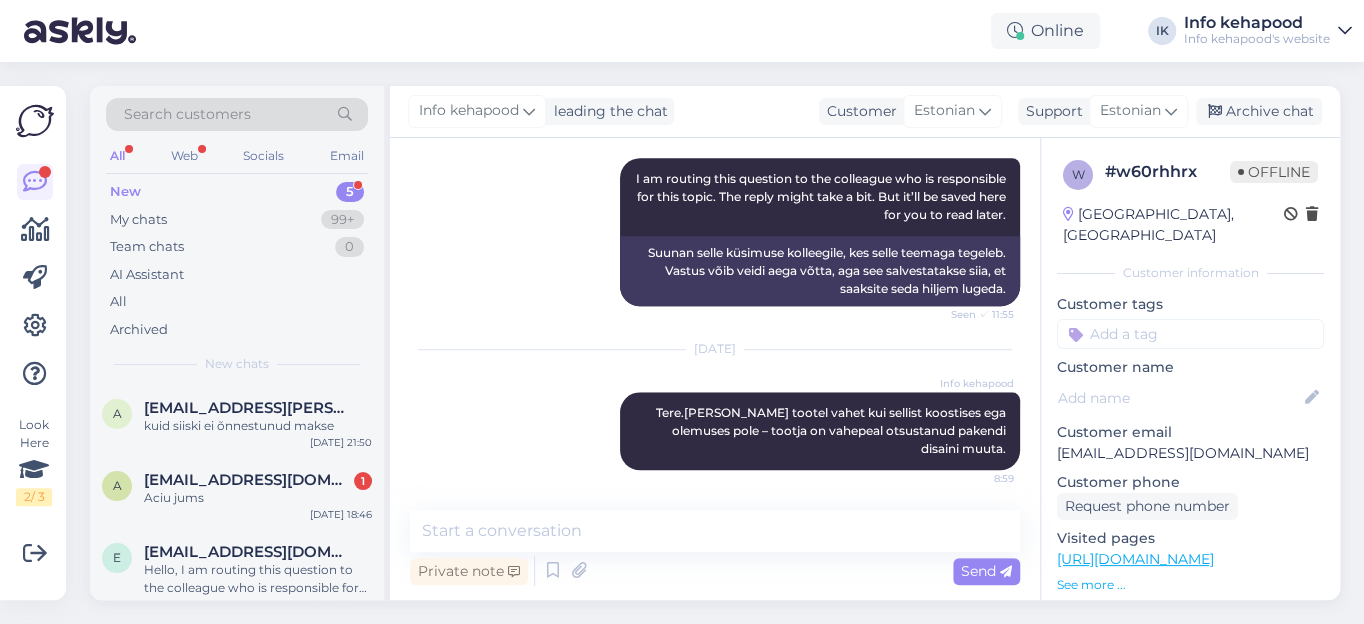 scroll, scrollTop: 902, scrollLeft: 0, axis: vertical 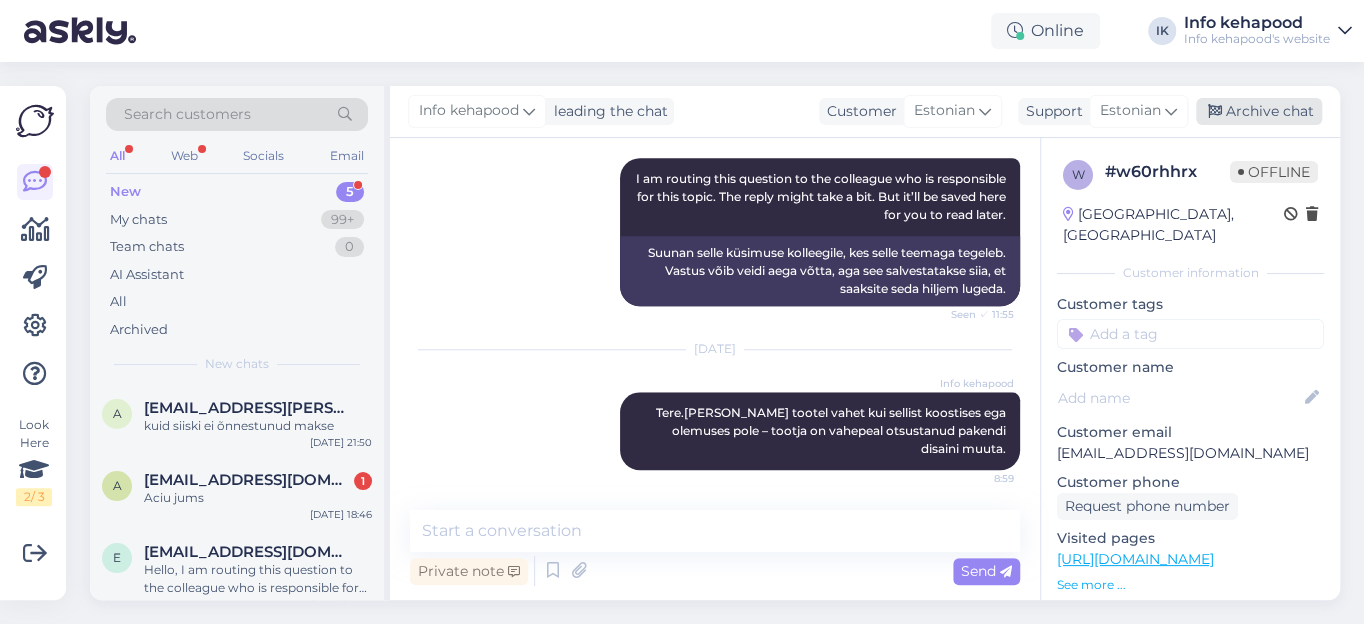 click on "Archive chat" at bounding box center [1259, 111] 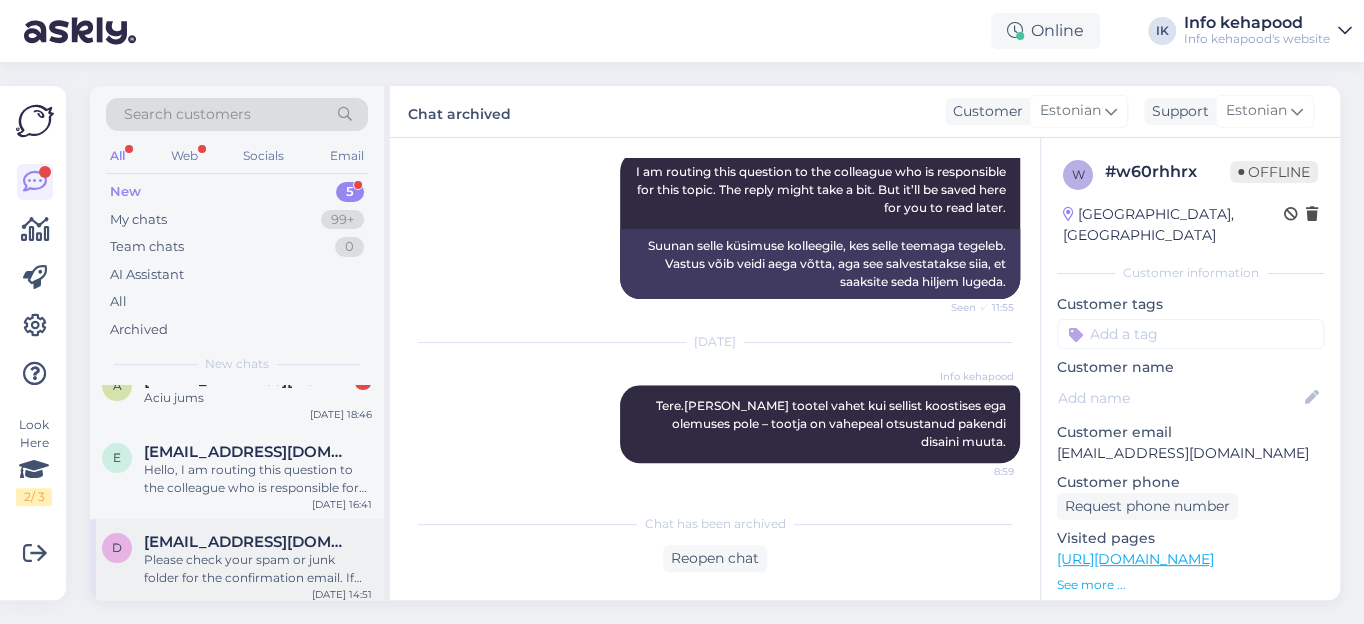 scroll, scrollTop: 197, scrollLeft: 0, axis: vertical 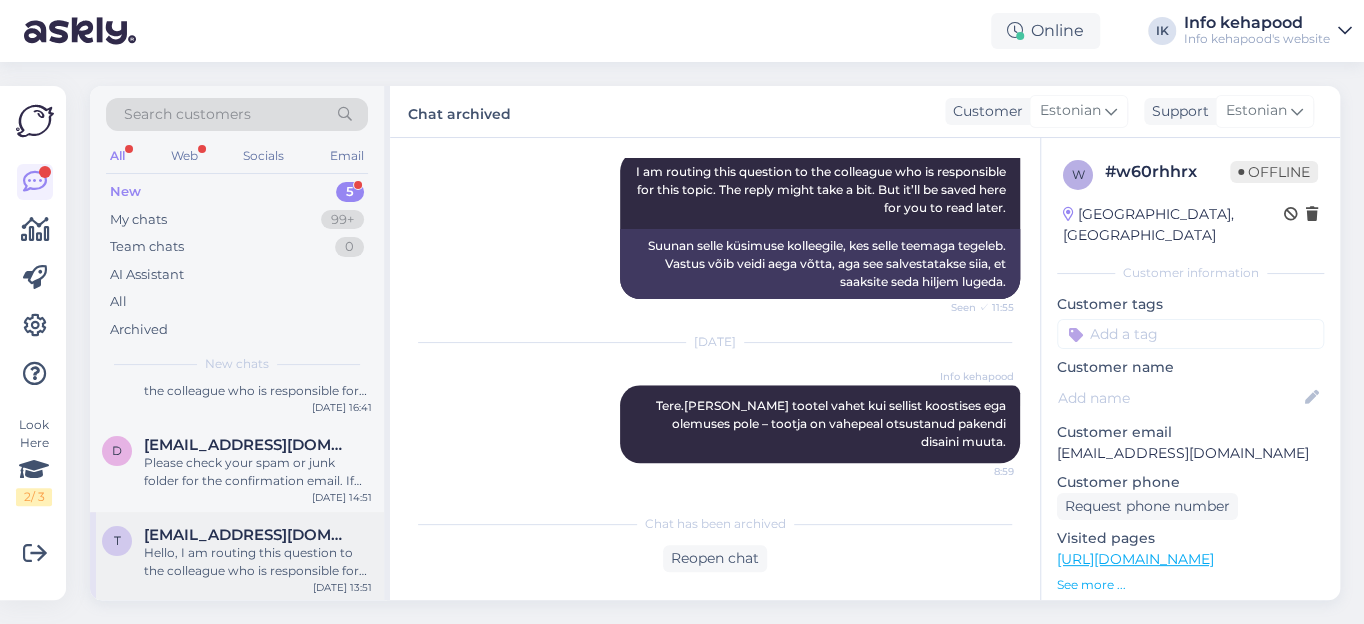 click on "[EMAIL_ADDRESS][DOMAIN_NAME]" at bounding box center (248, 535) 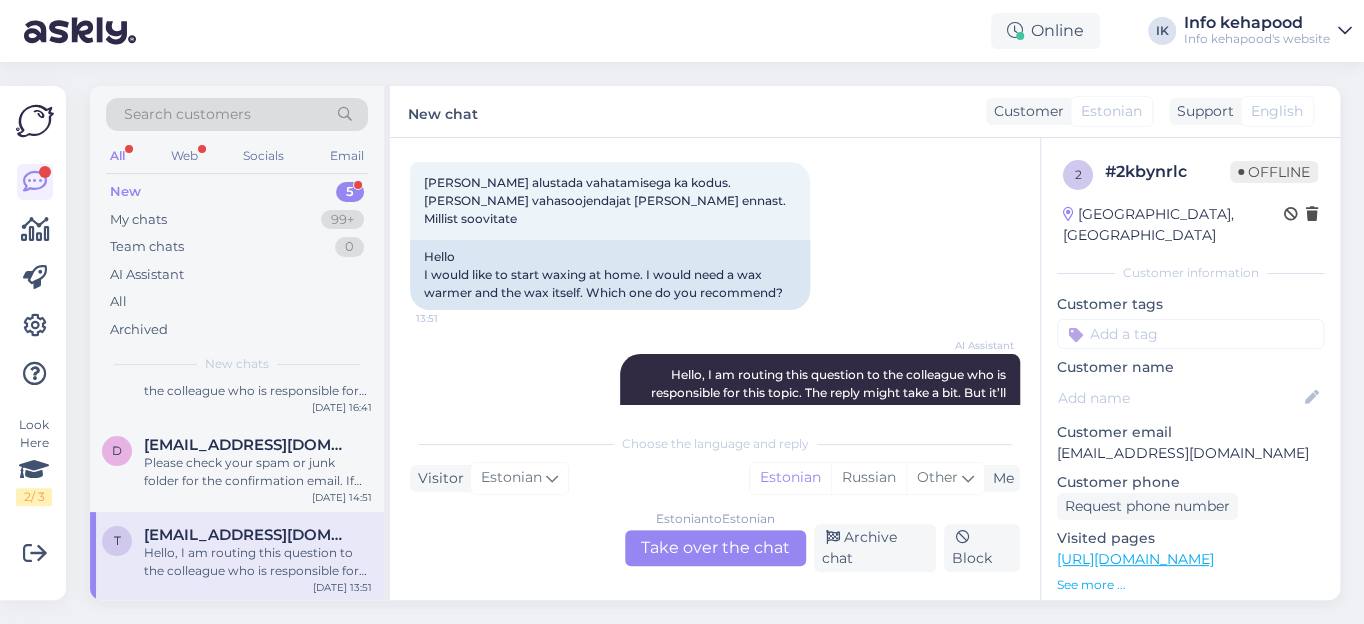 scroll, scrollTop: 39, scrollLeft: 0, axis: vertical 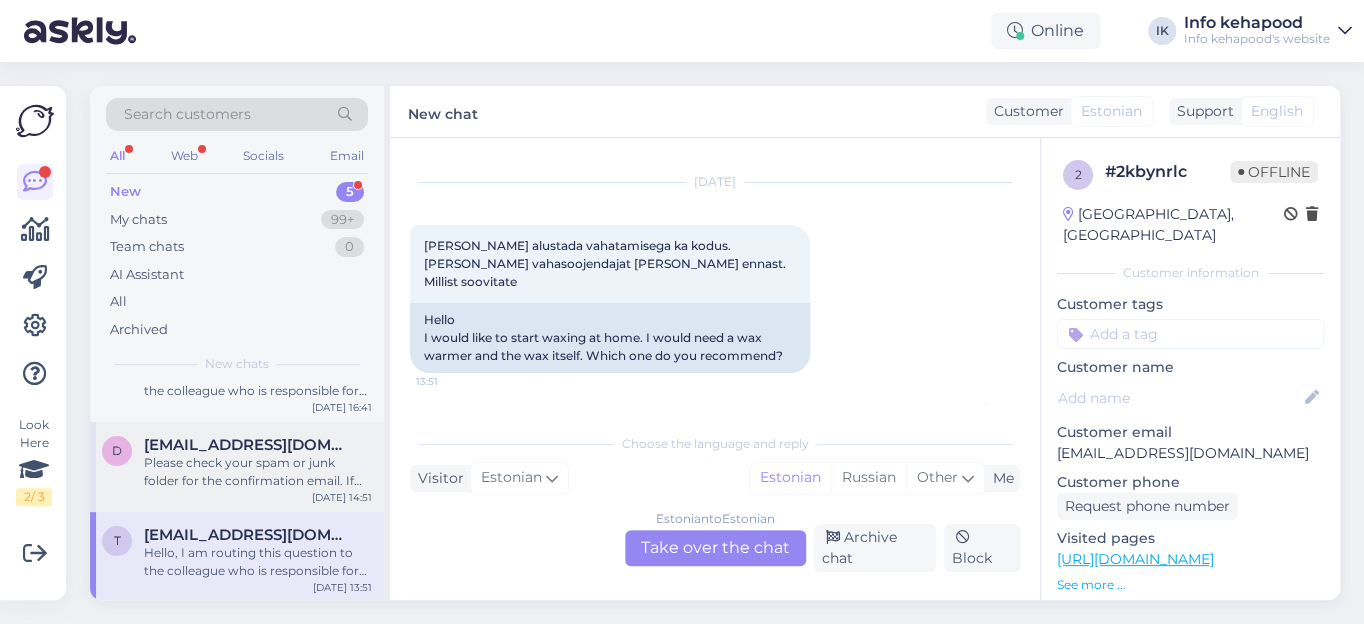 click on "[EMAIL_ADDRESS][DOMAIN_NAME]" at bounding box center (248, 445) 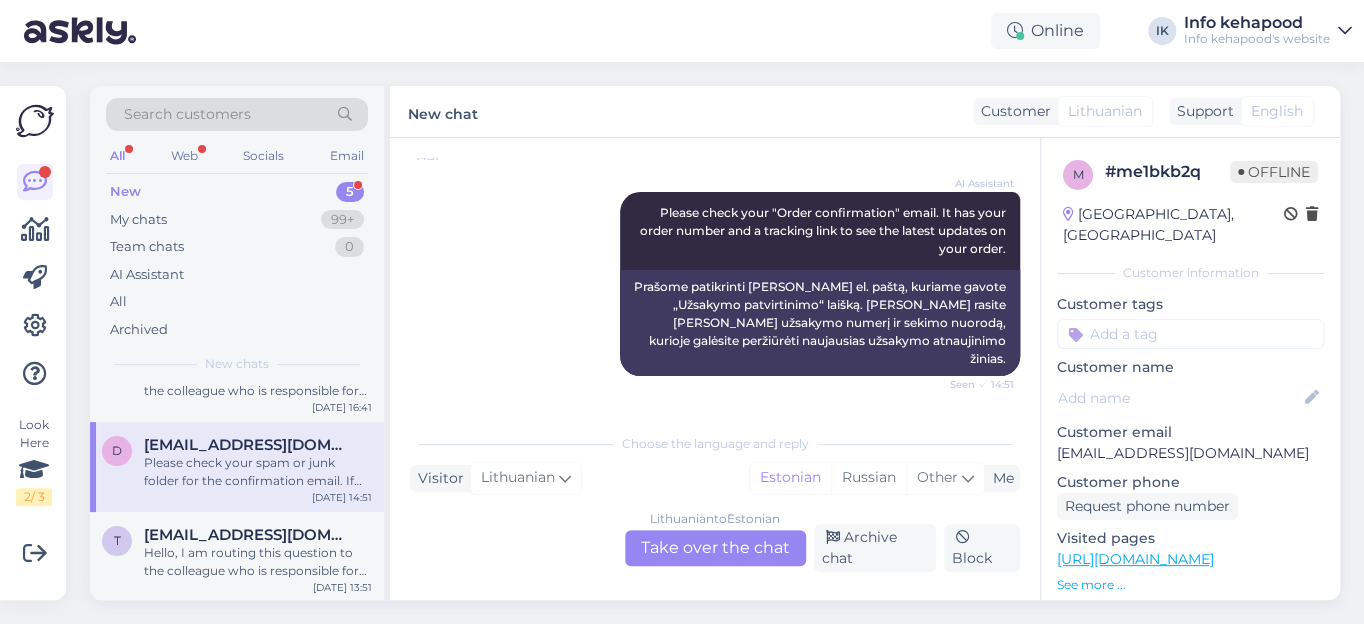 scroll, scrollTop: 462, scrollLeft: 0, axis: vertical 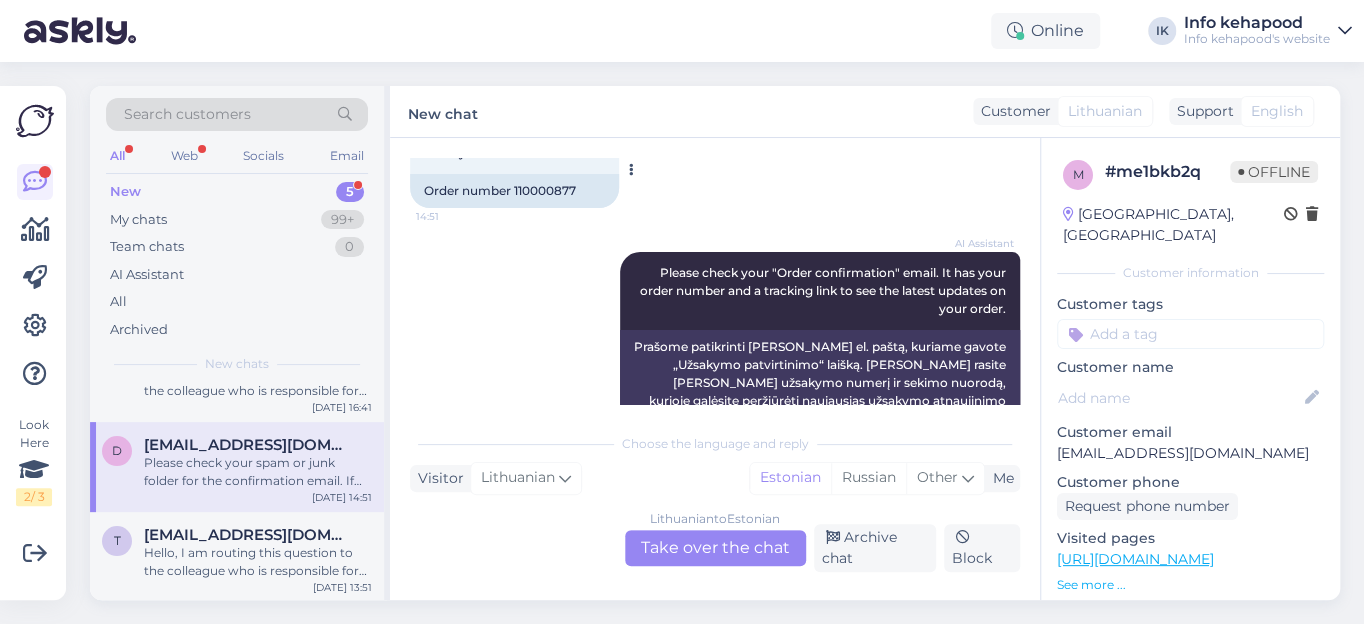 click on "Order number 110000877" at bounding box center [514, 191] 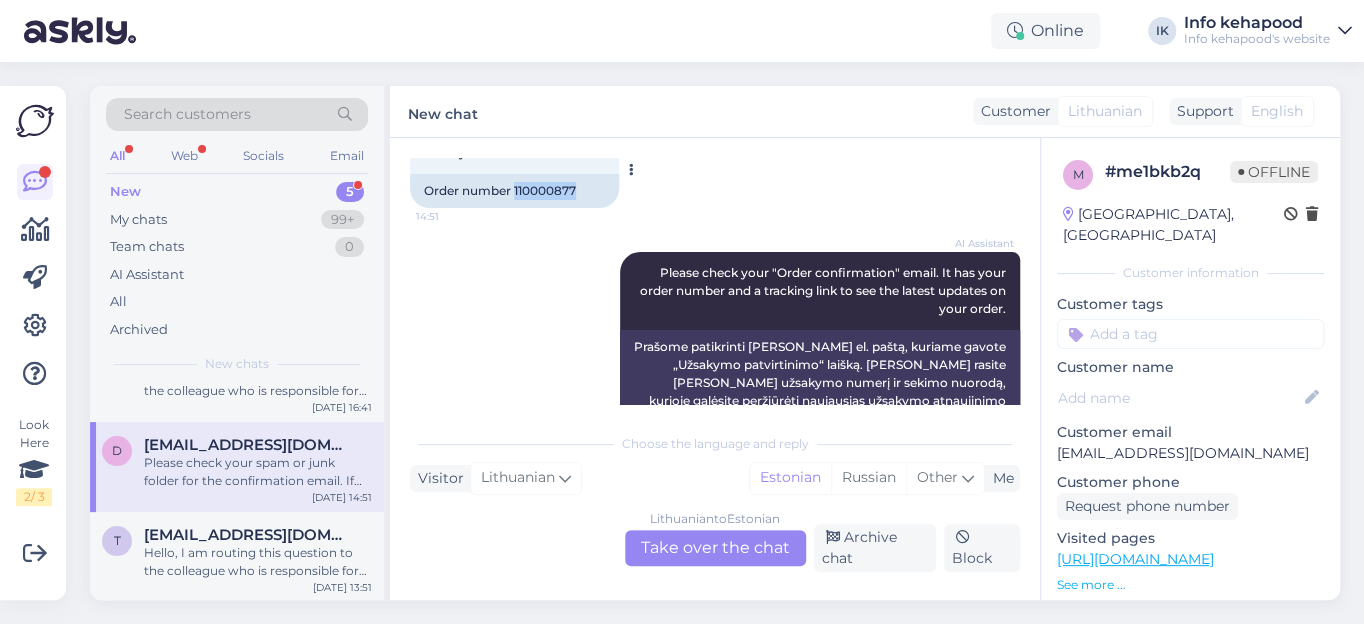click on "Order number 110000877" at bounding box center [514, 191] 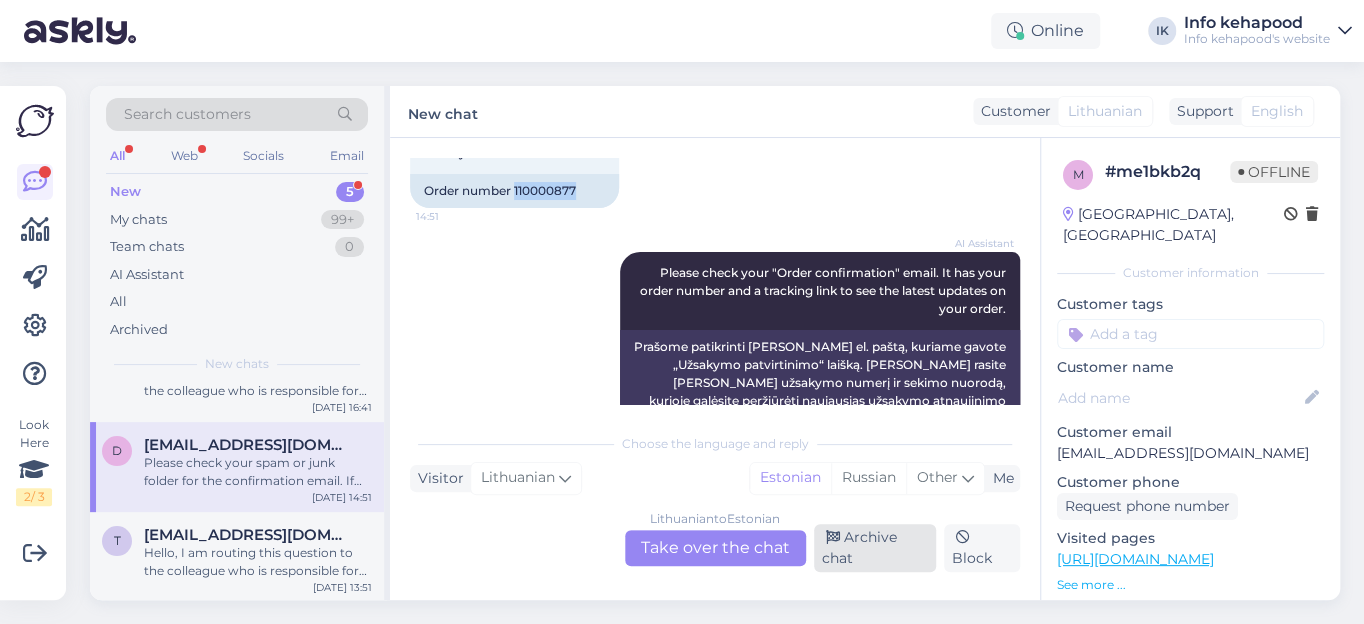 click on "Archive chat" at bounding box center [875, 548] 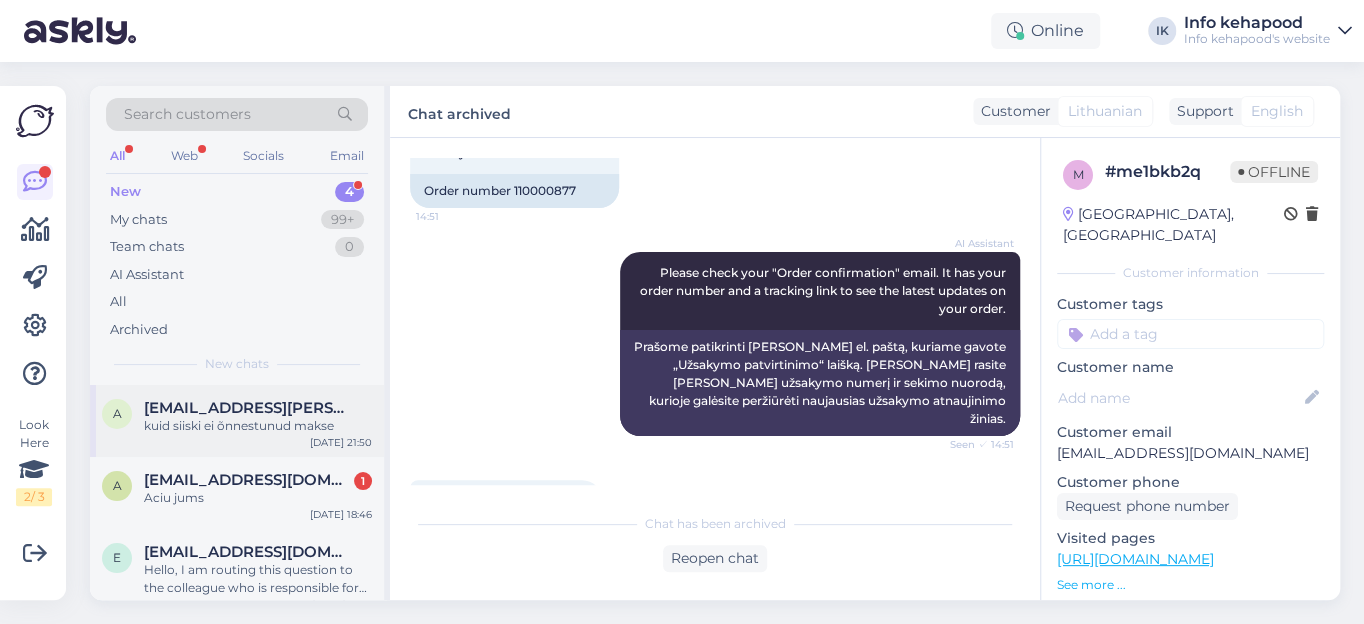 click on "[EMAIL_ADDRESS][PERSON_NAME][DOMAIN_NAME]" at bounding box center (248, 408) 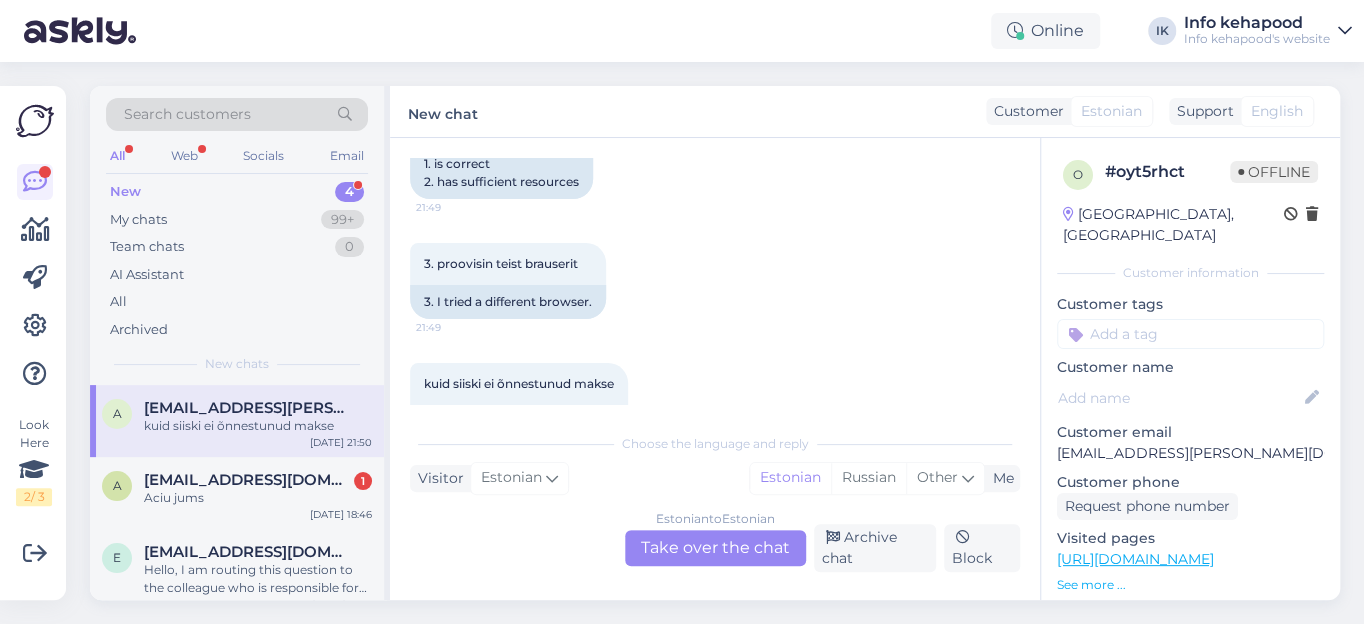 scroll, scrollTop: 1335, scrollLeft: 0, axis: vertical 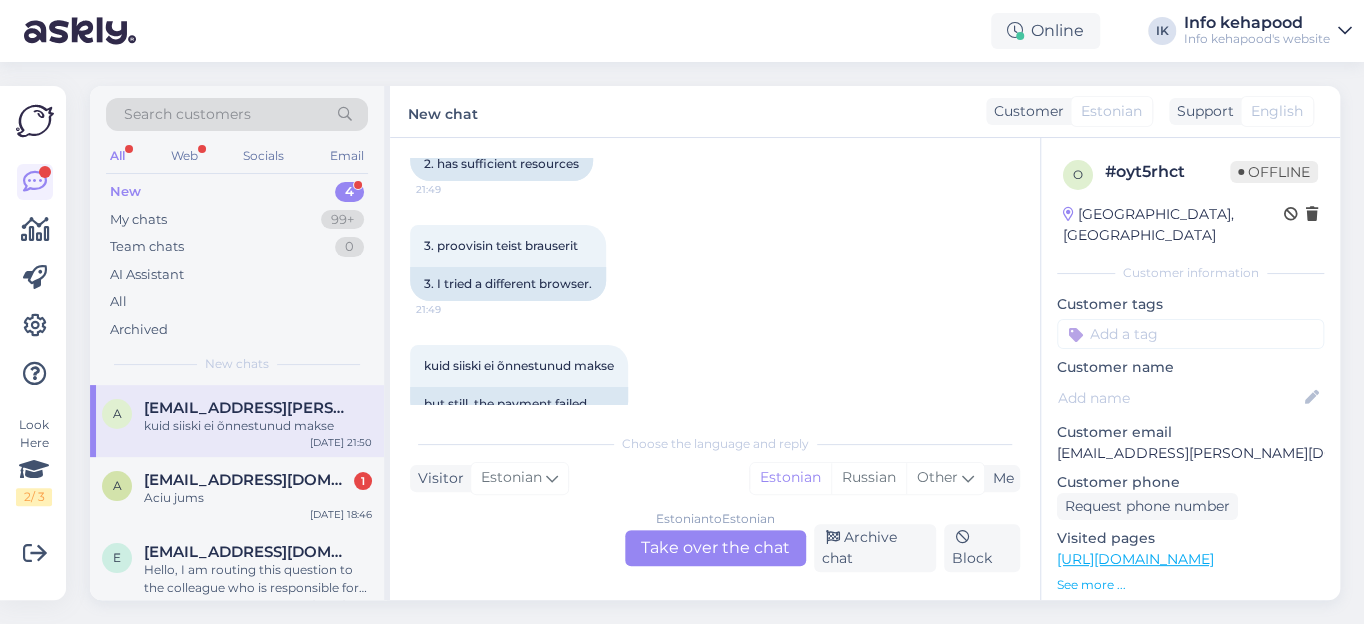 click on "Estonian  to  Estonian Take over the chat" at bounding box center (715, 548) 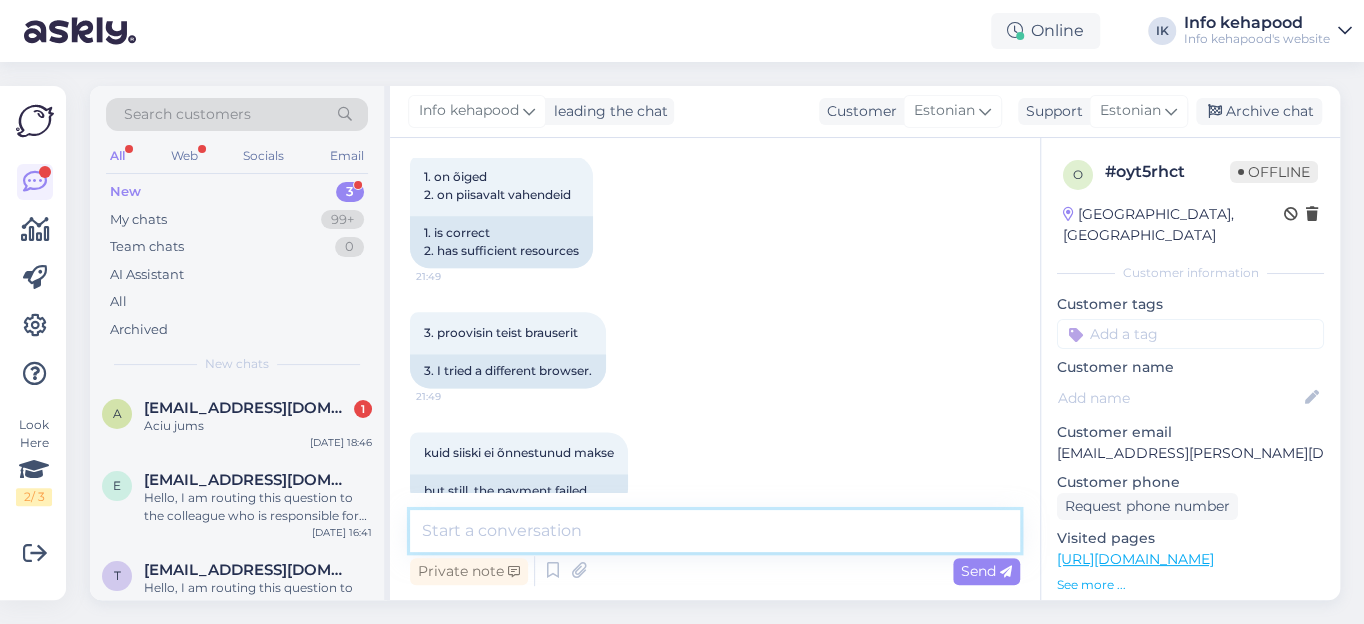 click at bounding box center (715, 531) 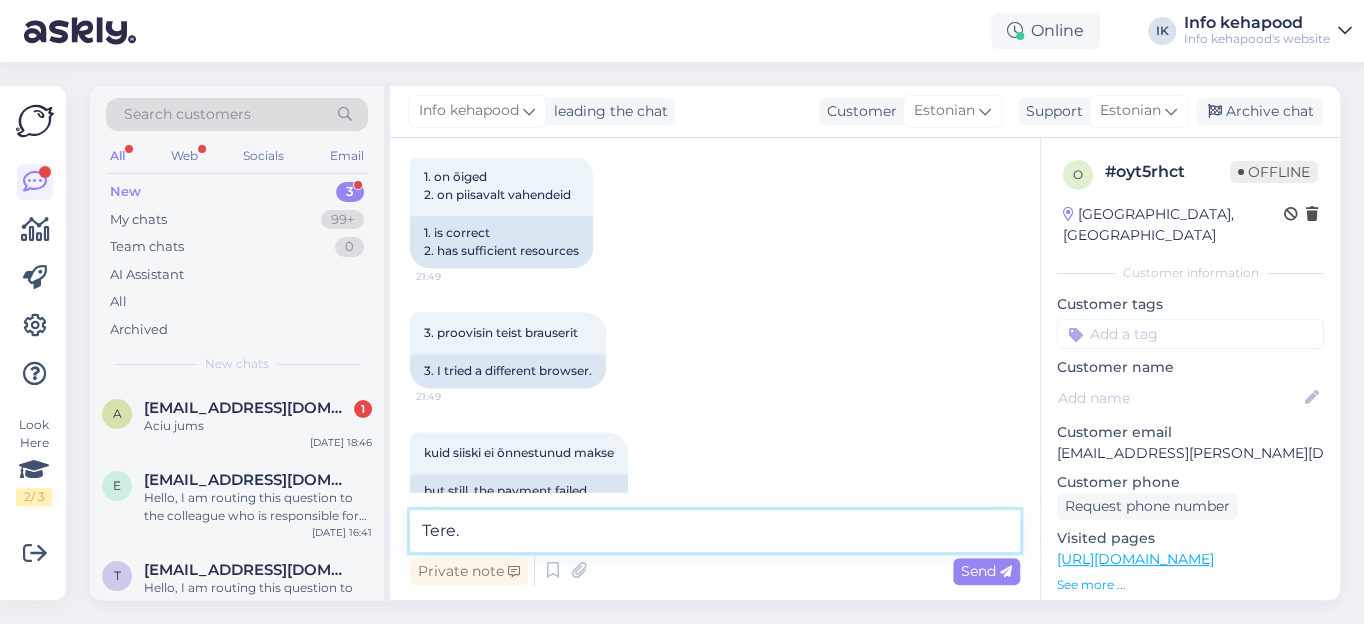 paste on "Hei, hmm kas sa saaksid temalt täpsemalt uurida mis see on? Ala [PERSON_NAME] [PERSON_NAME] saanud vms? Sellise lehe leidsin aga ei tea kas siit. Siis saaksin arendajale täpselt selle saata mis tal on ja nad hakkaksid uurima
[URL][DOMAIN_NAME]…]KA1_IrwGmWX9YFc8XvzMRbCB7oT0DqFRN8uDpS_yeI5u-7BiRoCnroQAvD_BwE" 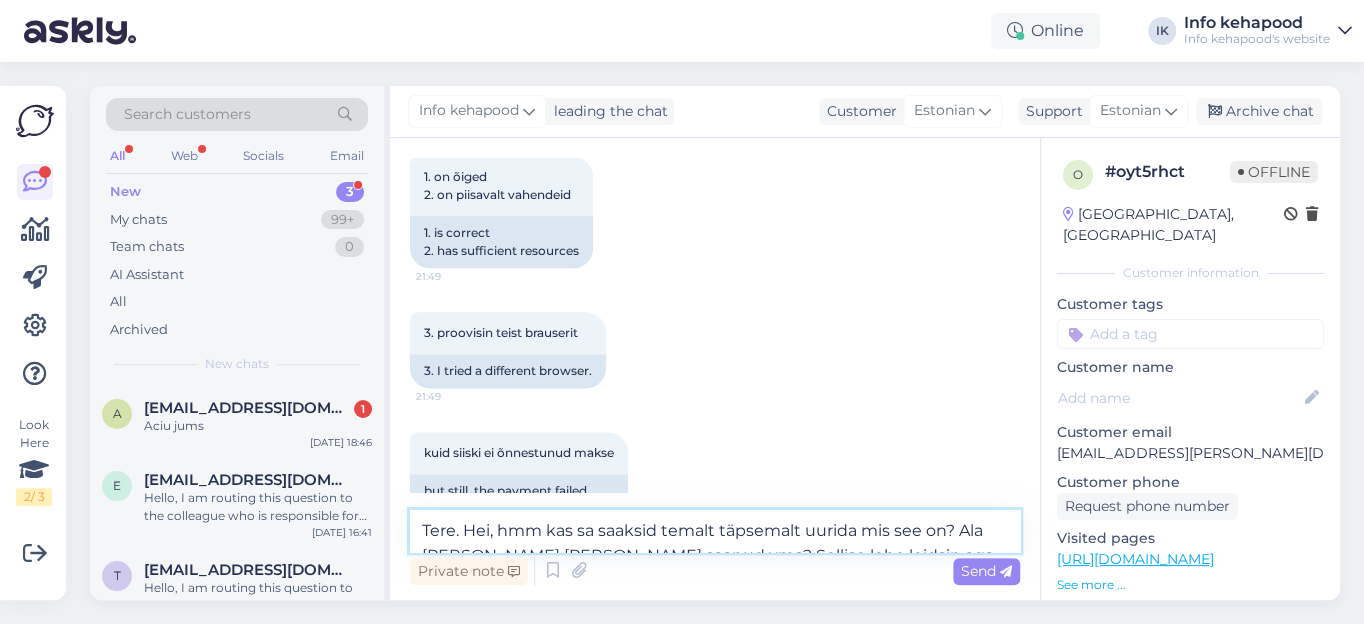 scroll, scrollTop: 1335, scrollLeft: 0, axis: vertical 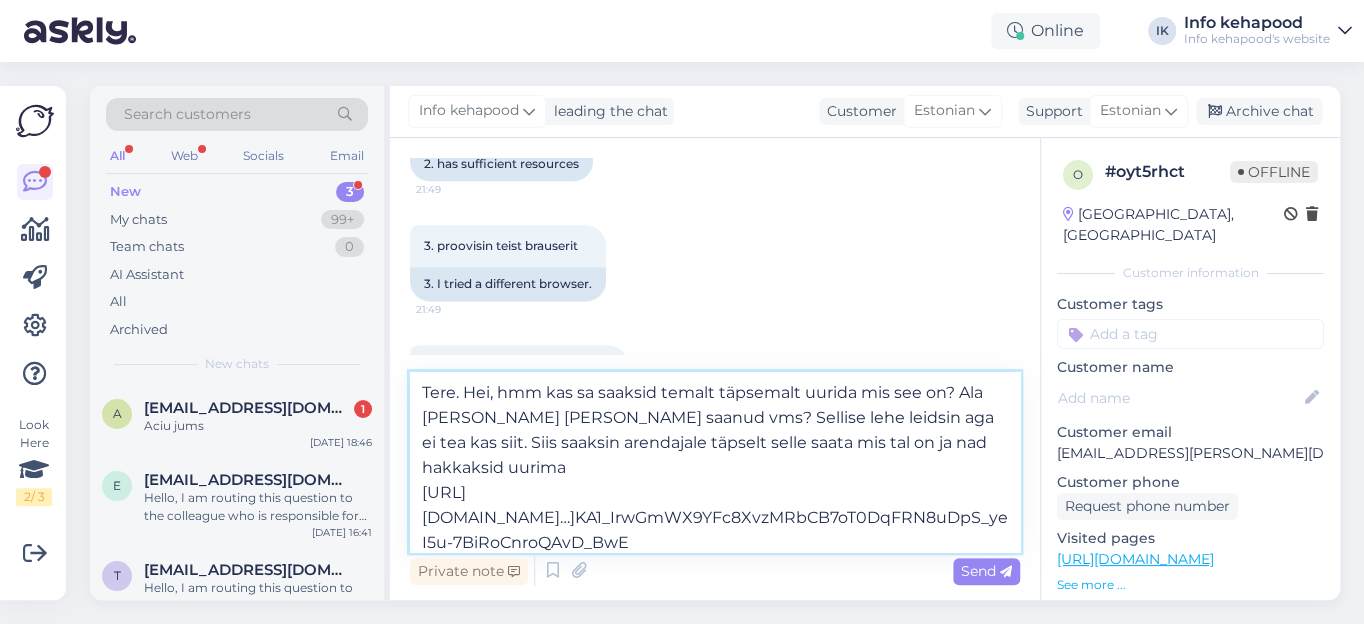 click on "Tere. Hei, hmm kas sa saaksid temalt täpsemalt uurida mis see on? Ala [PERSON_NAME] [PERSON_NAME] saanud vms? Sellise lehe leidsin aga ei tea kas siit. Siis saaksin arendajale täpselt selle saata mis tal on ja nad hakkaksid uurima
[URL][DOMAIN_NAME]…]KA1_IrwGmWX9YFc8XvzMRbCB7oT0DqFRN8uDpS_yeI5u-7BiRoCnroQAvD_BwE" at bounding box center [715, 462] 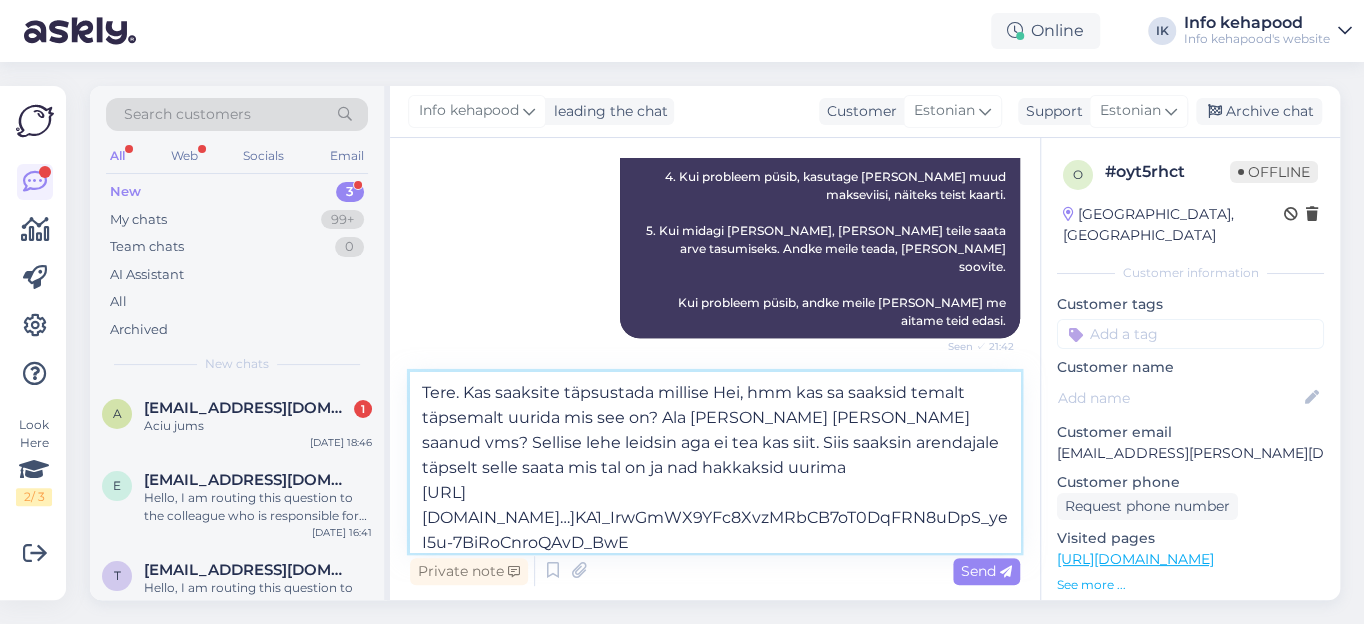scroll, scrollTop: 1386, scrollLeft: 0, axis: vertical 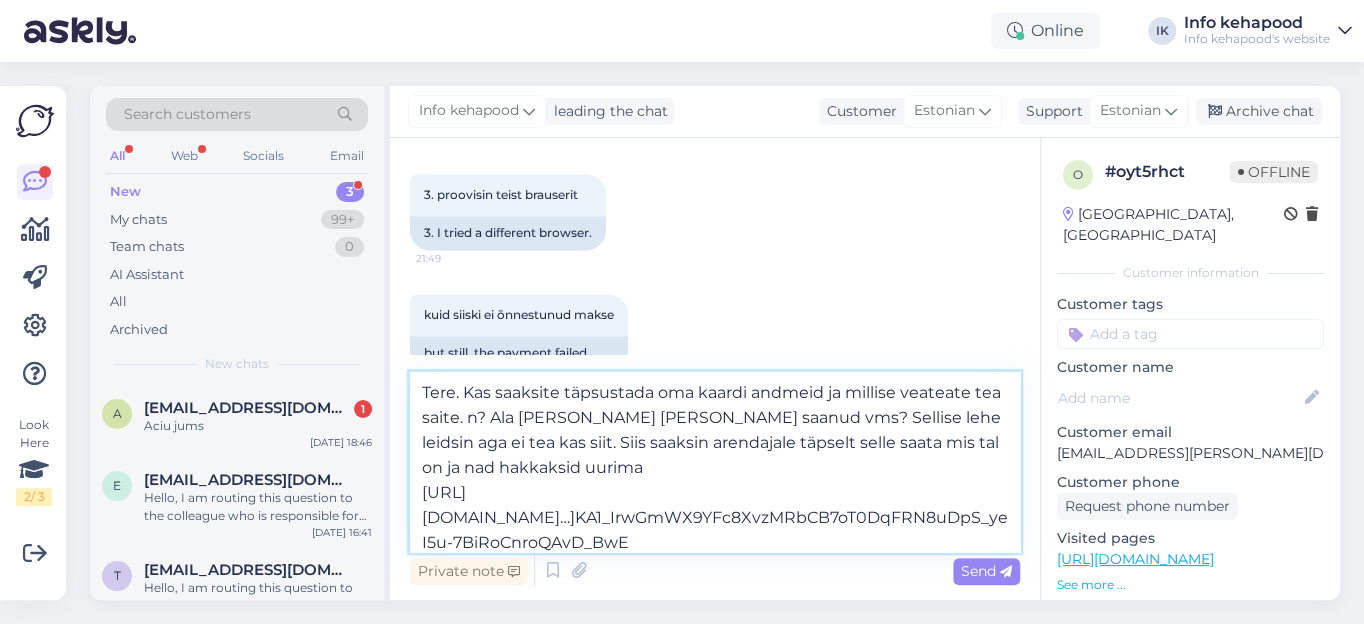 drag, startPoint x: 524, startPoint y: 415, endPoint x: 705, endPoint y: 416, distance: 181.00276 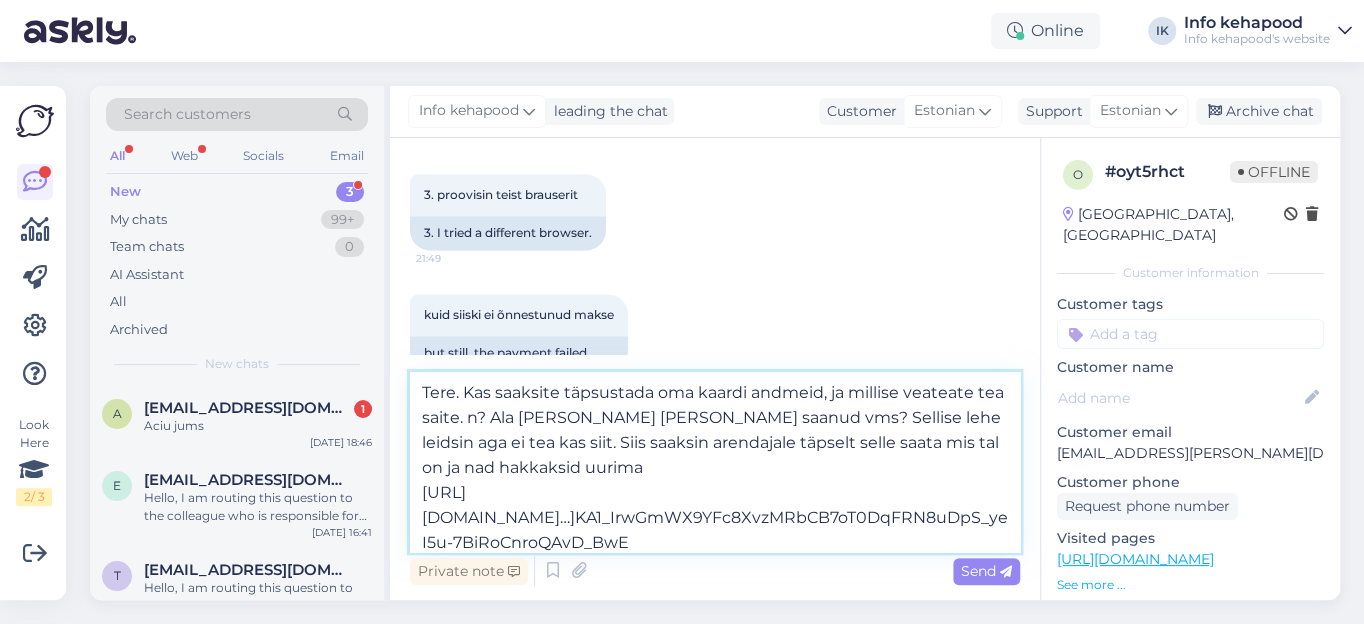 paste on "Ala [PERSON_NAME] [PERSON_NAME] saanud" 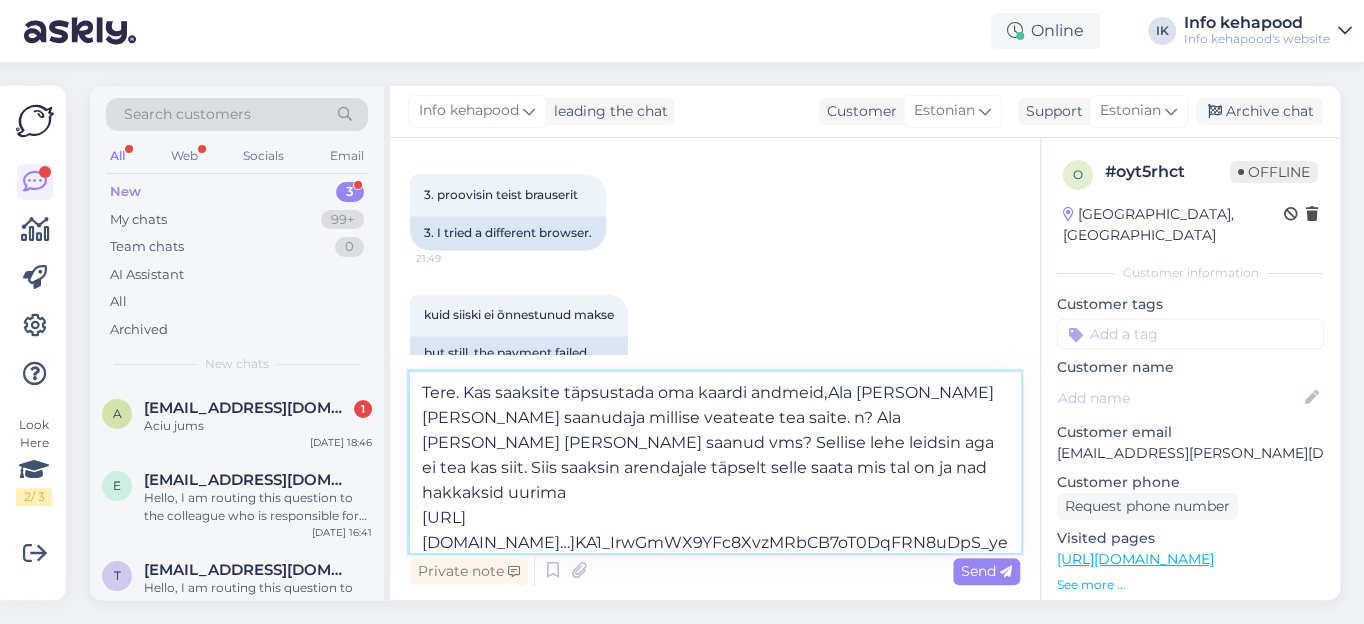 click on "Tere. Kas saaksite täpsustada oma kaardi andmeid,Ala [PERSON_NAME] [PERSON_NAME] saanudaja millise veateate tea saite. n? Ala [PERSON_NAME] [PERSON_NAME] saanud vms? Sellise lehe leidsin aga ei tea kas siit. Siis saaksin arendajale täpselt selle saata mis tal on ja nad hakkaksid uurima
[URL][DOMAIN_NAME]…]KA1_IrwGmWX9YFc8XvzMRbCB7oT0DqFRN8uDpS_yeI5u-7BiRoCnroQAvD_BwE" at bounding box center [715, 462] 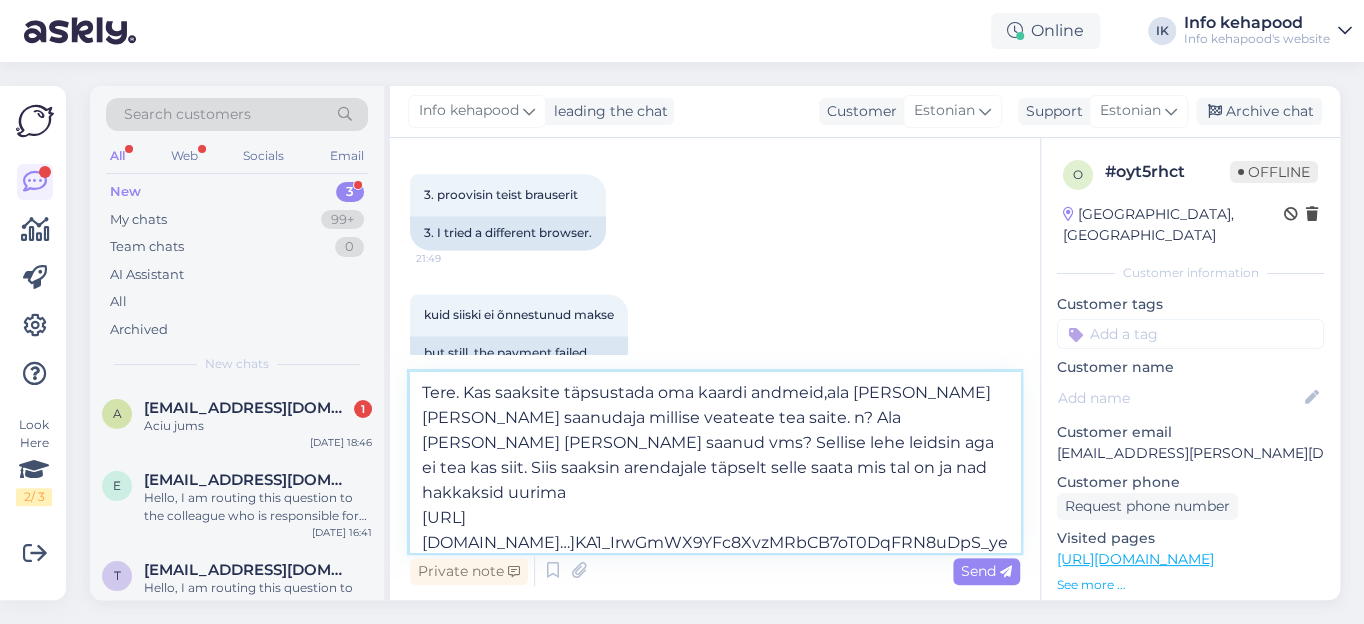 drag, startPoint x: 490, startPoint y: 421, endPoint x: 502, endPoint y: 422, distance: 12.0415945 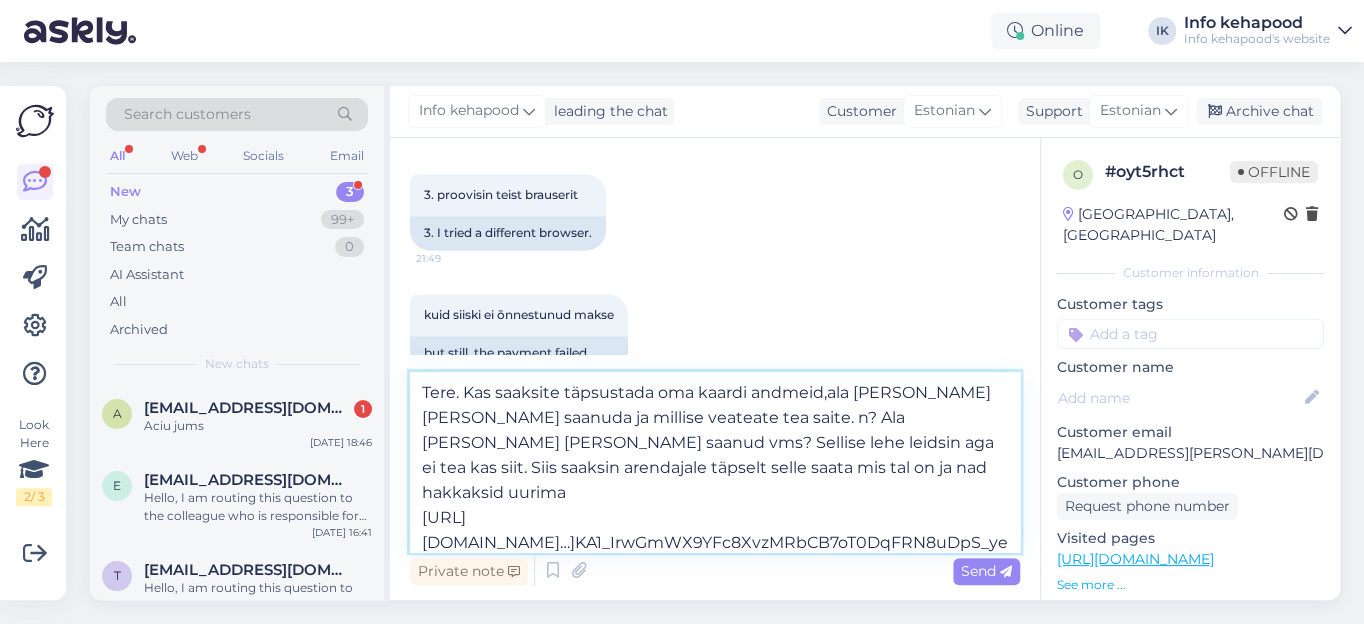 drag, startPoint x: 659, startPoint y: 418, endPoint x: 689, endPoint y: 418, distance: 30 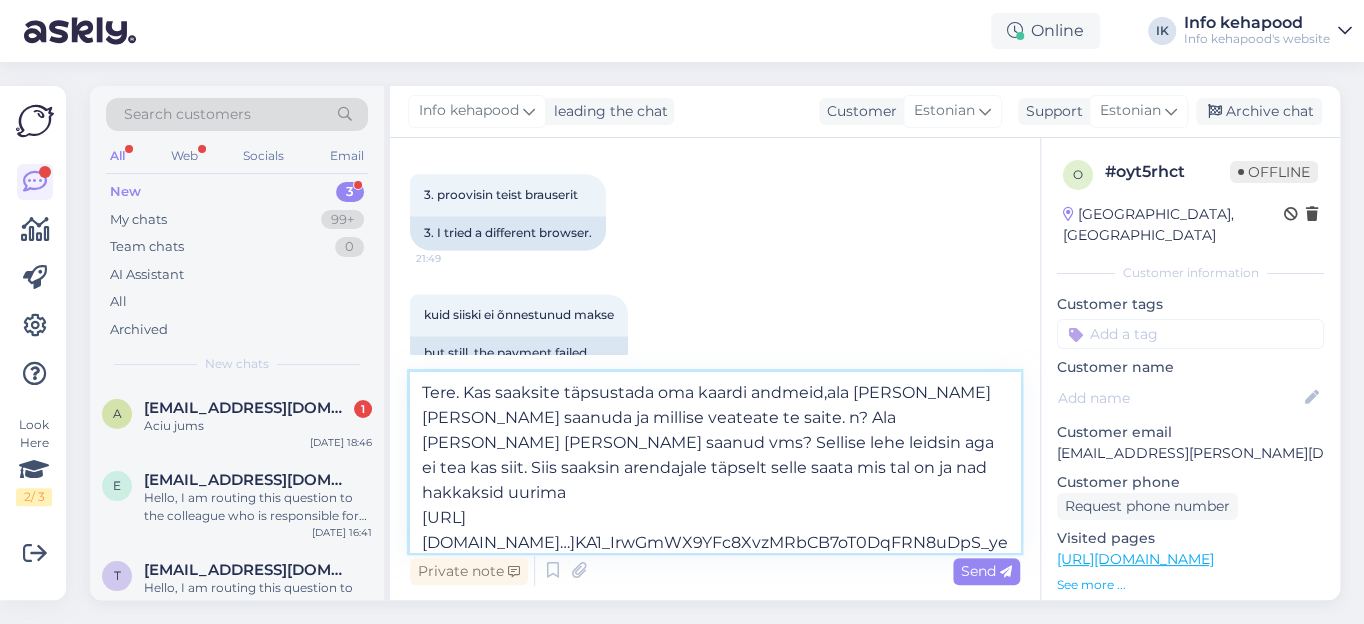 click on "Tere. Kas saaksite täpsustada oma kaardi andmeid,ala [PERSON_NAME] [PERSON_NAME] saanuda ja millise veateate te saite. n? Ala [PERSON_NAME] [PERSON_NAME] saanud vms? Sellise lehe leidsin aga ei tea kas siit. Siis saaksin arendajale täpselt selle saata mis tal on ja nad hakkaksid uurima
[URL][DOMAIN_NAME]…]KA1_IrwGmWX9YFc8XvzMRbCB7oT0DqFRN8uDpS_yeI5u-7BiRoCnroQAvD_BwE" at bounding box center (715, 462) 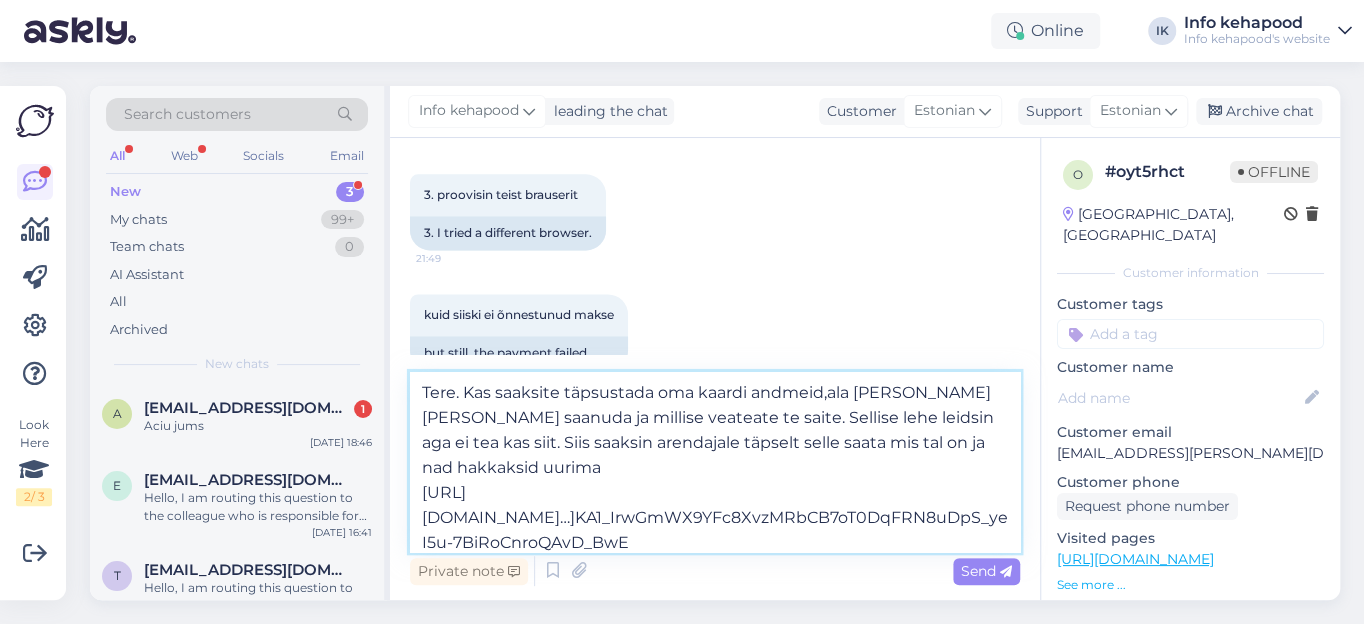 click on "Tere. Kas saaksite täpsustada oma kaardi andmeid,ala [PERSON_NAME] [PERSON_NAME] saanuda ja millise veateate te saite. Sellise lehe leidsin aga ei tea kas siit. Siis saaksin arendajale täpselt selle saata mis tal on ja nad hakkaksid uurima
[URL][DOMAIN_NAME]…]KA1_IrwGmWX9YFc8XvzMRbCB7oT0DqFRN8uDpS_yeI5u-7BiRoCnroQAvD_BwE" at bounding box center [715, 462] 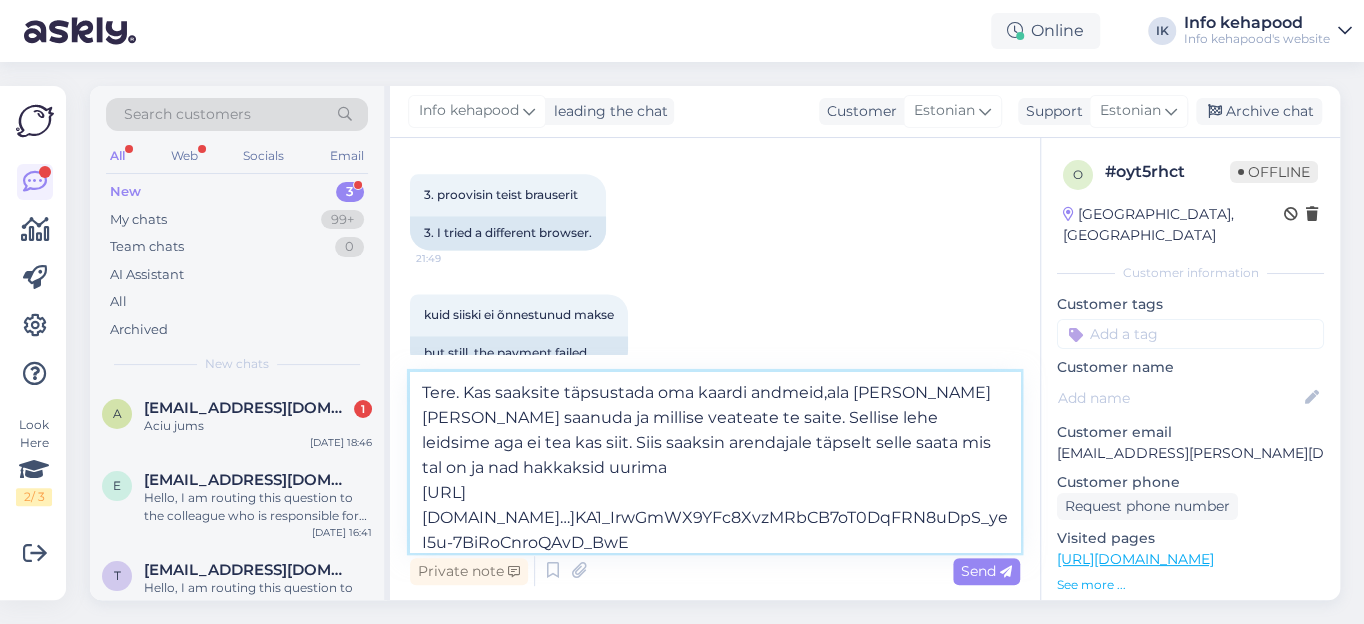 click on "Tere. Kas saaksite täpsustada oma kaardi andmeid,ala [PERSON_NAME] [PERSON_NAME] saanuda ja millise veateate te saite. Sellise lehe leidsime aga ei tea kas siit. Siis saaksin arendajale täpselt selle saata mis tal on ja nad hakkaksid uurima
[URL][DOMAIN_NAME]…]KA1_IrwGmWX9YFc8XvzMRbCB7oT0DqFRN8uDpS_yeI5u-7BiRoCnroQAvD_BwE" at bounding box center (715, 462) 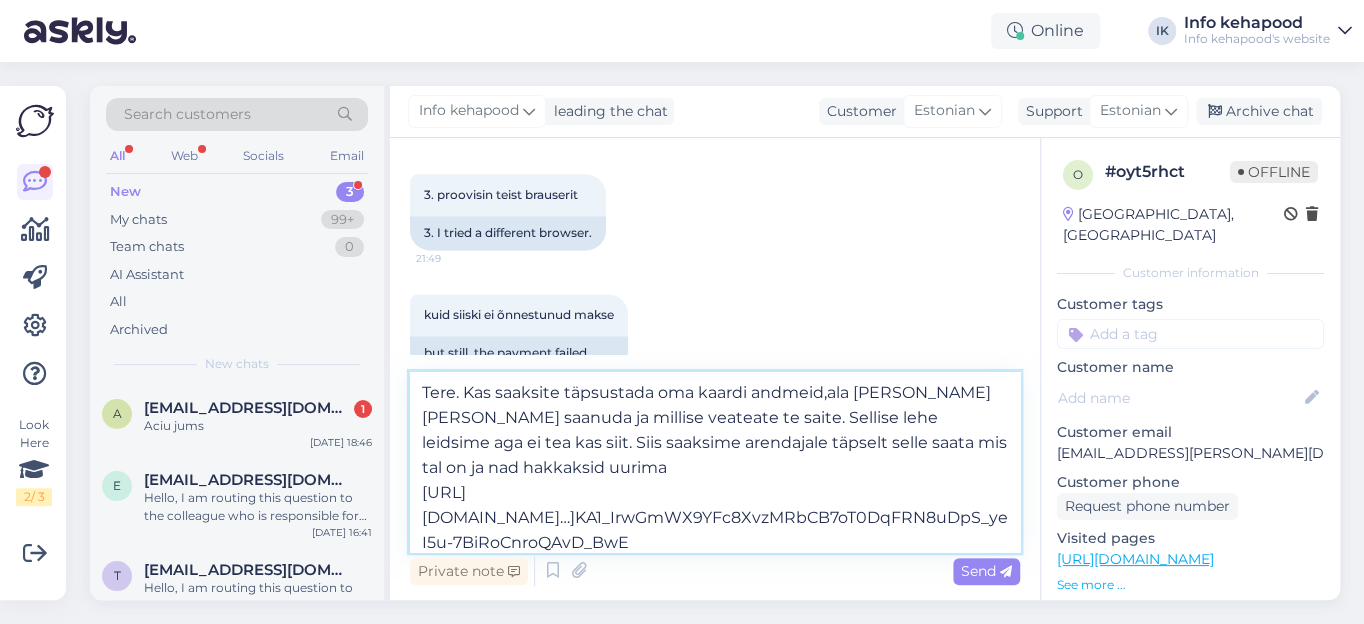 click on "Tere. Kas saaksite täpsustada oma kaardi andmeid,ala [PERSON_NAME] [PERSON_NAME] saanuda ja millise veateate te saite. Sellise lehe leidsime aga ei tea kas siit. Siis saaksime arendajale täpselt selle saata mis tal on ja nad hakkaksid uurima
[URL][DOMAIN_NAME]…]KA1_IrwGmWX9YFc8XvzMRbCB7oT0DqFRN8uDpS_yeI5u-7BiRoCnroQAvD_BwE" at bounding box center [715, 462] 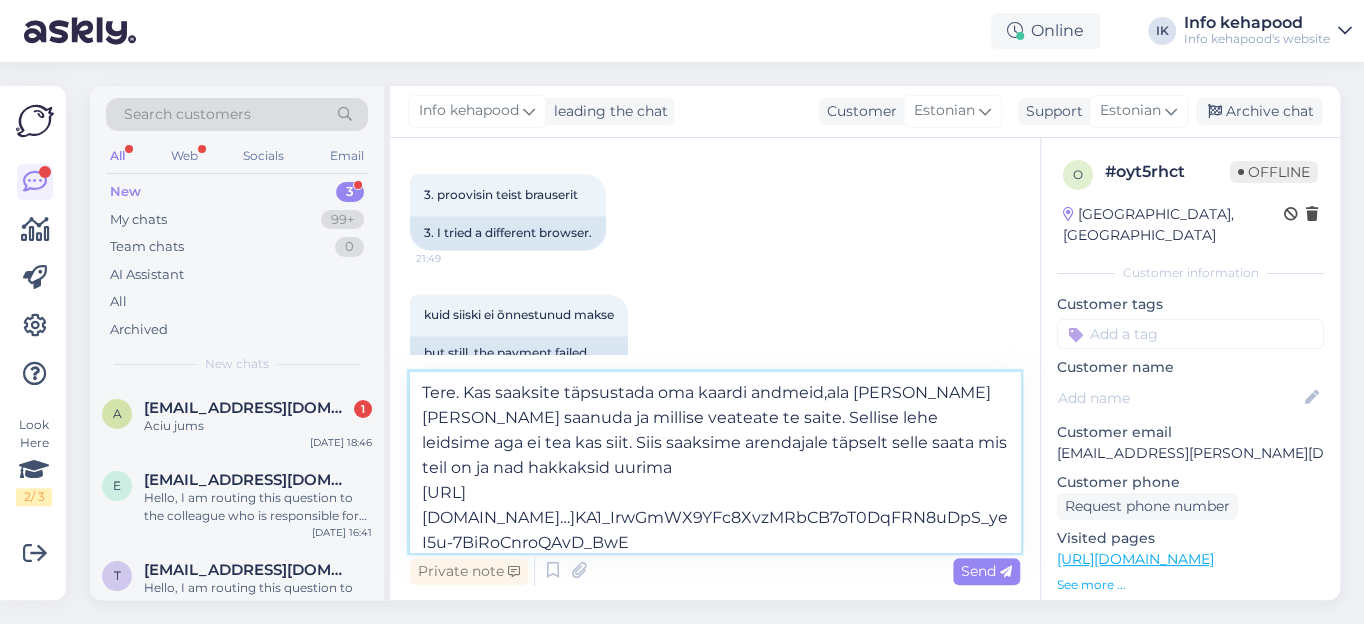 click on "Tere. Kas saaksite täpsustada oma kaardi andmeid,ala [PERSON_NAME] [PERSON_NAME] saanuda ja millise veateate te saite. Sellise lehe leidsime aga ei tea kas siit. Siis saaksime arendajale täpselt selle saata mis teil on ja nad hakkaksid uurima
[URL][DOMAIN_NAME]…]KA1_IrwGmWX9YFc8XvzMRbCB7oT0DqFRN8uDpS_yeI5u-7BiRoCnroQAvD_BwE" at bounding box center [715, 462] 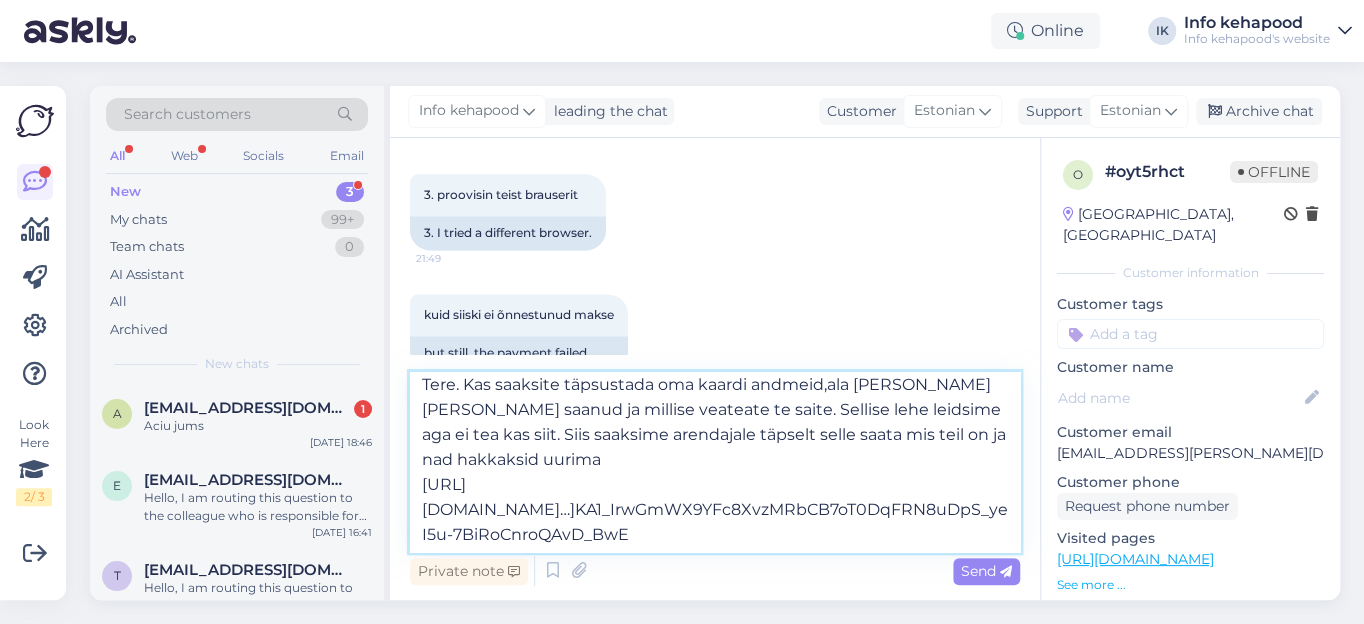 scroll, scrollTop: 10, scrollLeft: 0, axis: vertical 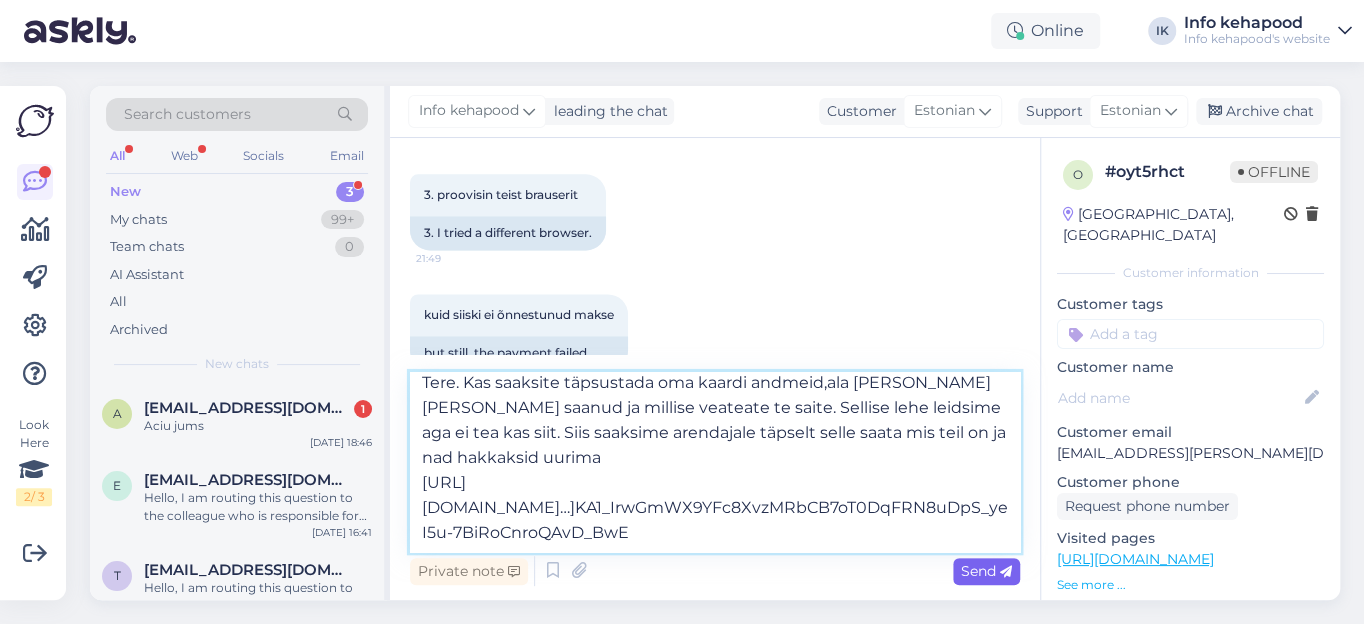 type on "Tere. Kas saaksite täpsustada oma kaardi andmeid,ala [PERSON_NAME] [PERSON_NAME] saanud ja millise veateate te saite. Sellise lehe leidsime aga ei tea kas siit. Siis saaksime arendajale täpselt selle saata mis teil on ja nad hakkaksid uurima
[URL][DOMAIN_NAME]…]KA1_IrwGmWX9YFc8XvzMRbCB7oT0DqFRN8uDpS_yeI5u-7BiRoCnroQAvD_BwE" 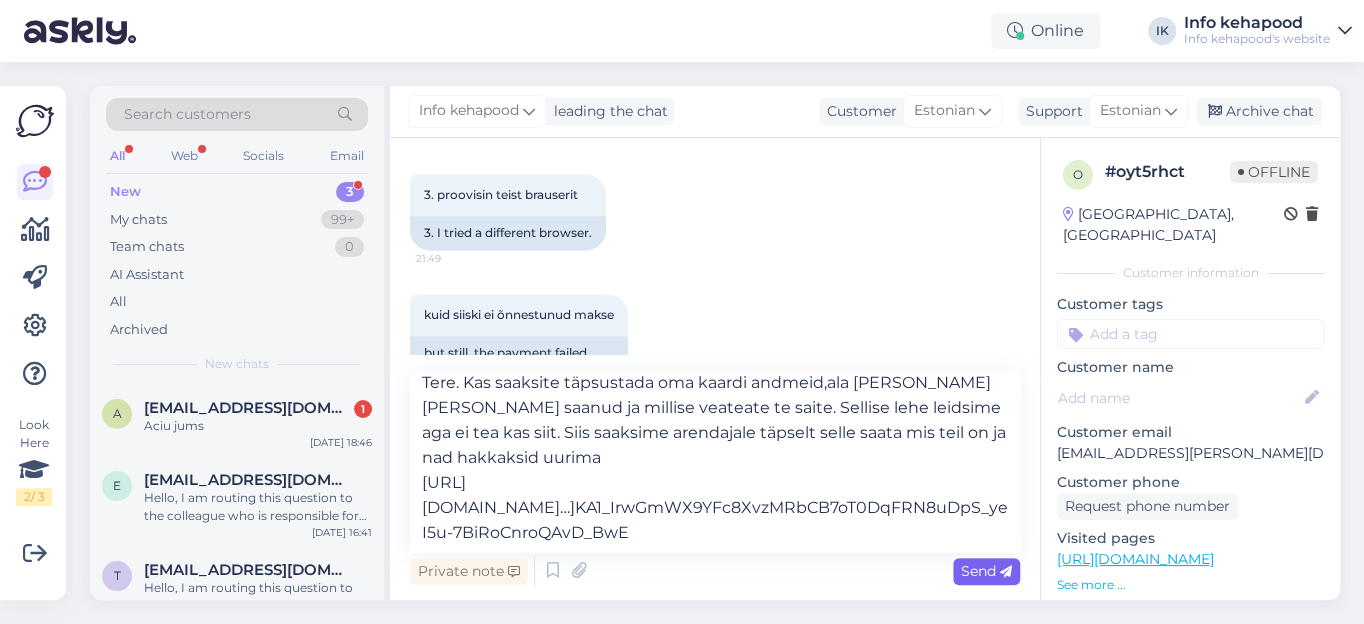 click on "Send" at bounding box center [986, 571] 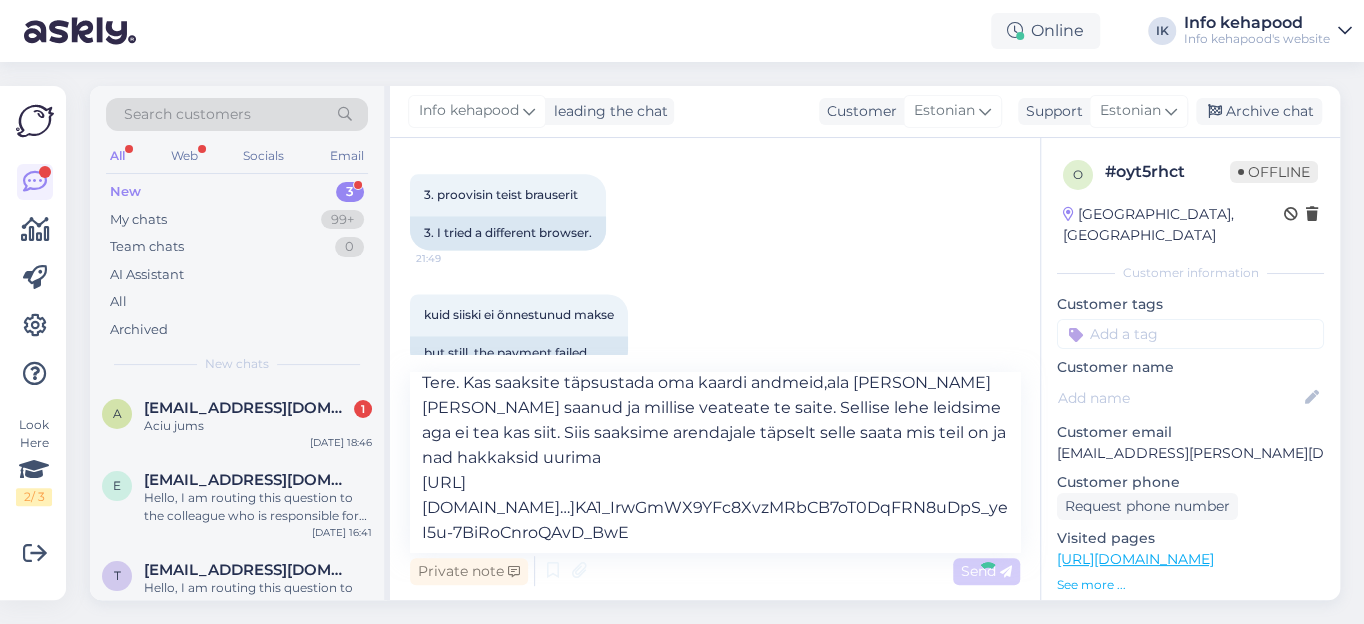 type 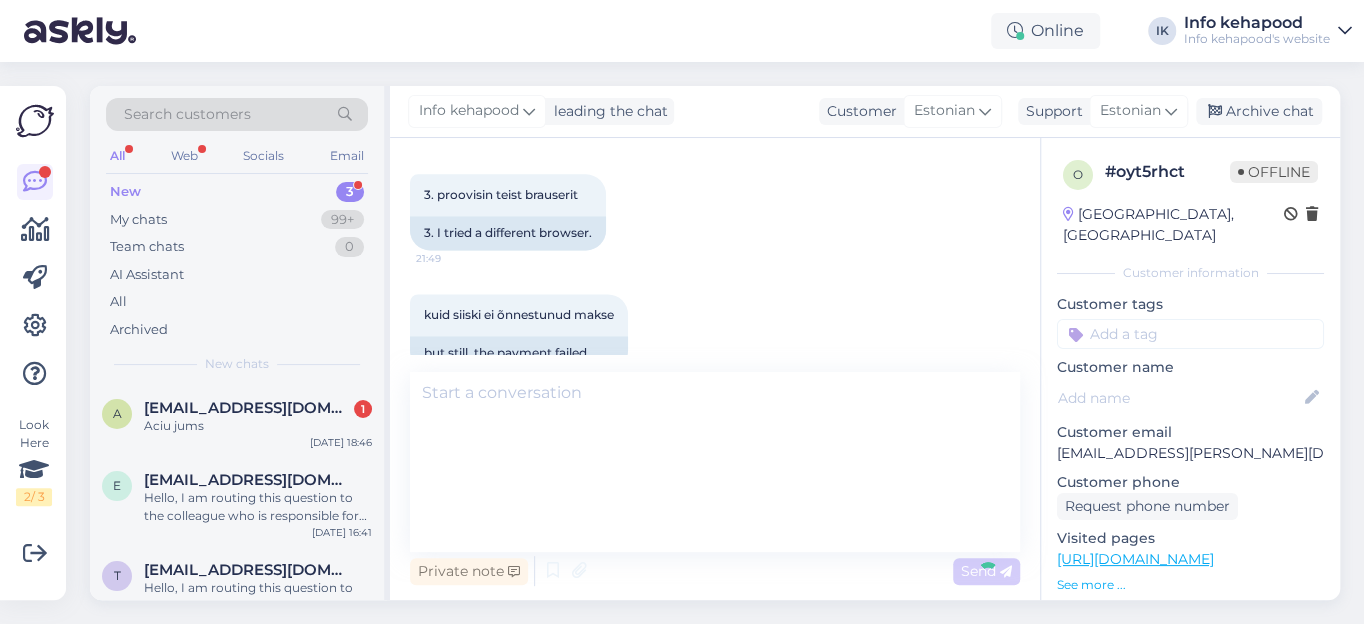 scroll, scrollTop: 1502, scrollLeft: 0, axis: vertical 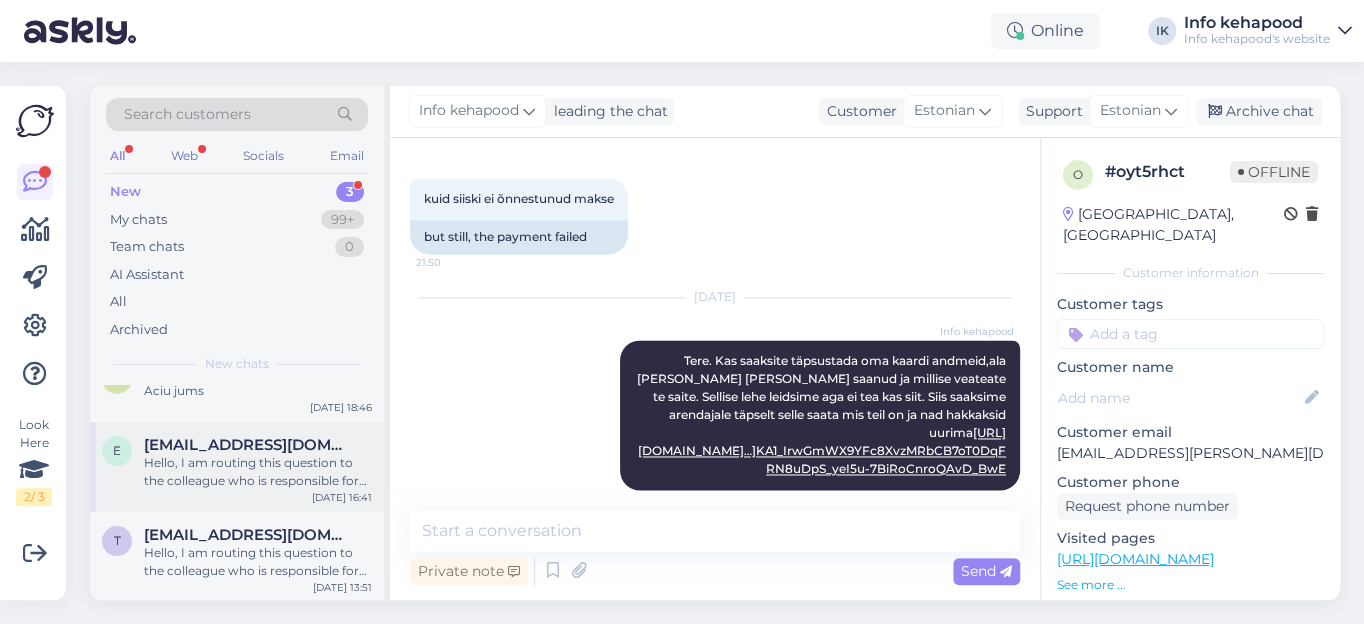 click on "Hello, I am routing this question to the colleague who is responsible for this topic. The reply might take a bit. But it’ll be saved here for you to read later." at bounding box center (258, 472) 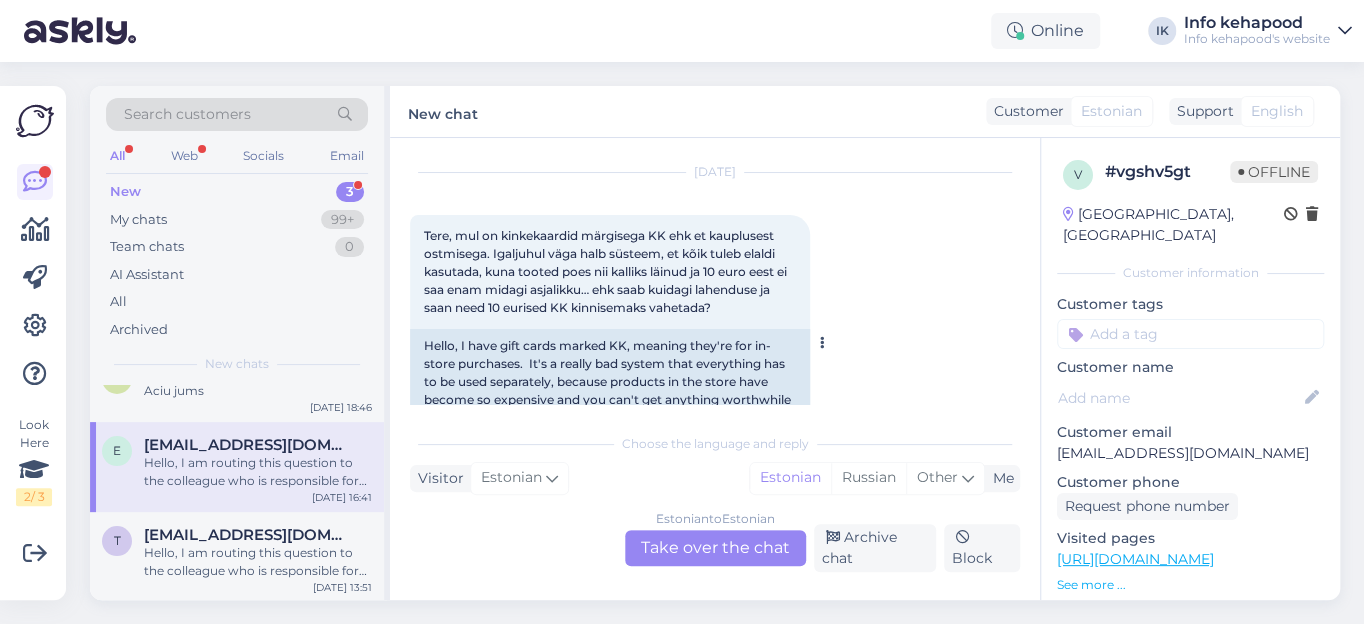 scroll, scrollTop: 0, scrollLeft: 0, axis: both 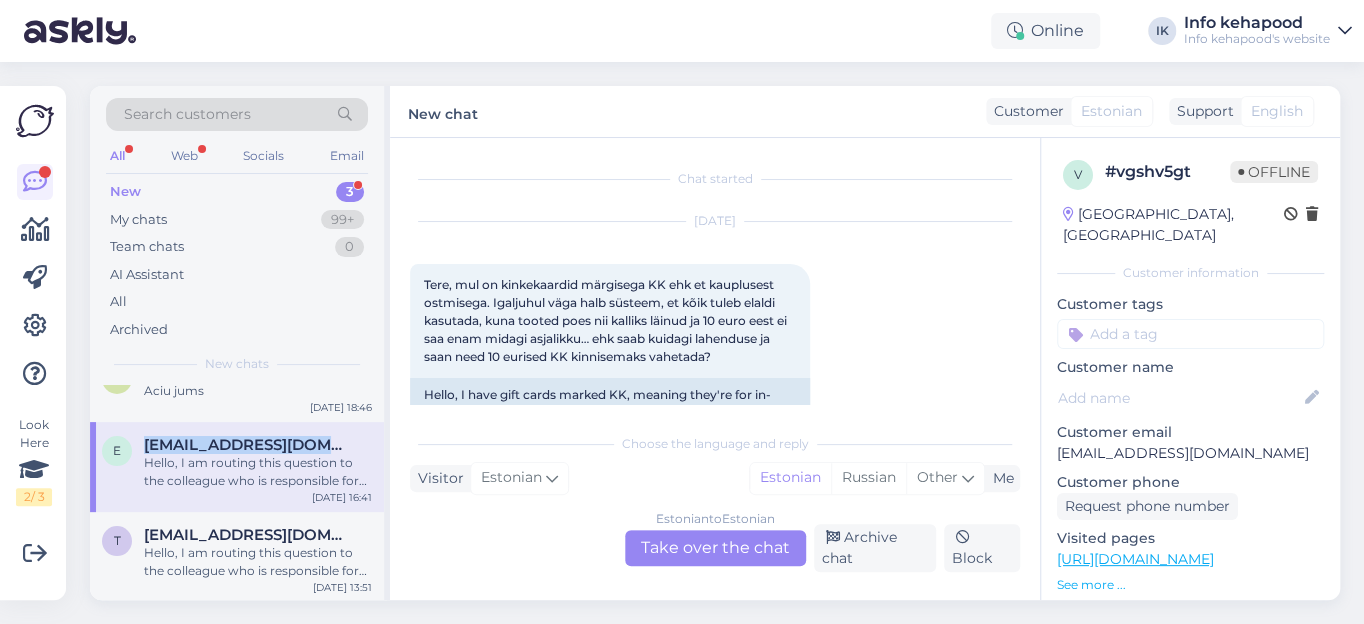 drag, startPoint x: 146, startPoint y: 445, endPoint x: 347, endPoint y: 436, distance: 201.20139 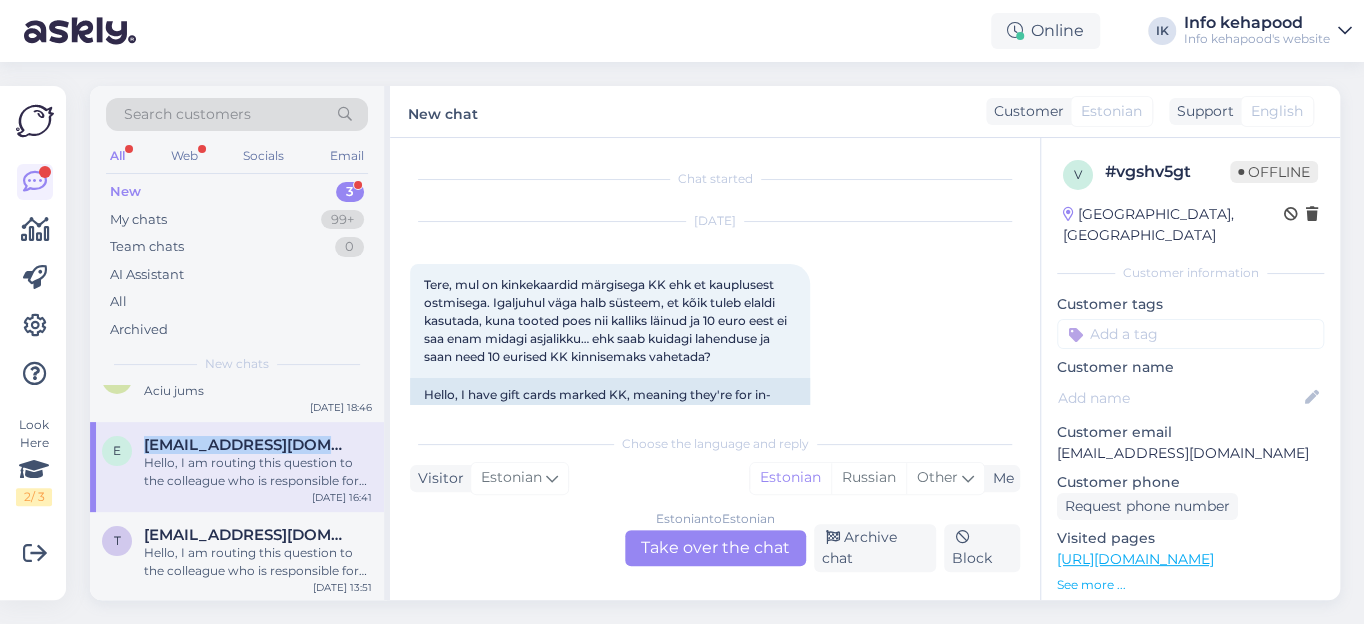 copy on "[EMAIL_ADDRESS][DOMAIN_NAME]" 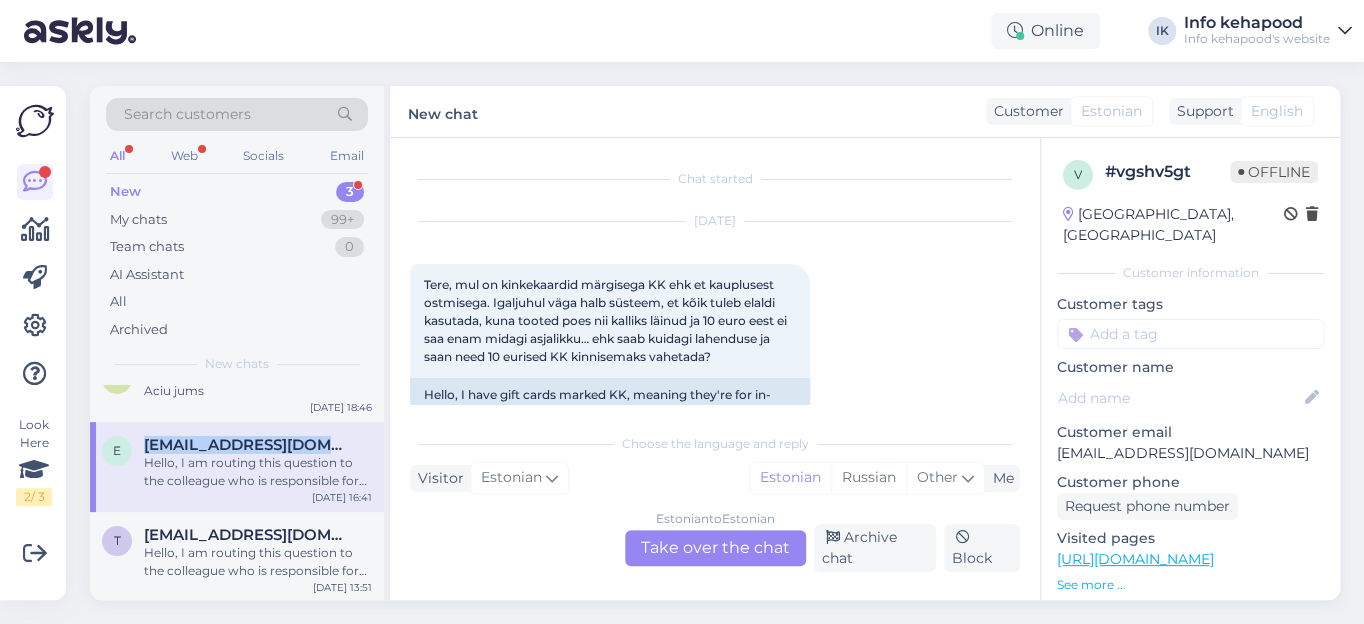 click on "Search customers" at bounding box center [237, 114] 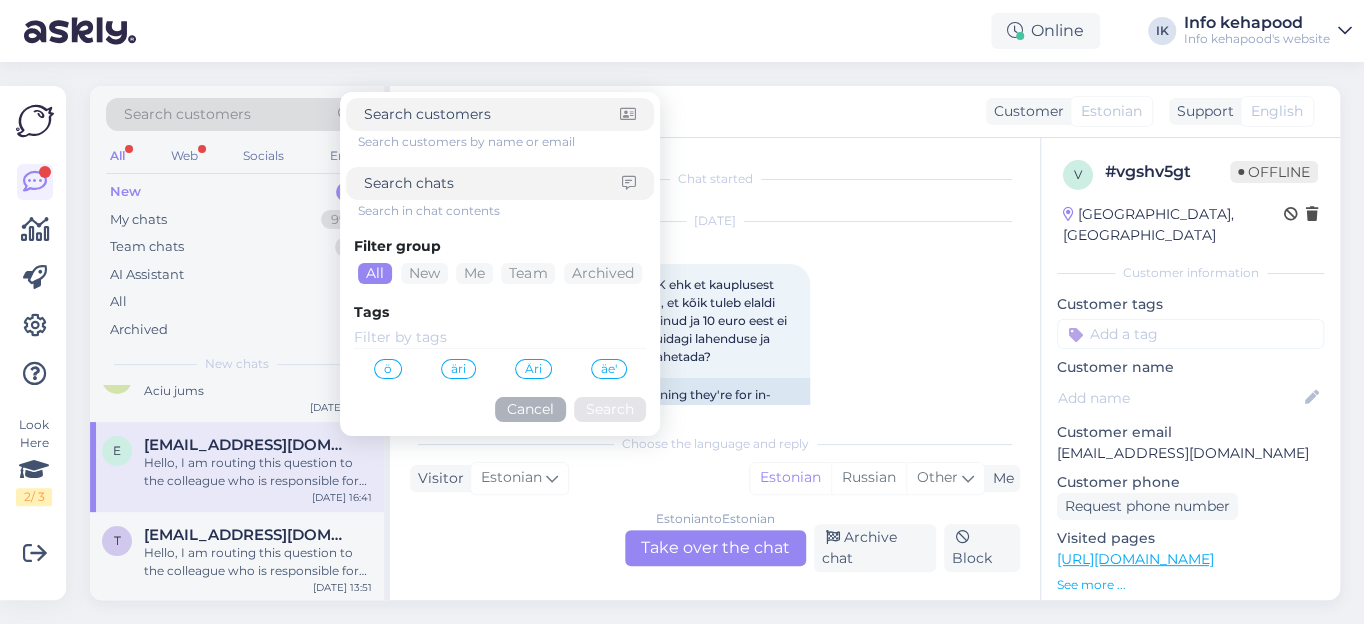 type on "[EMAIL_ADDRESS][DOMAIN_NAME]" 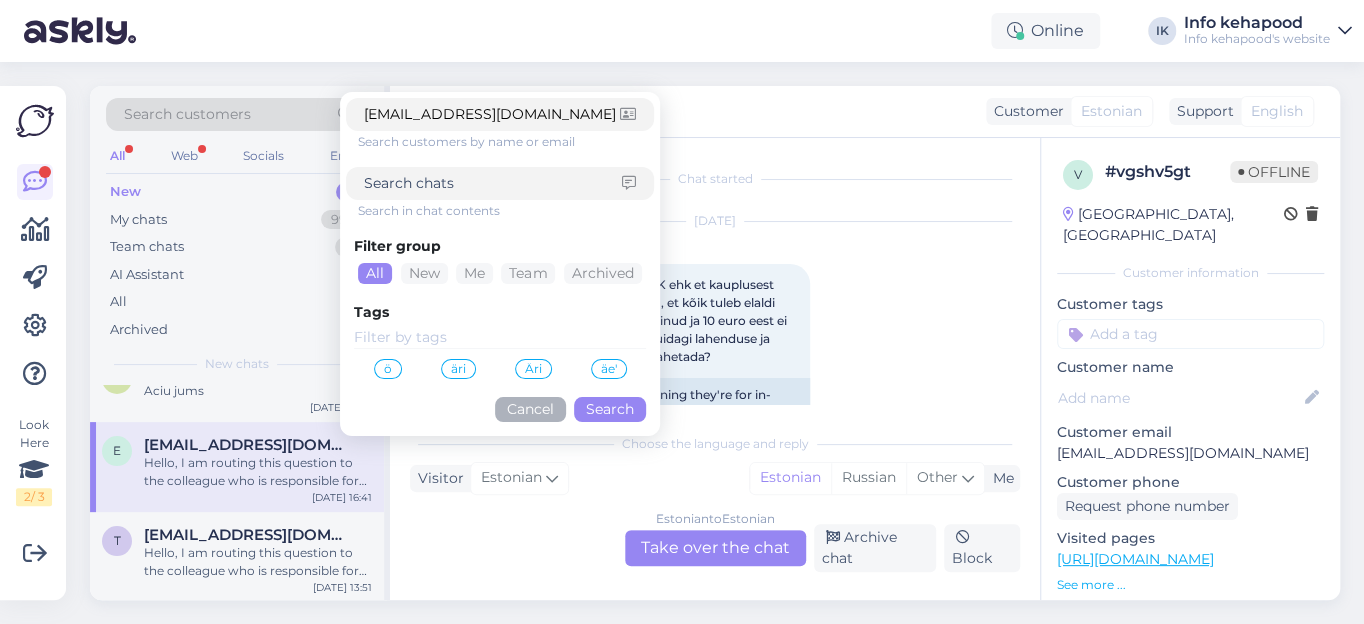 click on "Search" at bounding box center (610, 409) 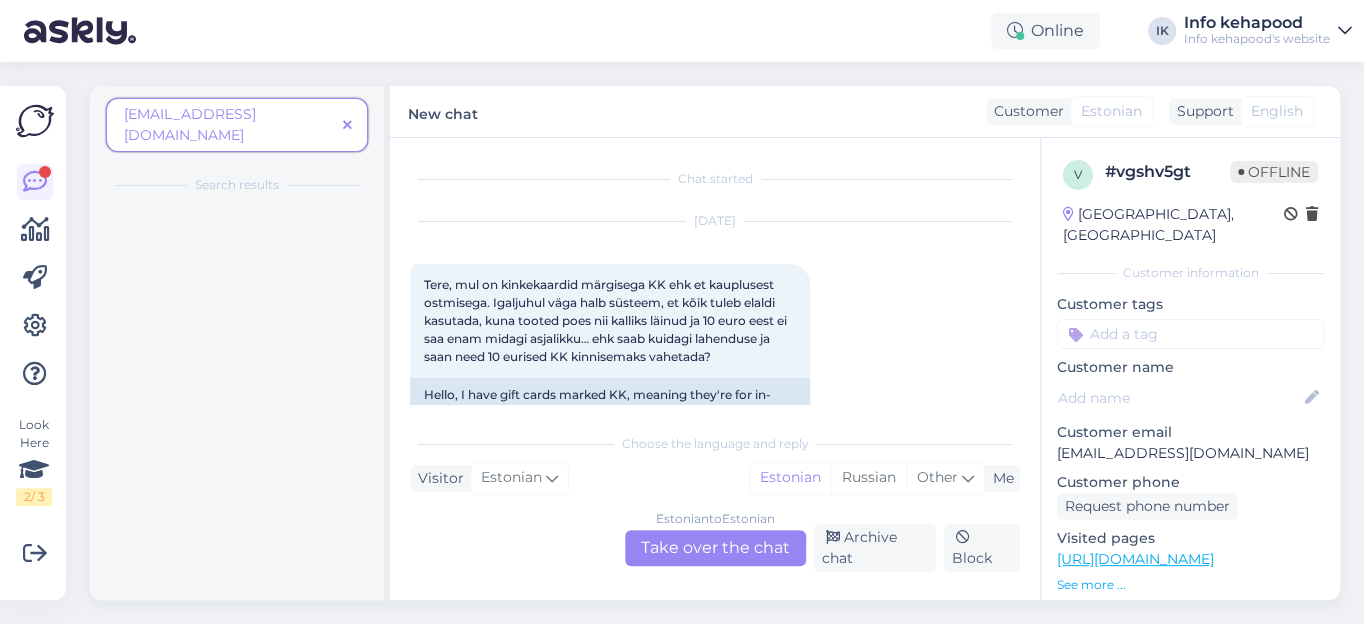 scroll, scrollTop: 0, scrollLeft: 0, axis: both 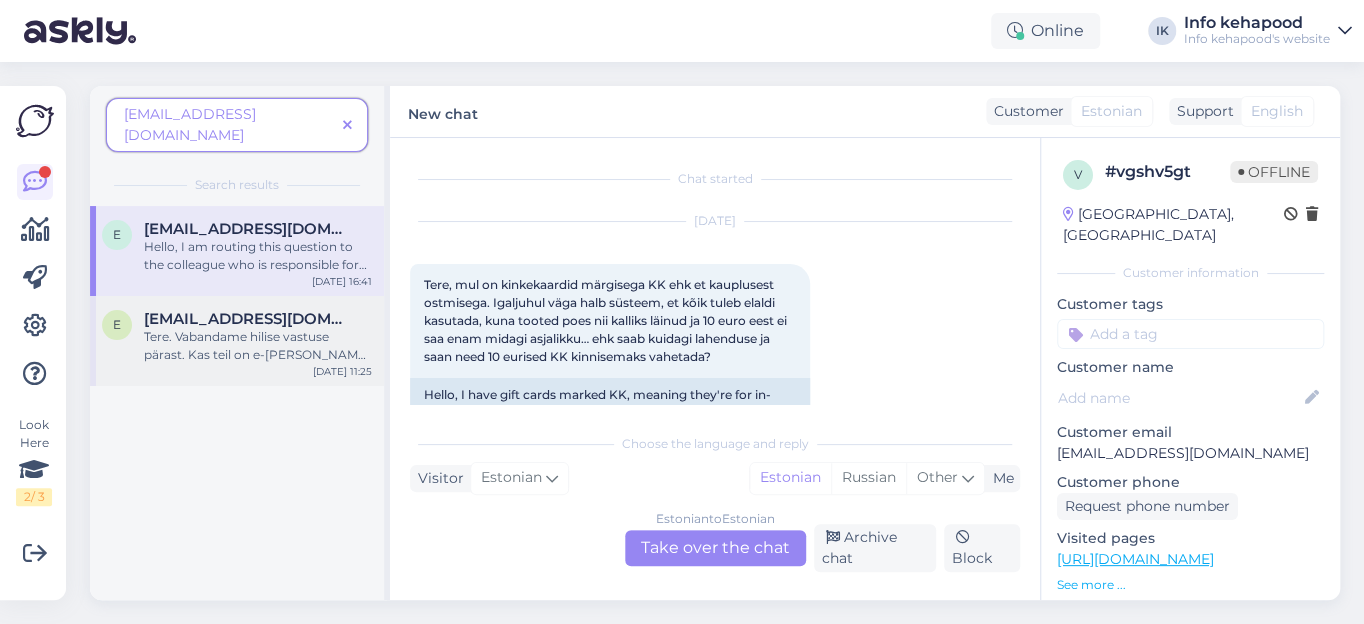 click on "[EMAIL_ADDRESS][DOMAIN_NAME]" at bounding box center [248, 319] 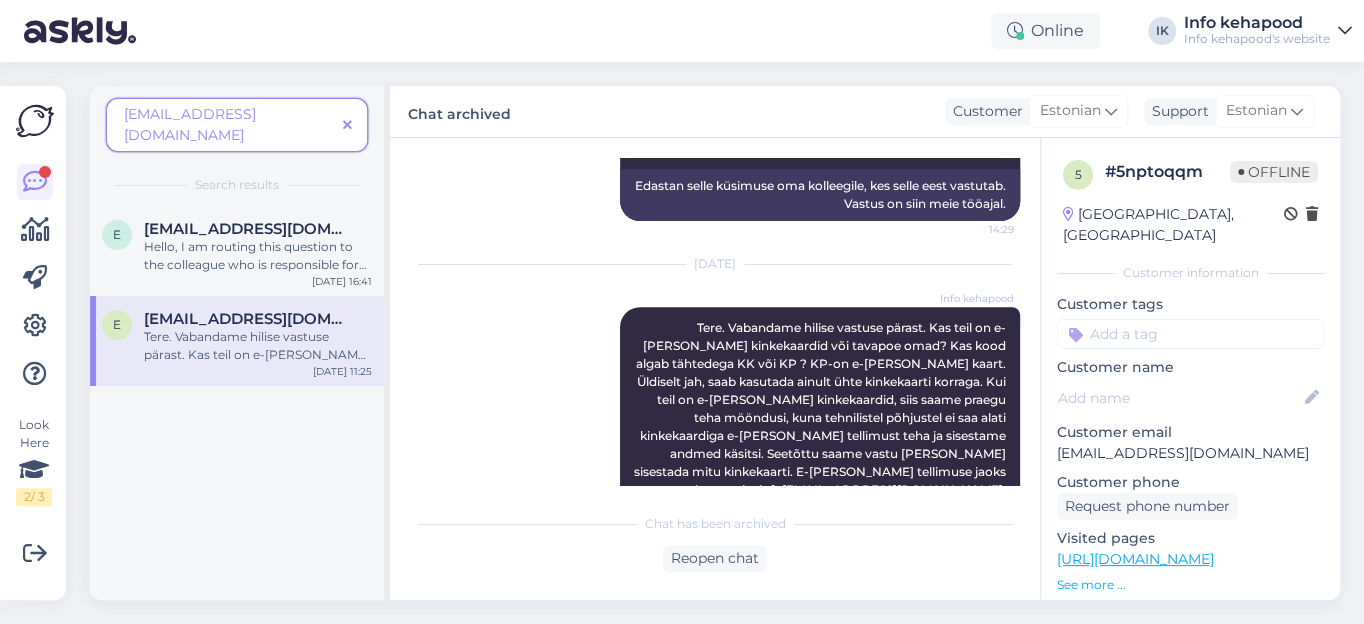 scroll, scrollTop: 688, scrollLeft: 0, axis: vertical 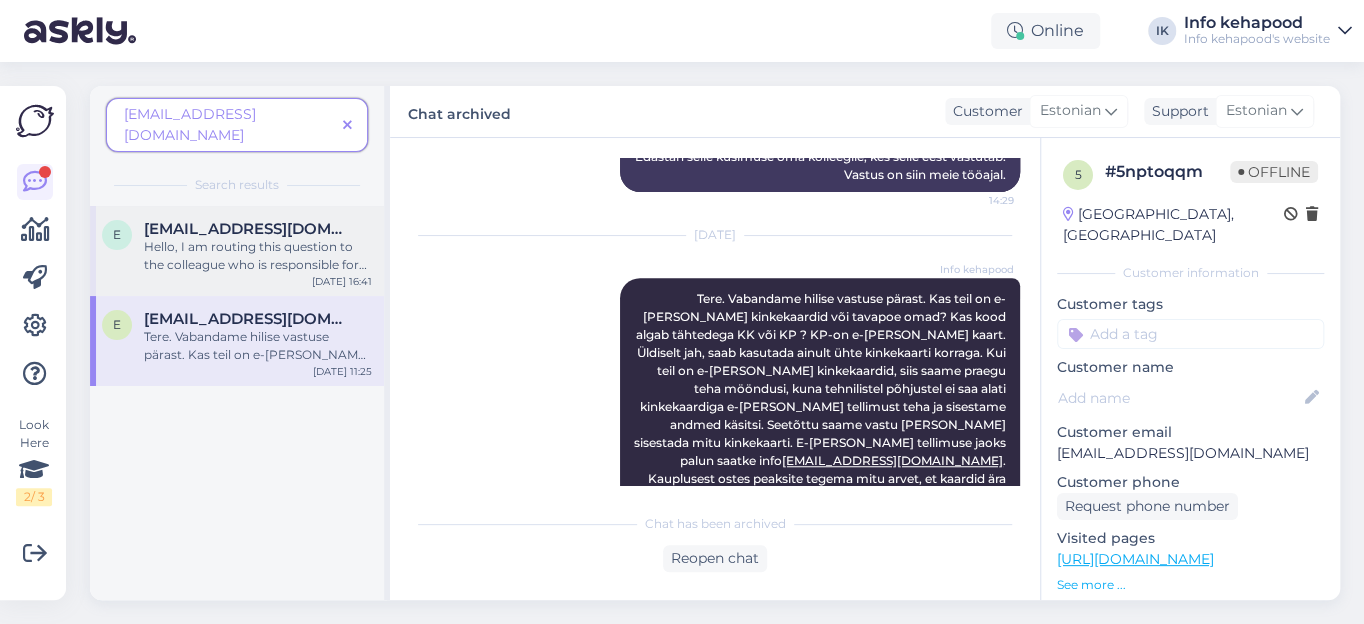 click on "[EMAIL_ADDRESS][DOMAIN_NAME]" at bounding box center [248, 229] 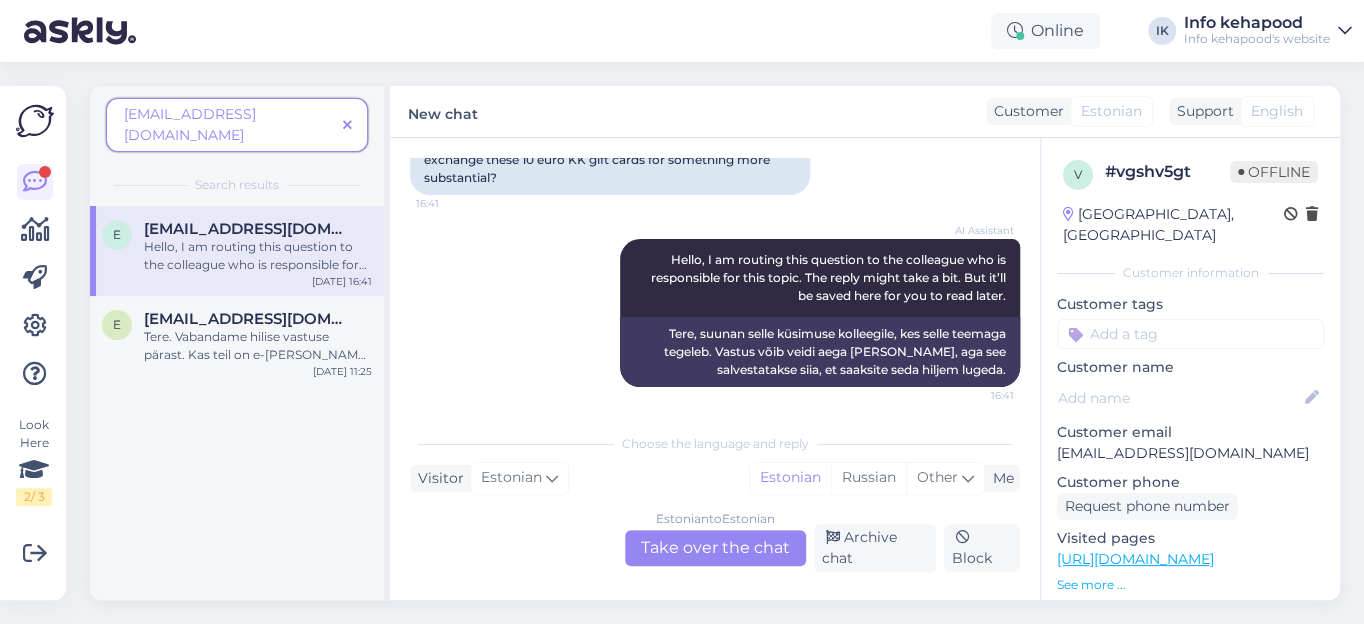 scroll, scrollTop: 328, scrollLeft: 0, axis: vertical 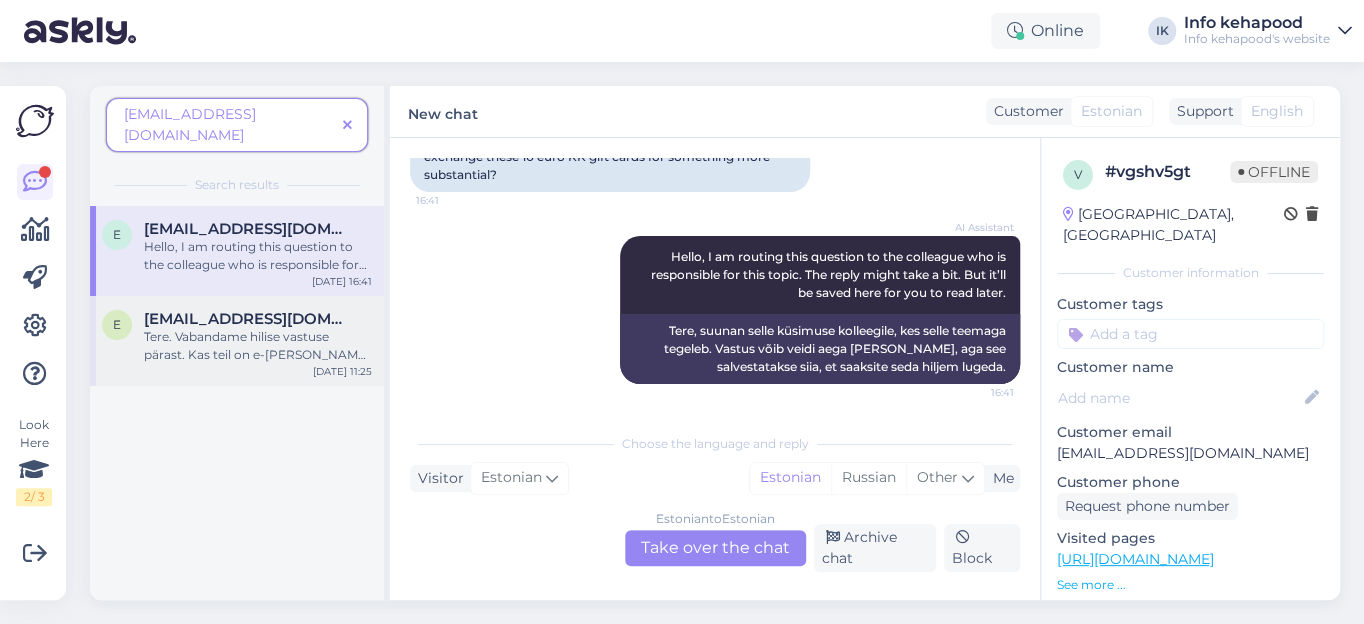 click on "Tere. Vabandame hilise vastuse pärast. Kas teil on e-[PERSON_NAME] kinkekaardid või tavapoe omad? Kas kood algab tähtedega KK või KP ? KP-on e-[PERSON_NAME] kaart. Üldiselt jah, saab kasutada ainult ühte kinkekaarti korraga. Kui teil on e-[PERSON_NAME] kinkekaardid, siis saame praegu teha mööndusi, kuna tehnilistel põhjustel ei saa alati kinkekaardiga e-[PERSON_NAME] tellimust teha ja sisestame andmed käsitsi. Seetõttu saame vastu [PERSON_NAME] sisestada mitu kinkekaarti. E-[PERSON_NAME] tellimuse jaoks palun saatke info [EMAIL_ADDRESS][DOMAIN_NAME]. Kauplusest ostes peaksite tegema mitu arvet, et kaardid ära kasutada." at bounding box center [258, 346] 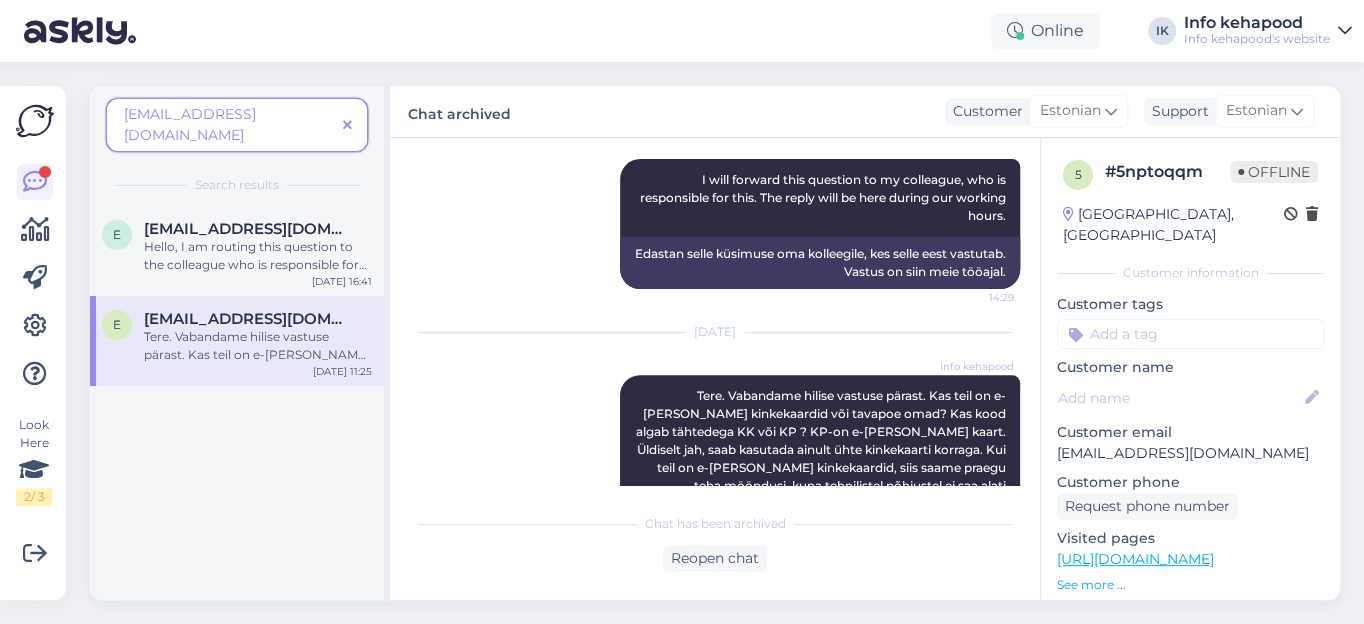 scroll, scrollTop: 688, scrollLeft: 0, axis: vertical 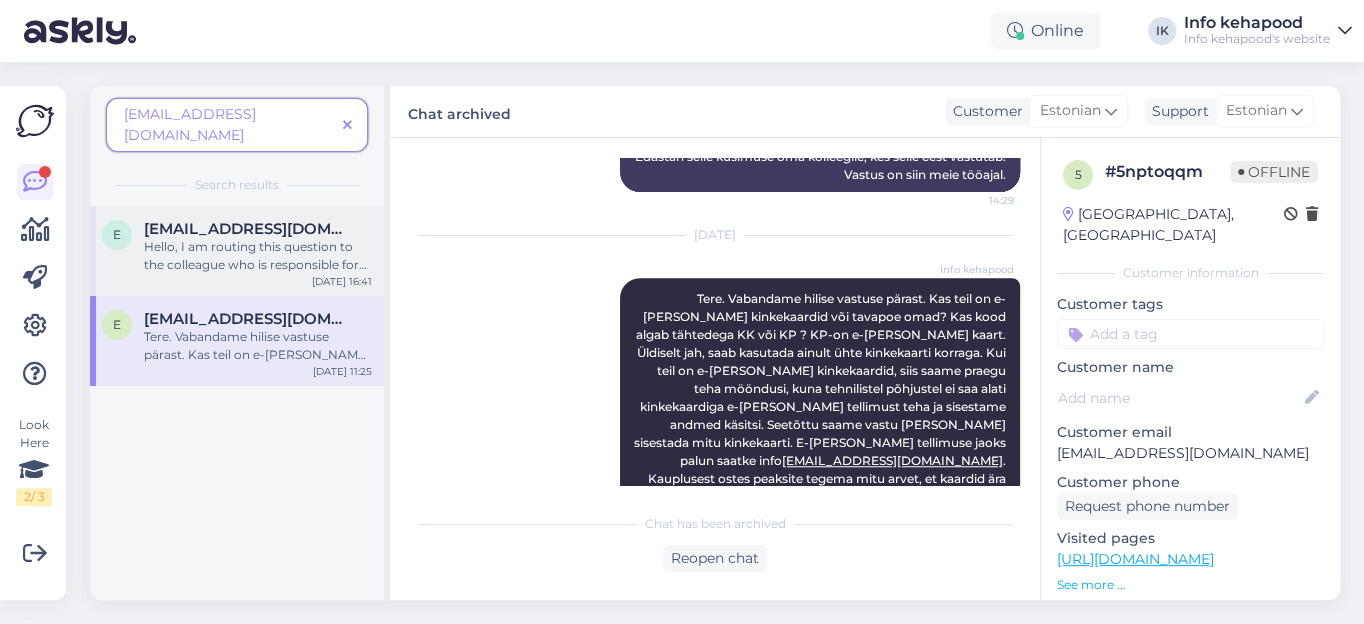 click on "Hello, I am routing this question to the colleague who is responsible for this topic. The reply might take a bit. But it’ll be saved here for you to read later." at bounding box center (258, 256) 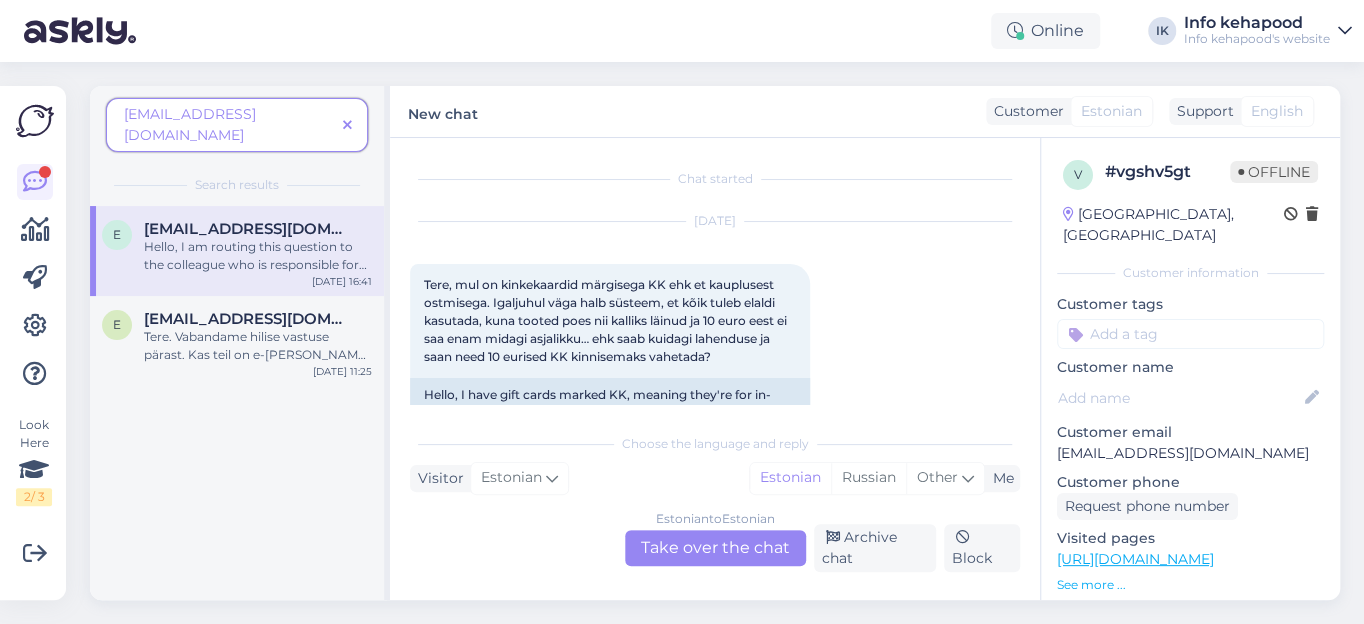 scroll, scrollTop: 328, scrollLeft: 0, axis: vertical 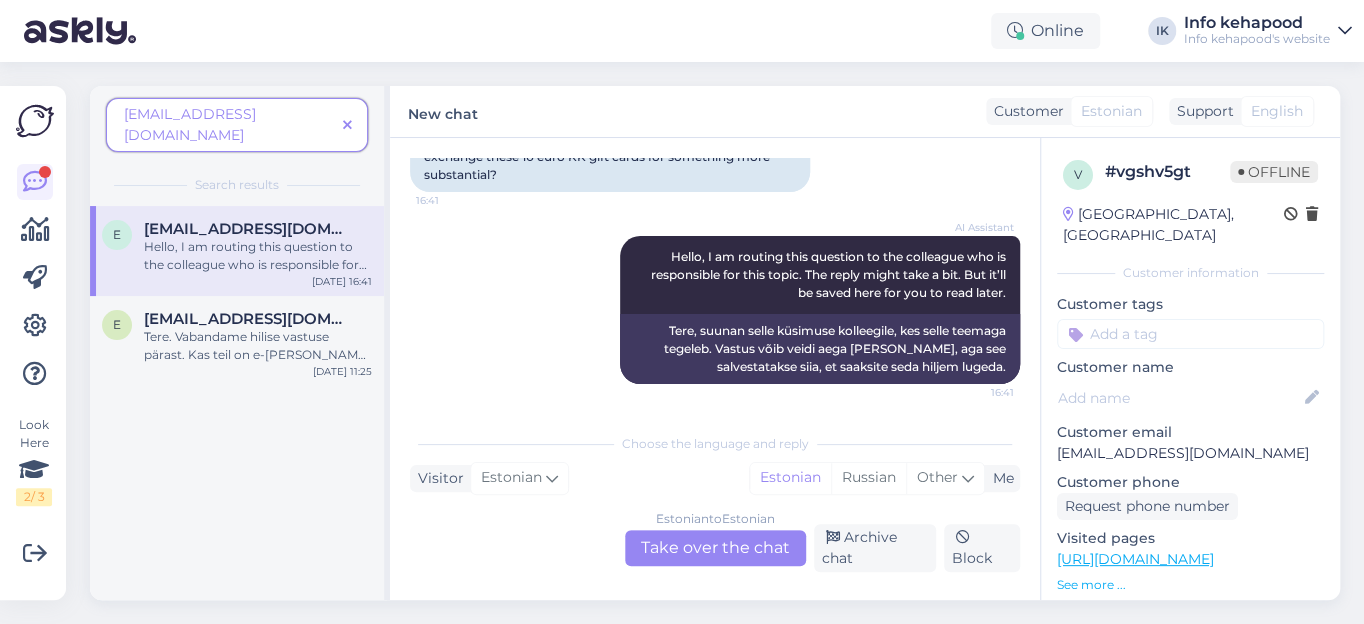 click on "Estonian  to  Estonian Take over the chat" at bounding box center [715, 548] 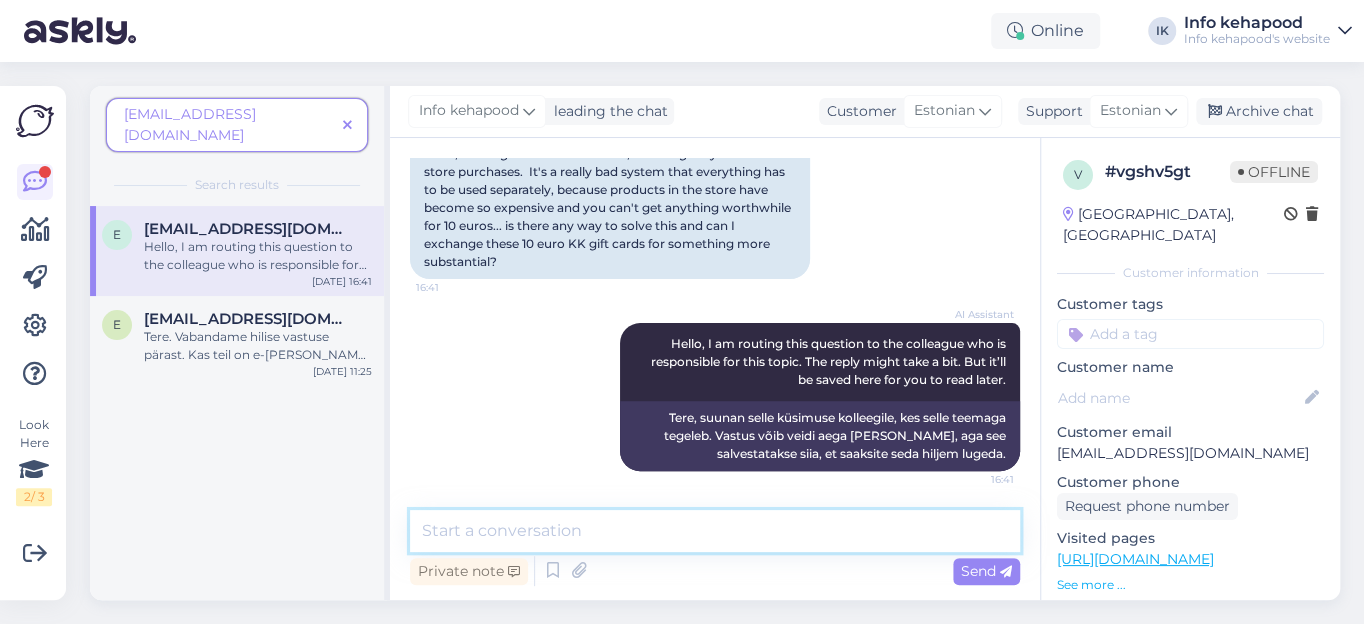 click at bounding box center [715, 531] 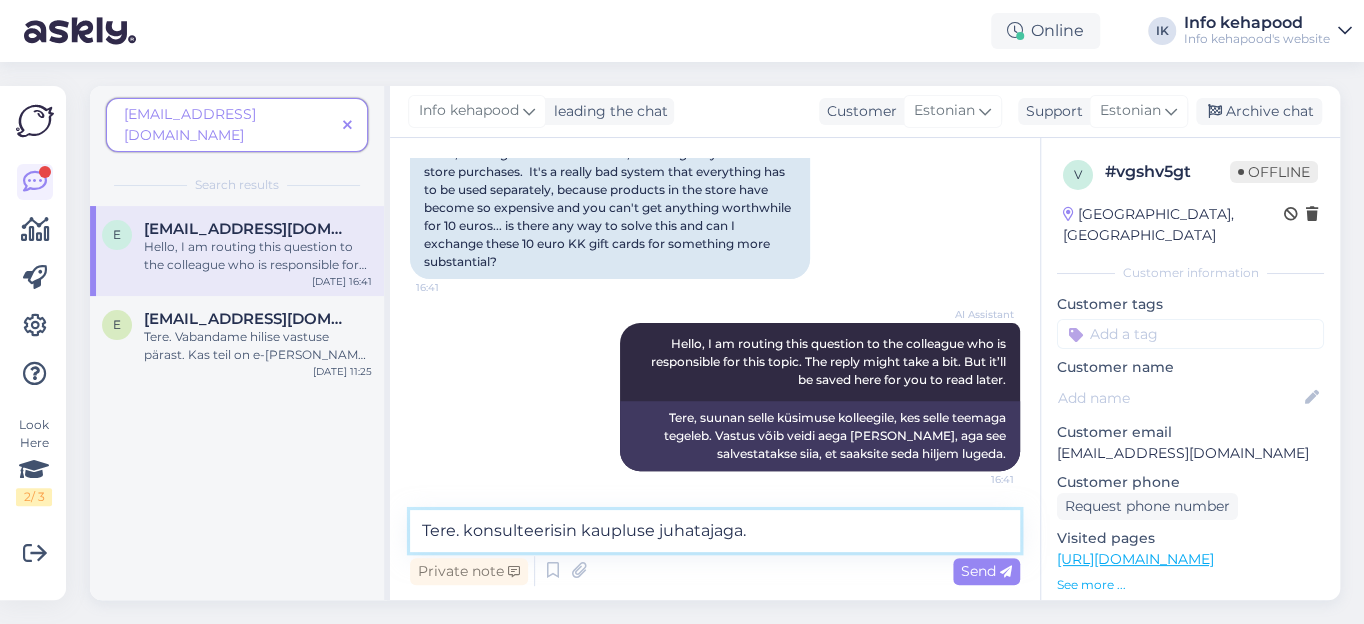 click on "Tere. konsulteerisin kaupluse juhatajaga." at bounding box center (715, 531) 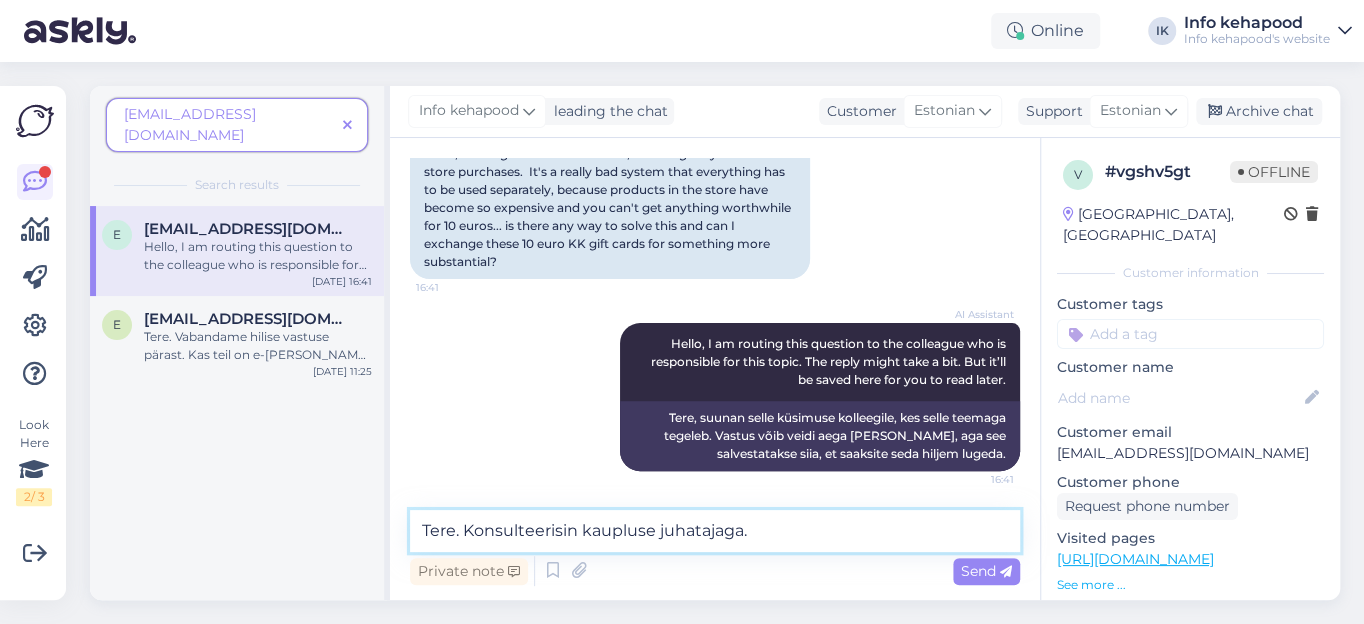 click on "Tere. Konsulteerisin kaupluse juhatajaga." at bounding box center [715, 531] 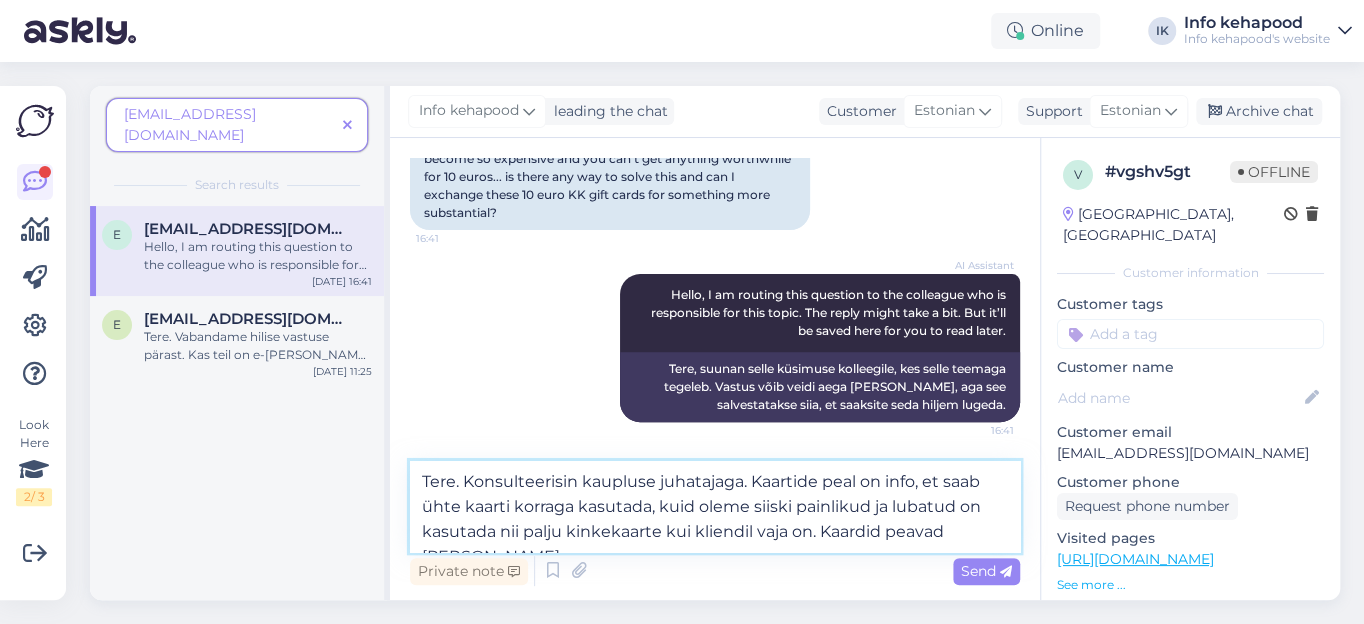 scroll, scrollTop: 315, scrollLeft: 0, axis: vertical 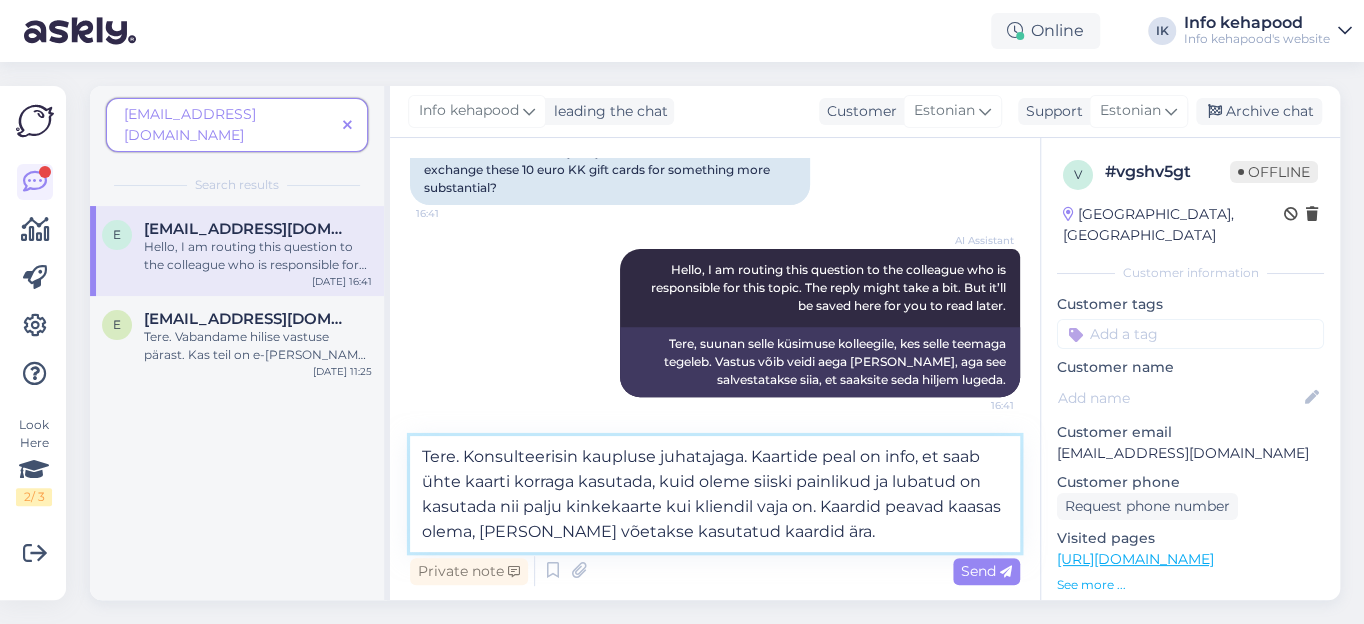 click on "Tere. Konsulteerisin kaupluse juhatajaga. Kaartide peal on info, et saab ühte kaarti korraga kasutada, kuid oleme siiski painlikud ja lubatud on kasutada nii palju kinkekaarte kui kliendil vaja on. Kaardid peavad kaasas olema, [PERSON_NAME] võetakse kasutatud kaardid ära." at bounding box center [715, 494] 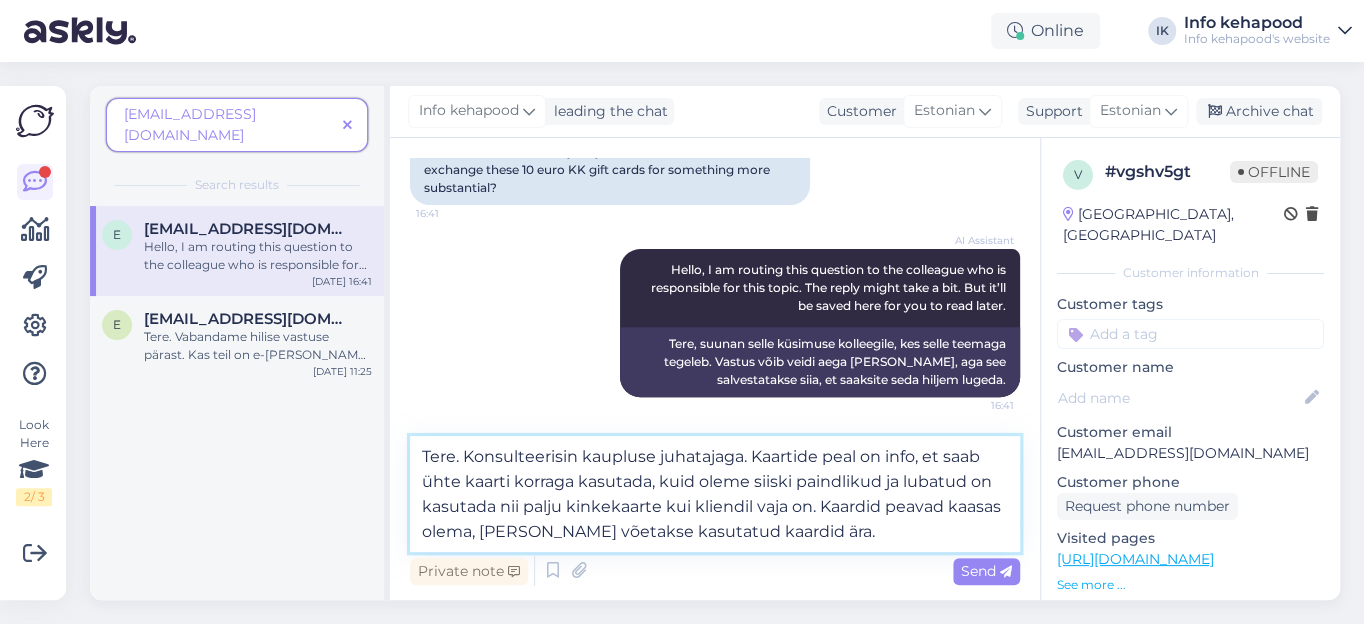 click on "Tere. Konsulteerisin kaupluse juhatajaga. Kaartide peal on info, et saab ühte kaarti korraga kasutada, kuid oleme siiski paindlikud ja lubatud on kasutada nii palju kinkekaarte kui kliendil vaja on. Kaardid peavad kaasas olema, [PERSON_NAME] võetakse kasutatud kaardid ära." at bounding box center [715, 494] 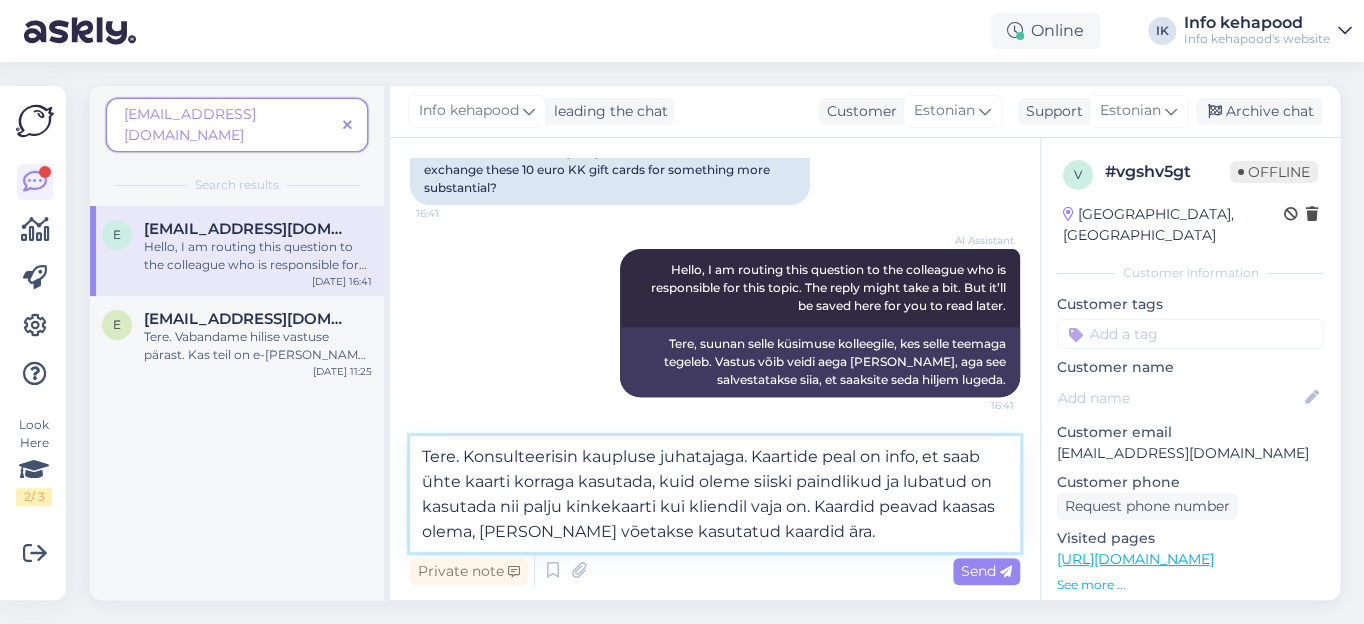 click on "Tere. Konsulteerisin kaupluse juhatajaga. Kaartide peal on info, et saab ühte kaarti korraga kasutada, kuid oleme siiski paindlikud ja lubatud on kasutada nii palju kinkekaarti kui kliendil vaja on. Kaardid peavad kaasas olema, [PERSON_NAME] võetakse kasutatud kaardid ära." at bounding box center (715, 494) 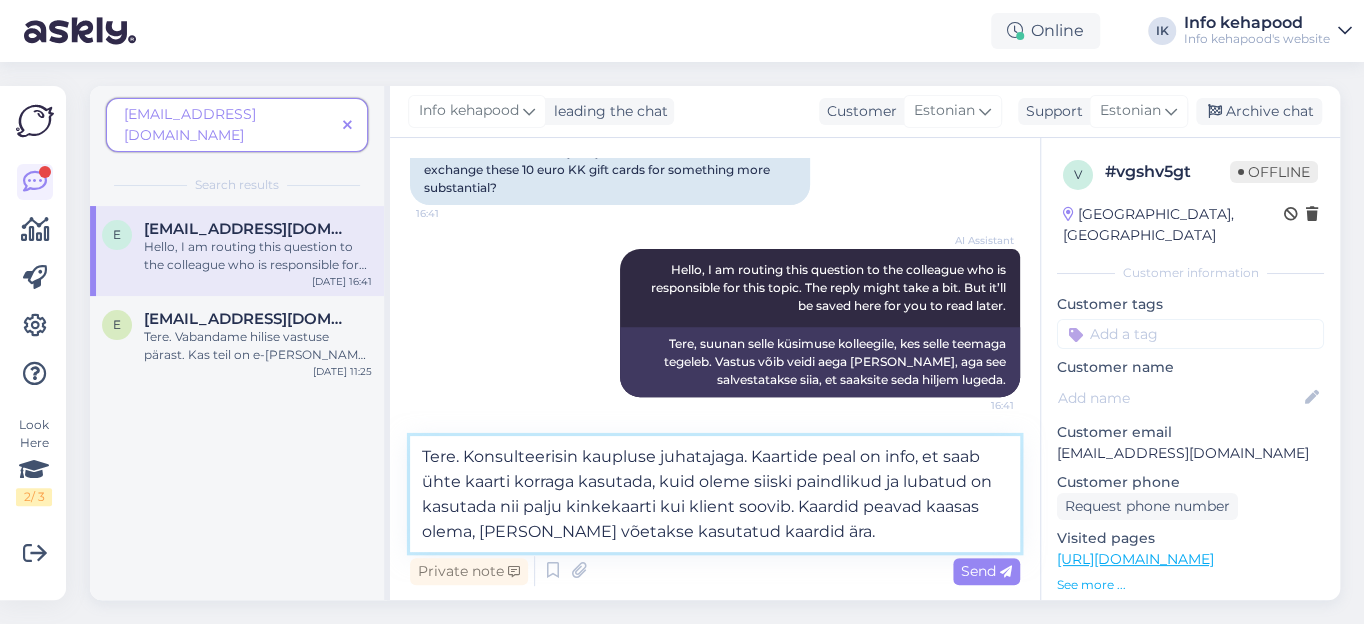 type on "Tere. Konsulteerisin kaupluse juhatajaga. Kaartide peal on info, et saab ühte kaarti korraga kasutada, kuid oleme siiski paindlikud ja lubatud on kasutada nii palju kinkekaarti kui klient soovib. Kaardid peavad kaasas olema, [PERSON_NAME] võetakse kasutatud kaardid ära." 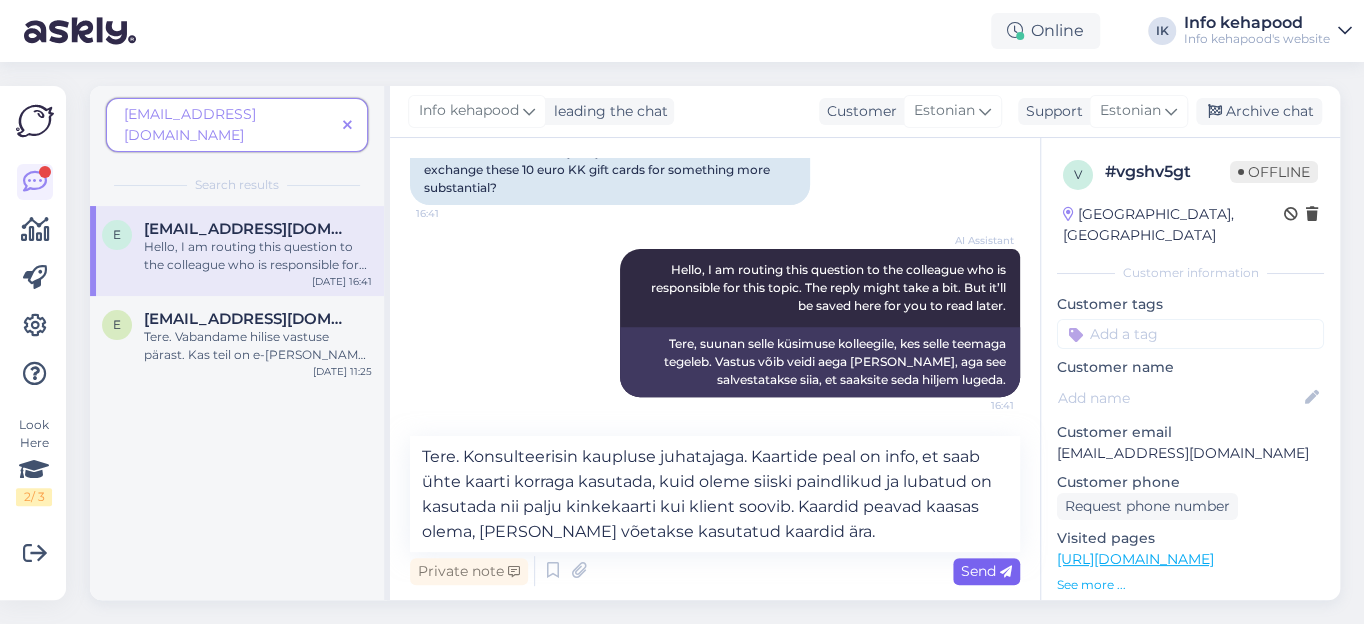 click on "Send" at bounding box center [986, 571] 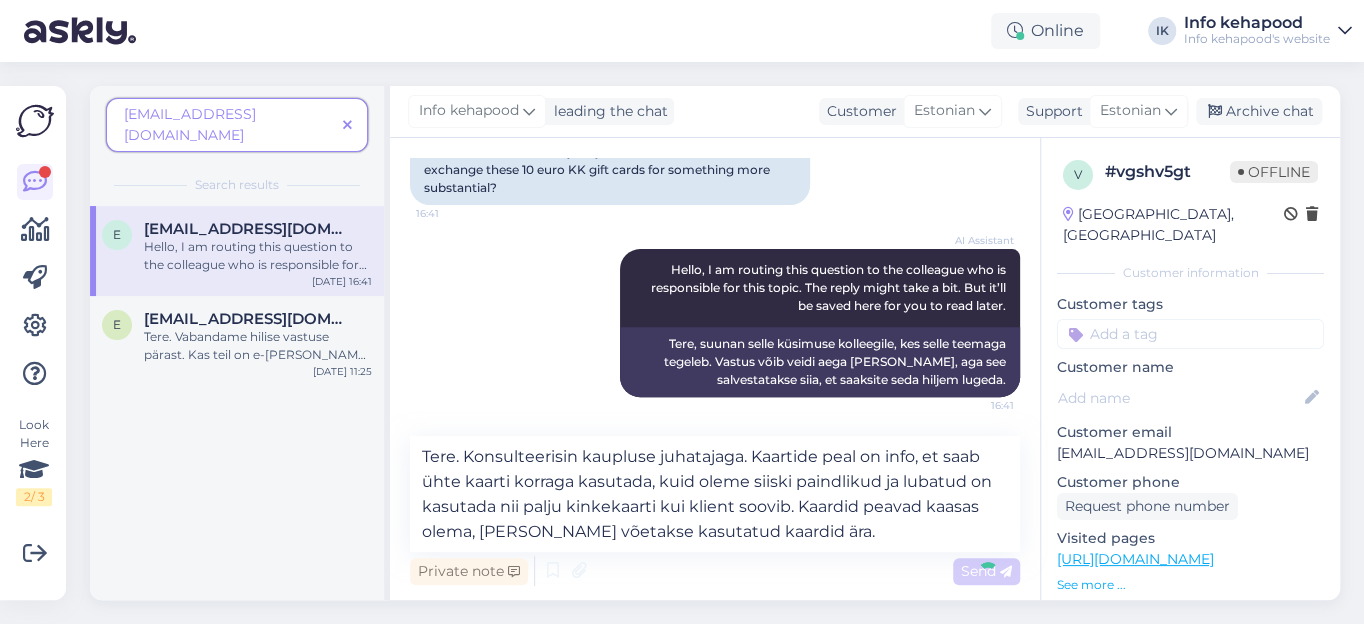 type 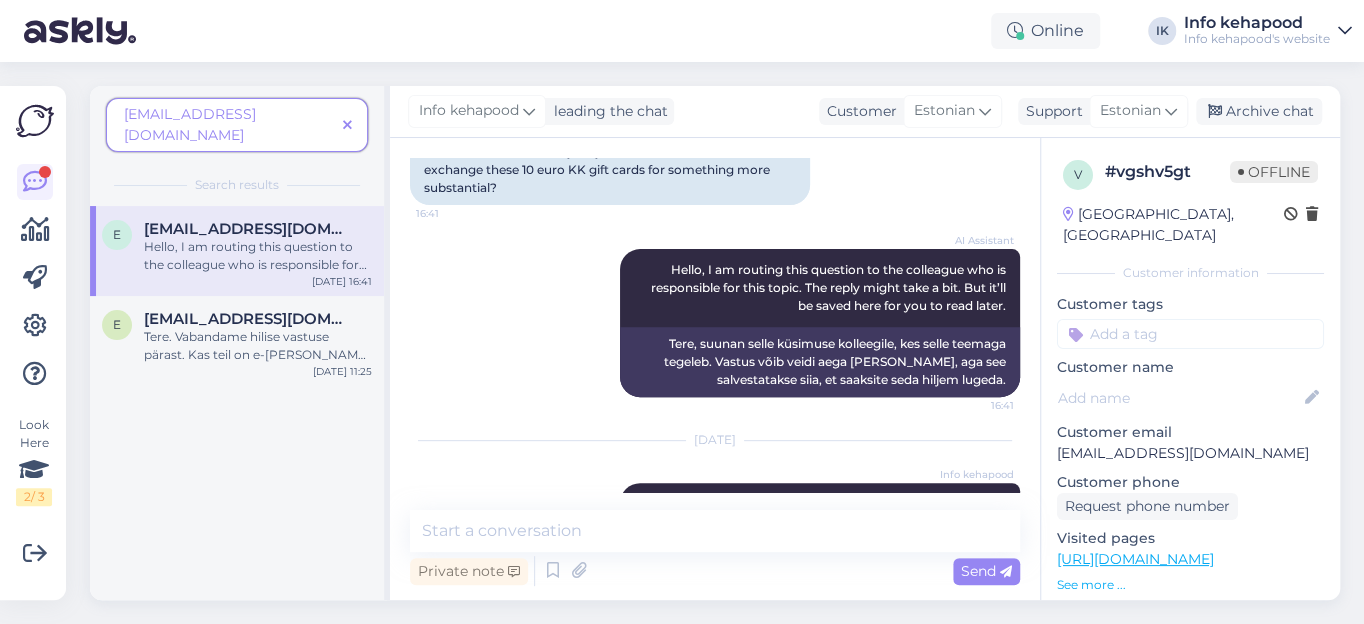 scroll, scrollTop: 441, scrollLeft: 0, axis: vertical 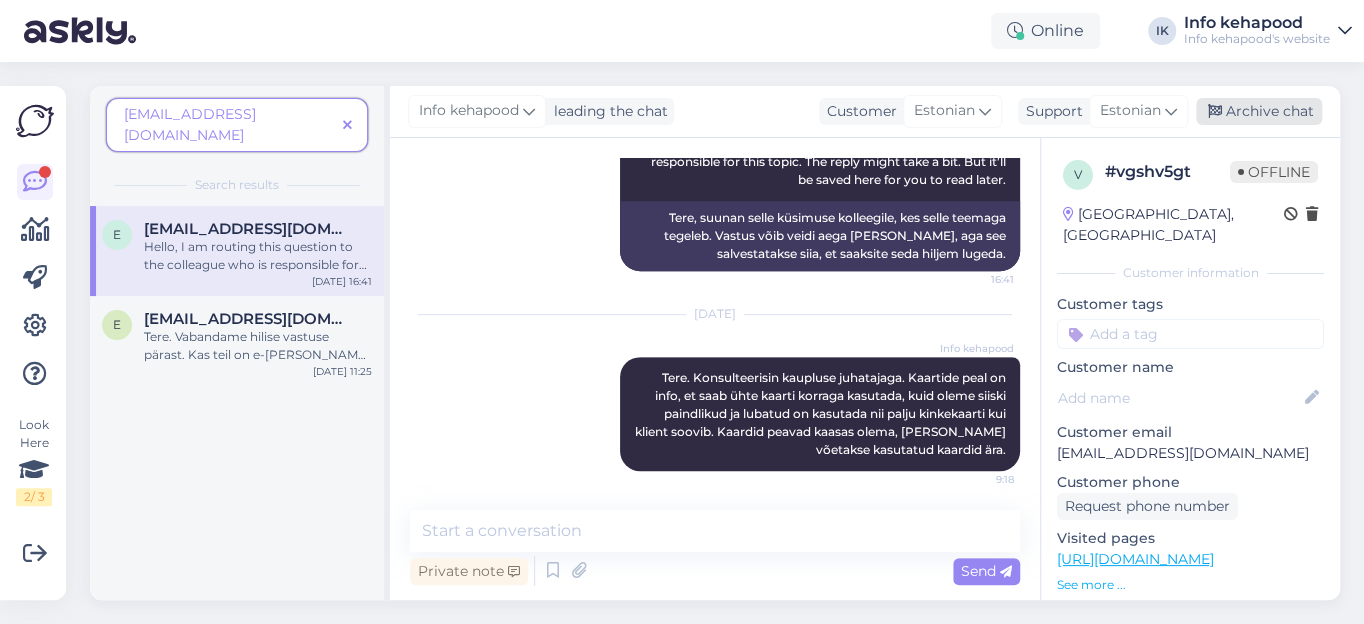 click on "Archive chat" at bounding box center [1259, 111] 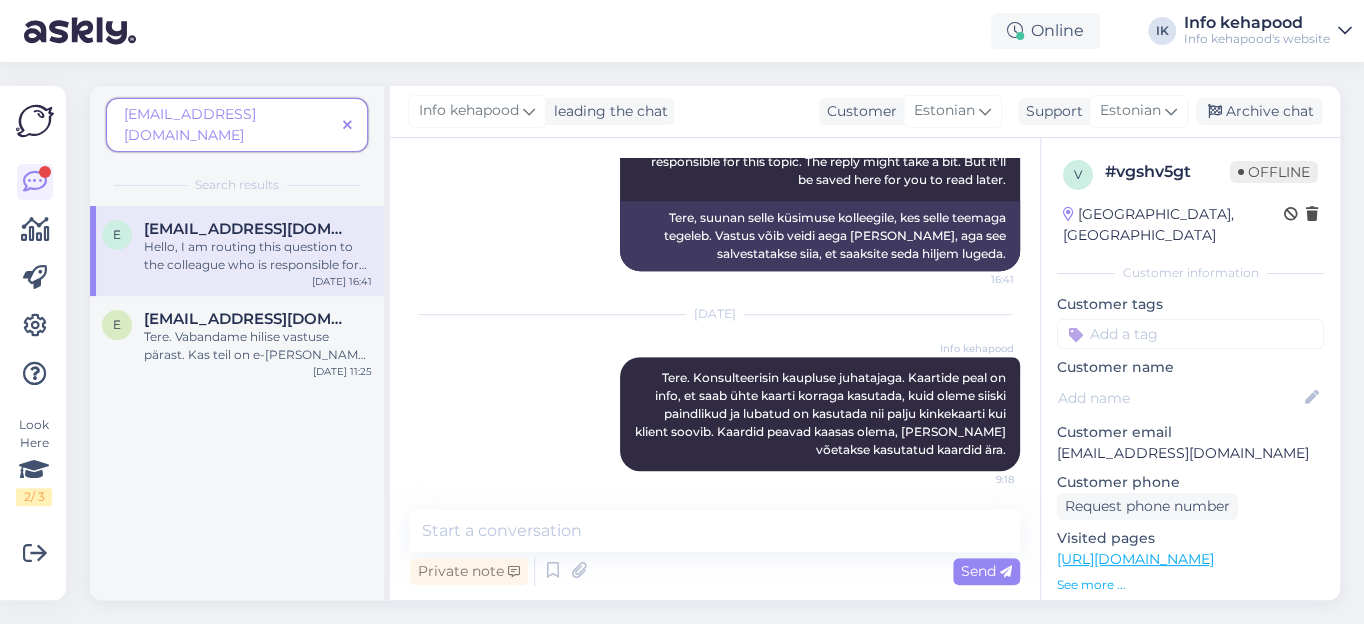 scroll, scrollTop: 448, scrollLeft: 0, axis: vertical 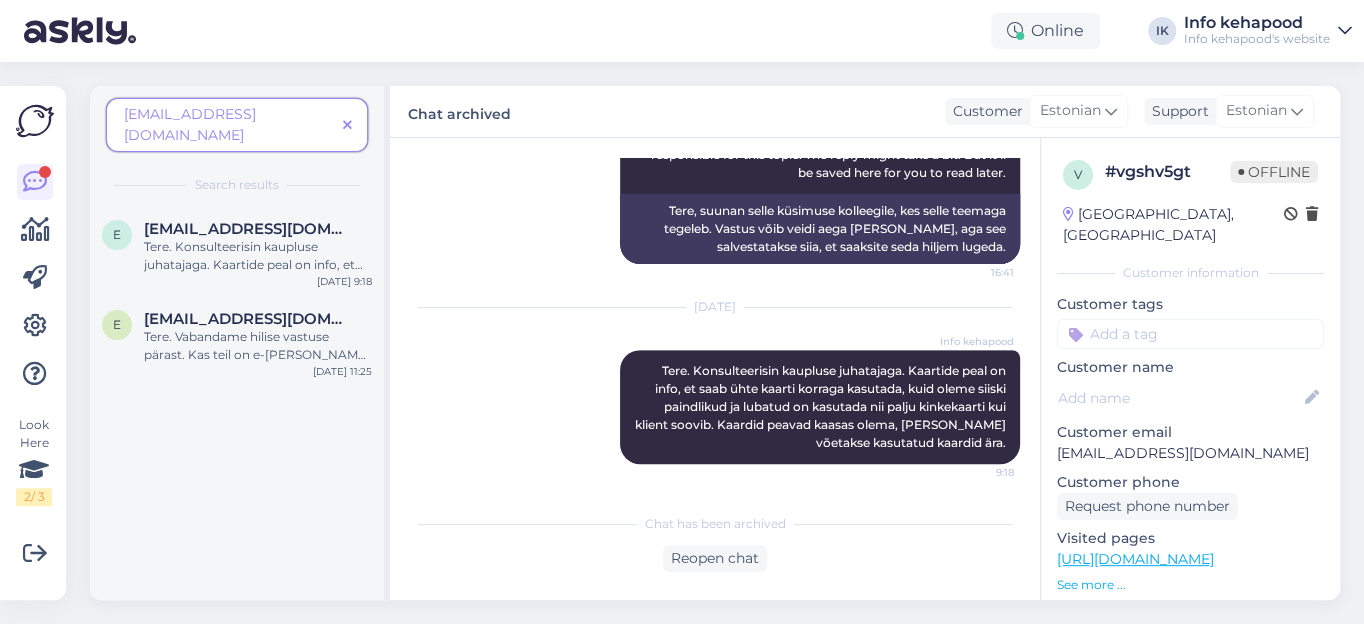 click at bounding box center (347, 126) 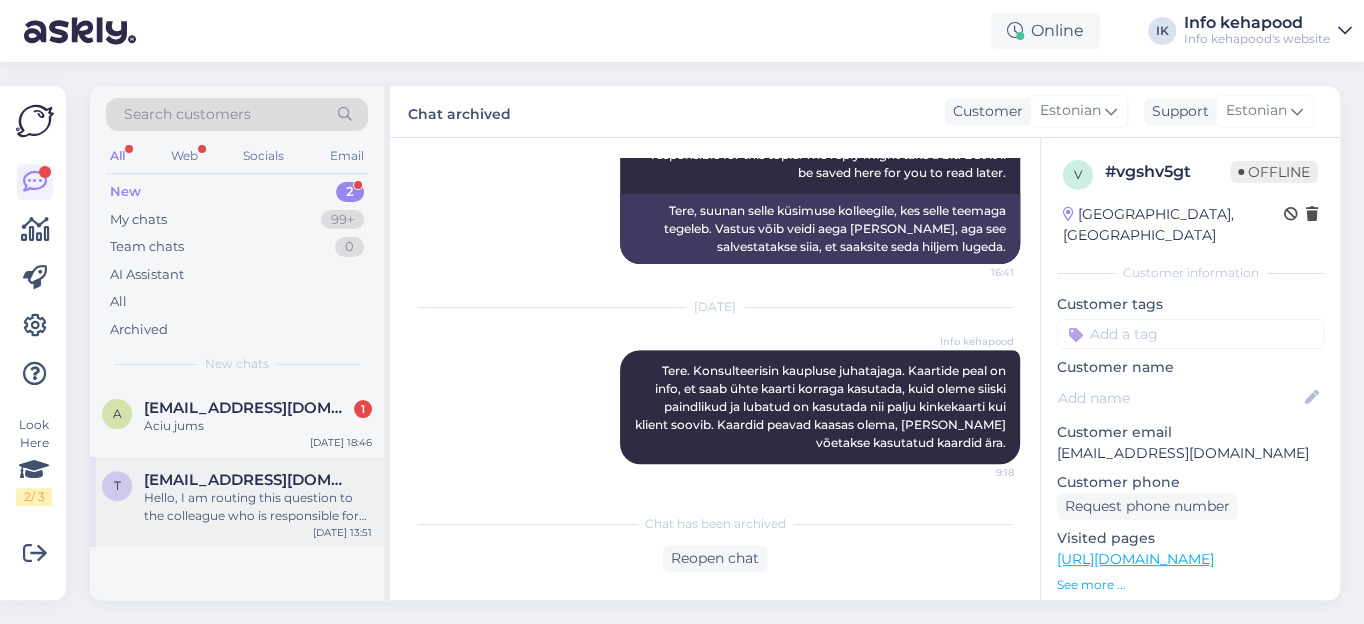 click on "Hello, I am routing this question to the colleague who is responsible for this topic. The reply might take a bit. But it’ll be saved here for you to read later." at bounding box center (258, 507) 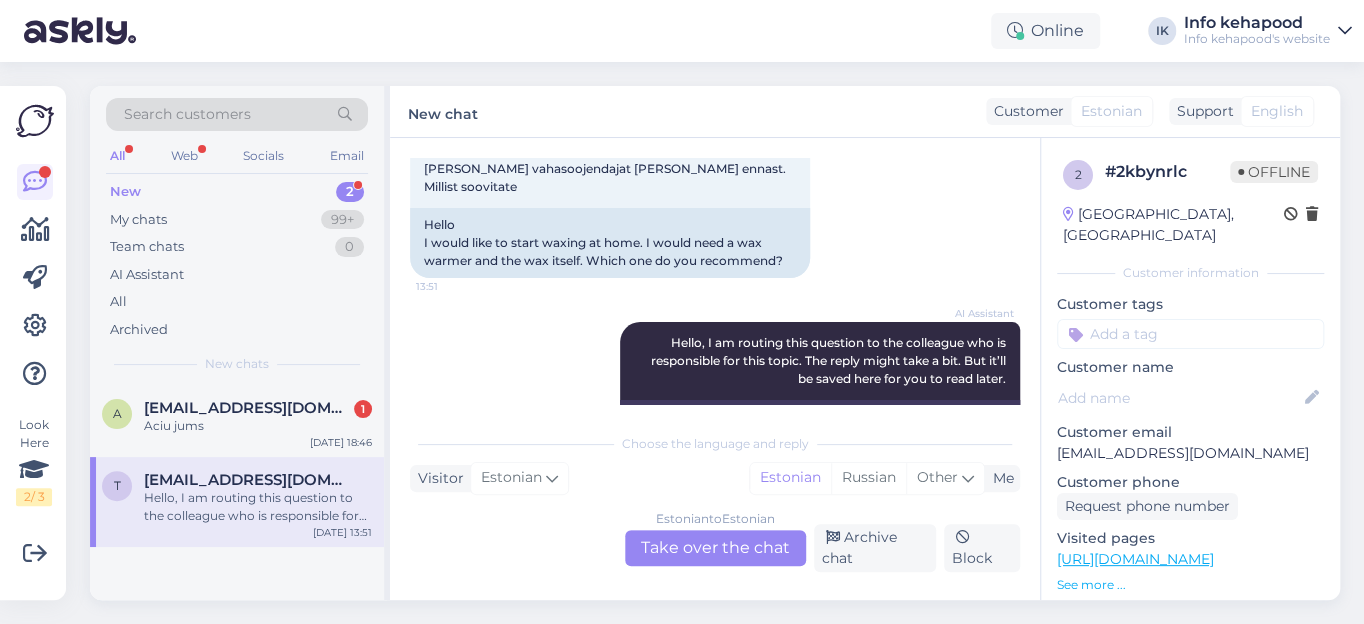 scroll, scrollTop: 220, scrollLeft: 0, axis: vertical 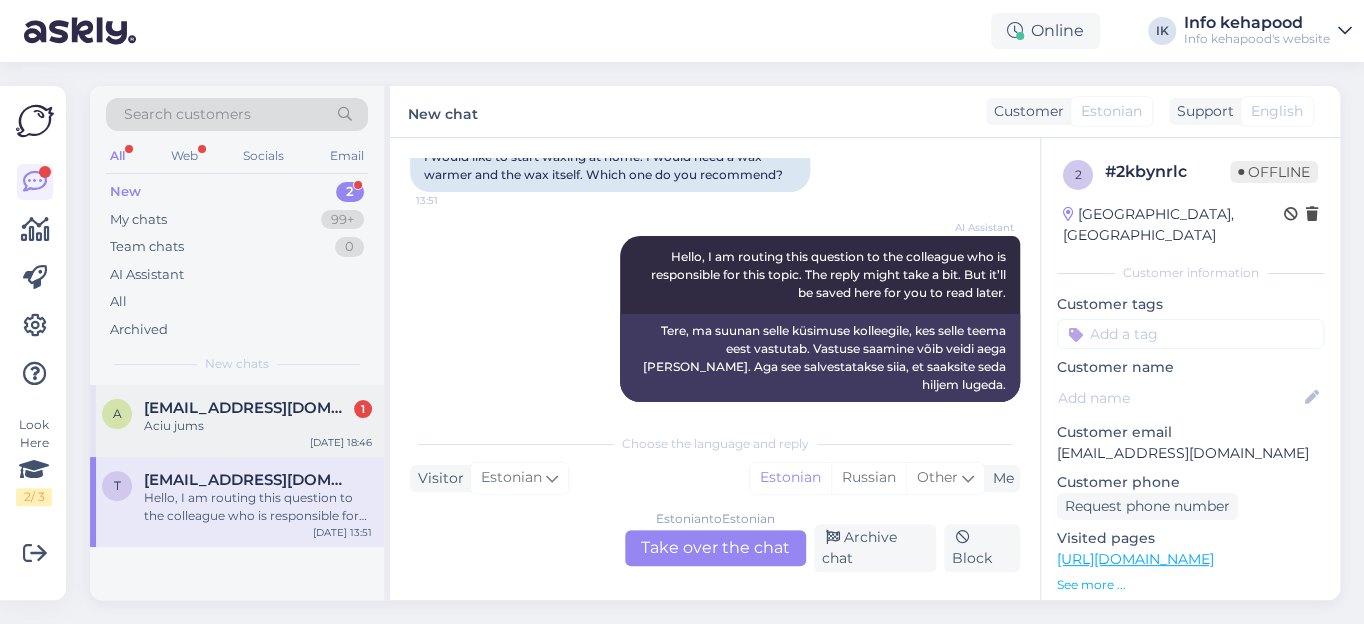 click on "[EMAIL_ADDRESS][DOMAIN_NAME]" at bounding box center (248, 408) 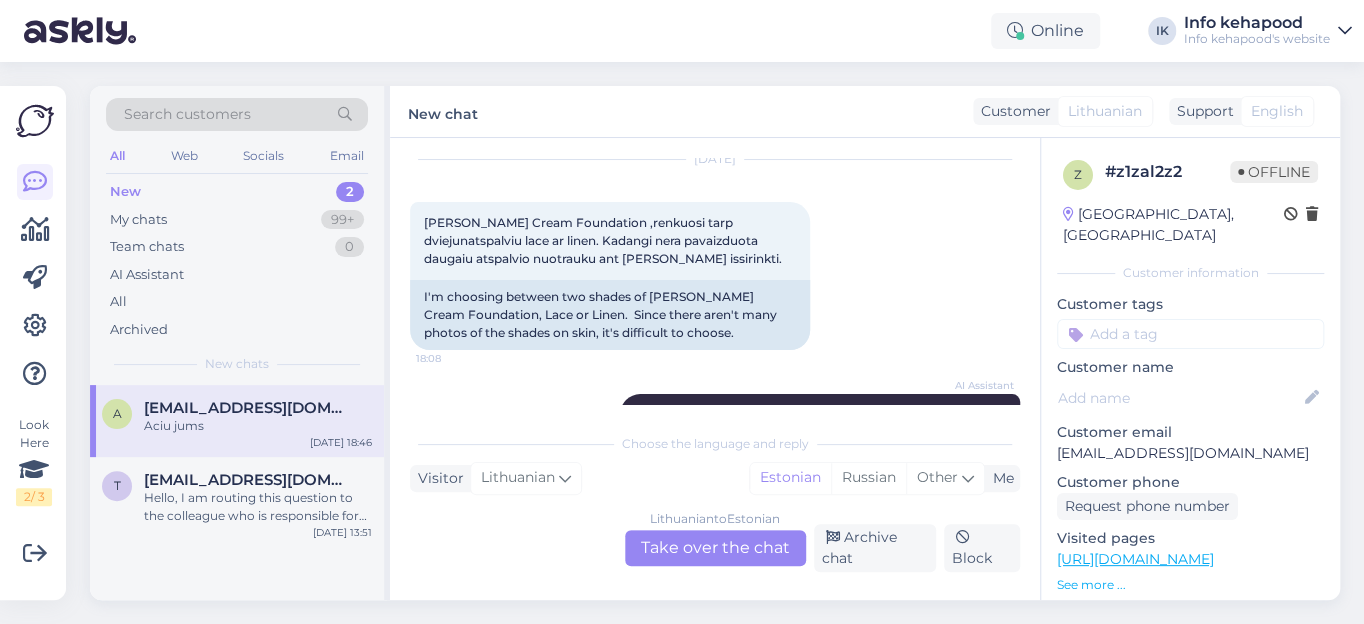 scroll, scrollTop: 90, scrollLeft: 0, axis: vertical 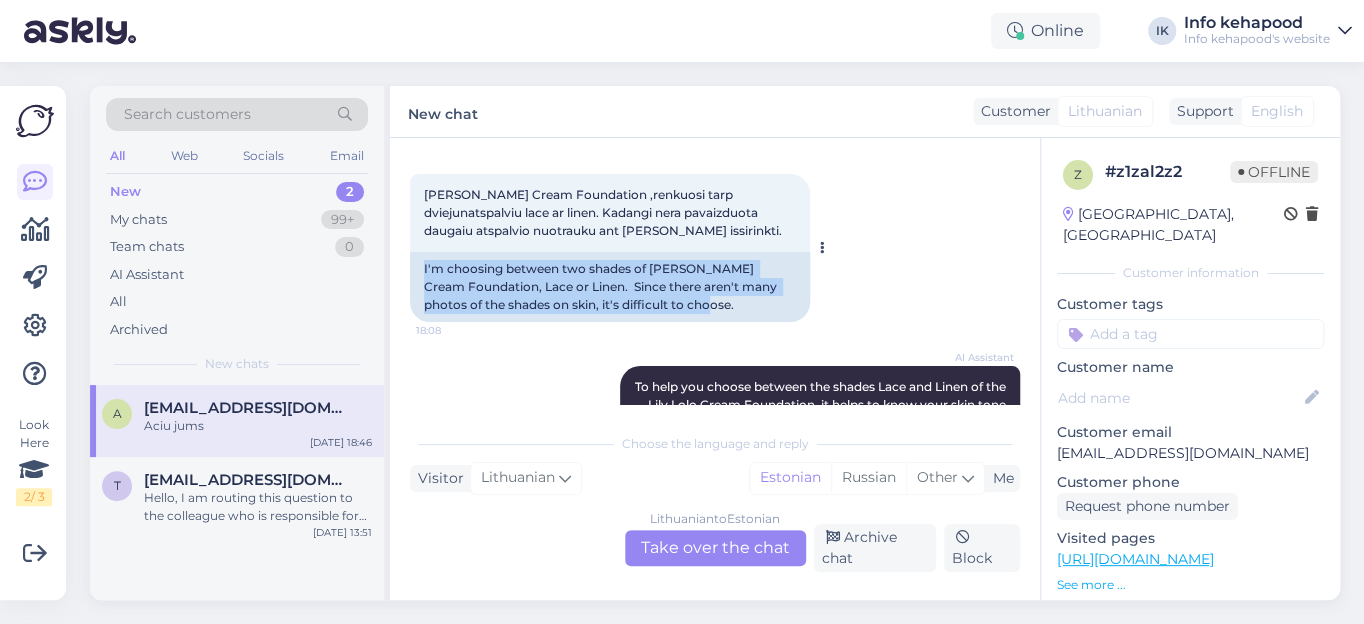 drag, startPoint x: 424, startPoint y: 261, endPoint x: 705, endPoint y: 311, distance: 285.41373 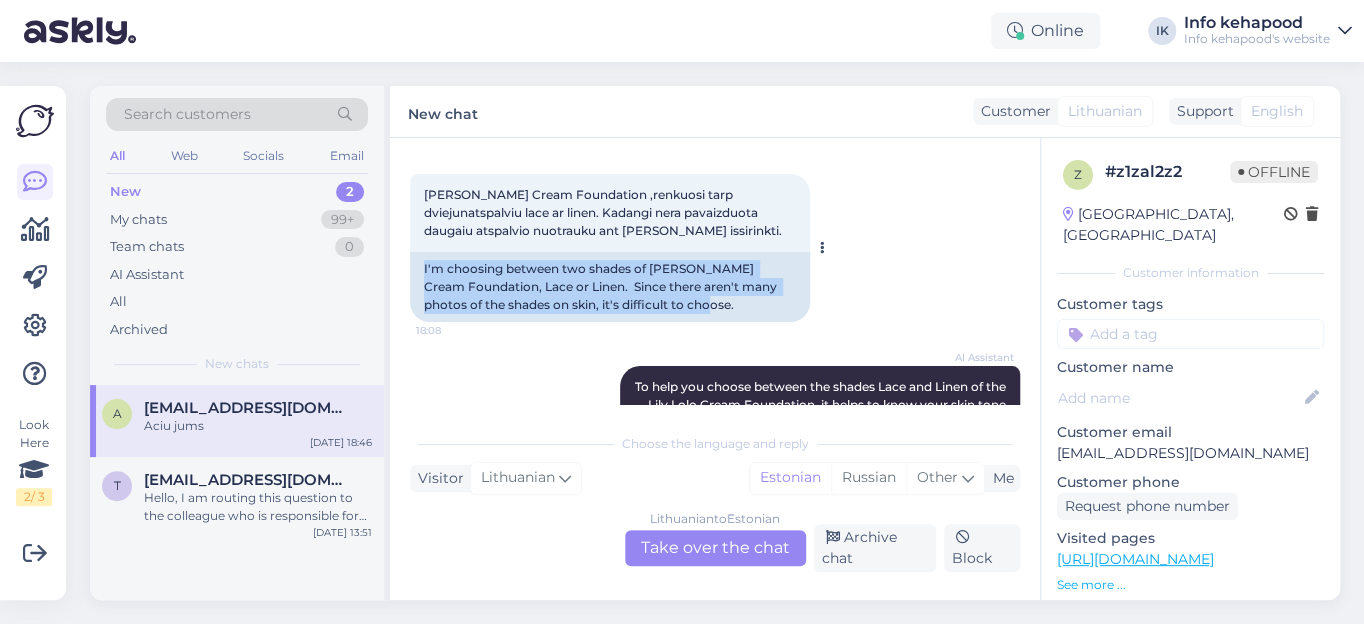 click on "I'm choosing between two shades of [PERSON_NAME] Cream Foundation, Lace or Linen.  Since there aren't many photos of the shades on skin, it's difficult to choose." at bounding box center [610, 287] 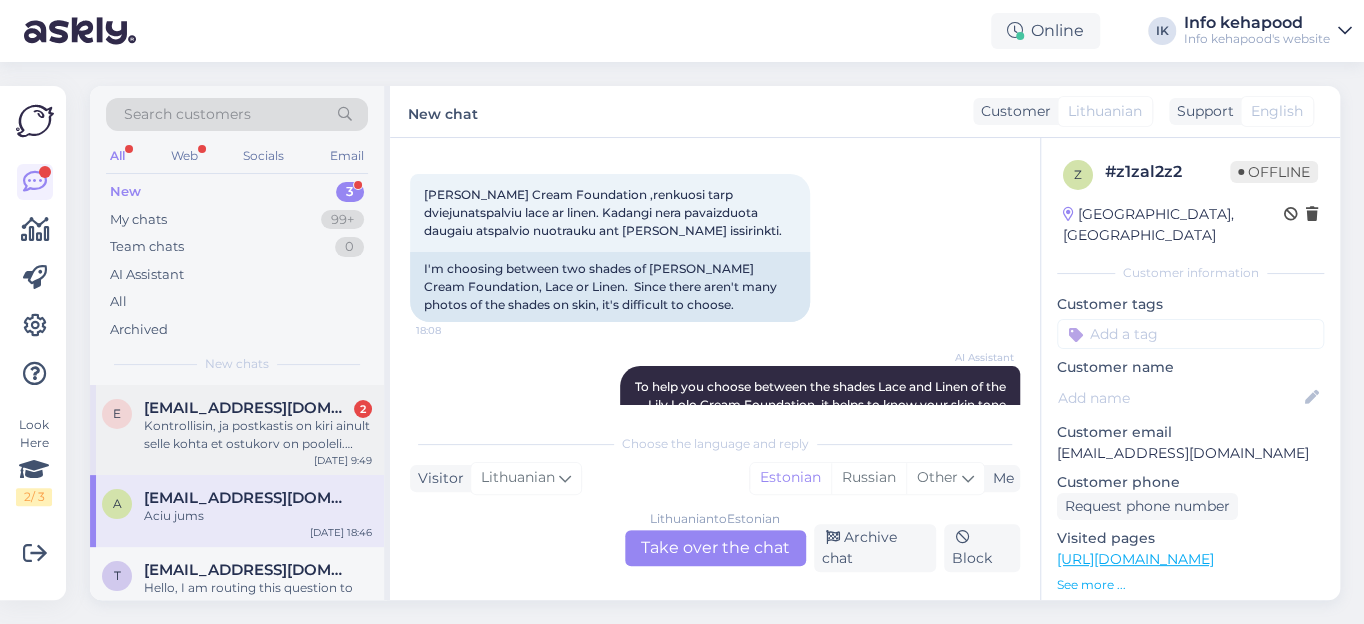 click on "Kontrollisin, ja postkastis on kiri ainult selle kohta et ostukorv on pooleli. [EMAIL_ADDRESS][DOMAIN_NAME]" at bounding box center (258, 435) 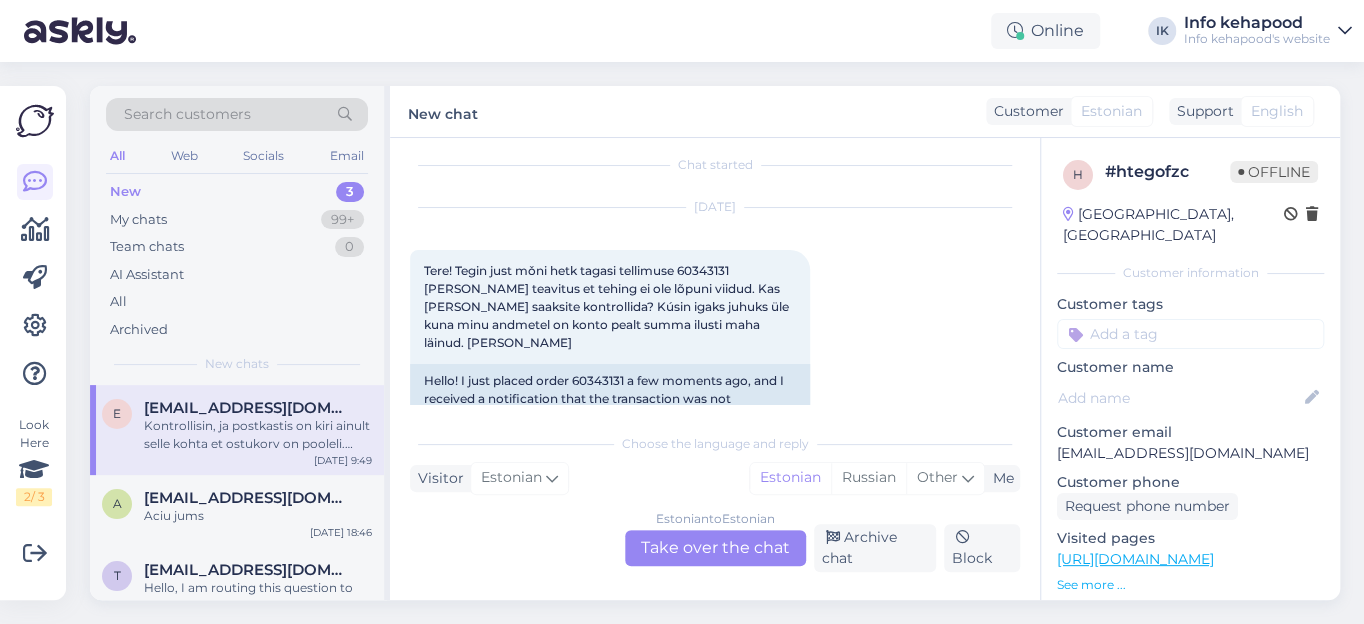 scroll, scrollTop: 0, scrollLeft: 0, axis: both 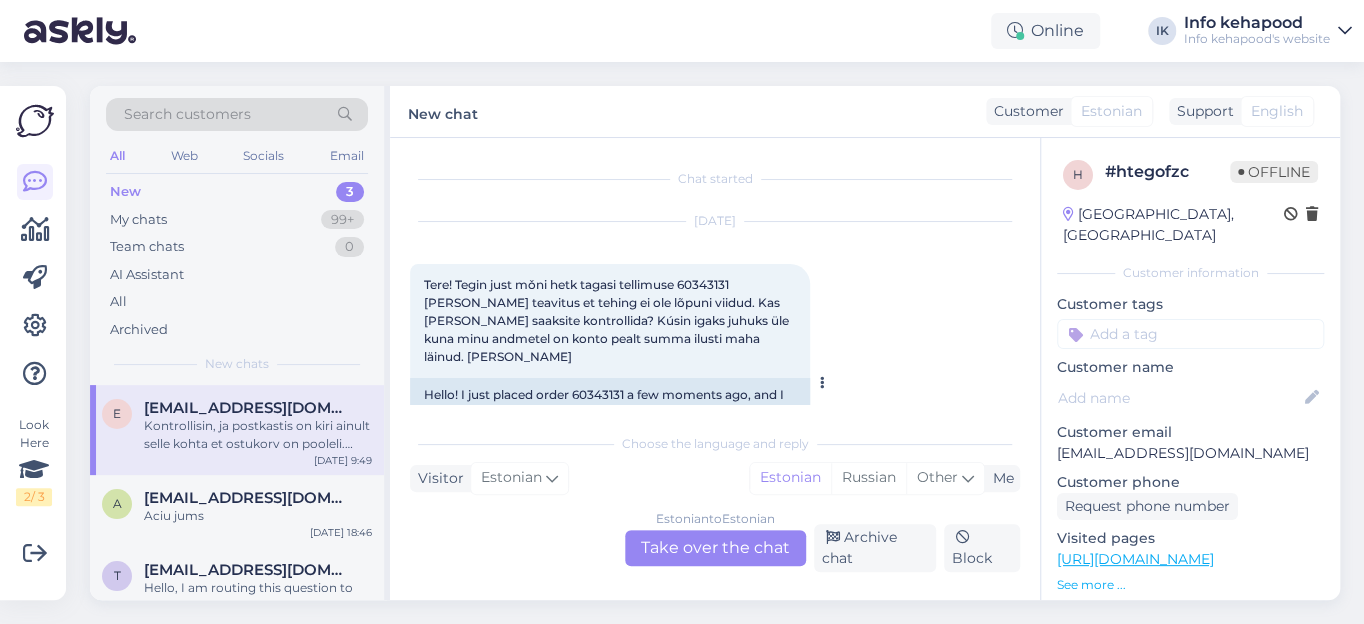 click on "Tere! Tegin just mǒni hetk tagasi tellimuse 60343131 [PERSON_NAME] teavitus et tehing ei ole lõpuni viidud. Kas [PERSON_NAME] saaksite kontrollida? Kúsin igaks juhuks üle kuna minu andmetel on konto pealt summa ilusti maha  läinud. [PERSON_NAME]" at bounding box center (608, 320) 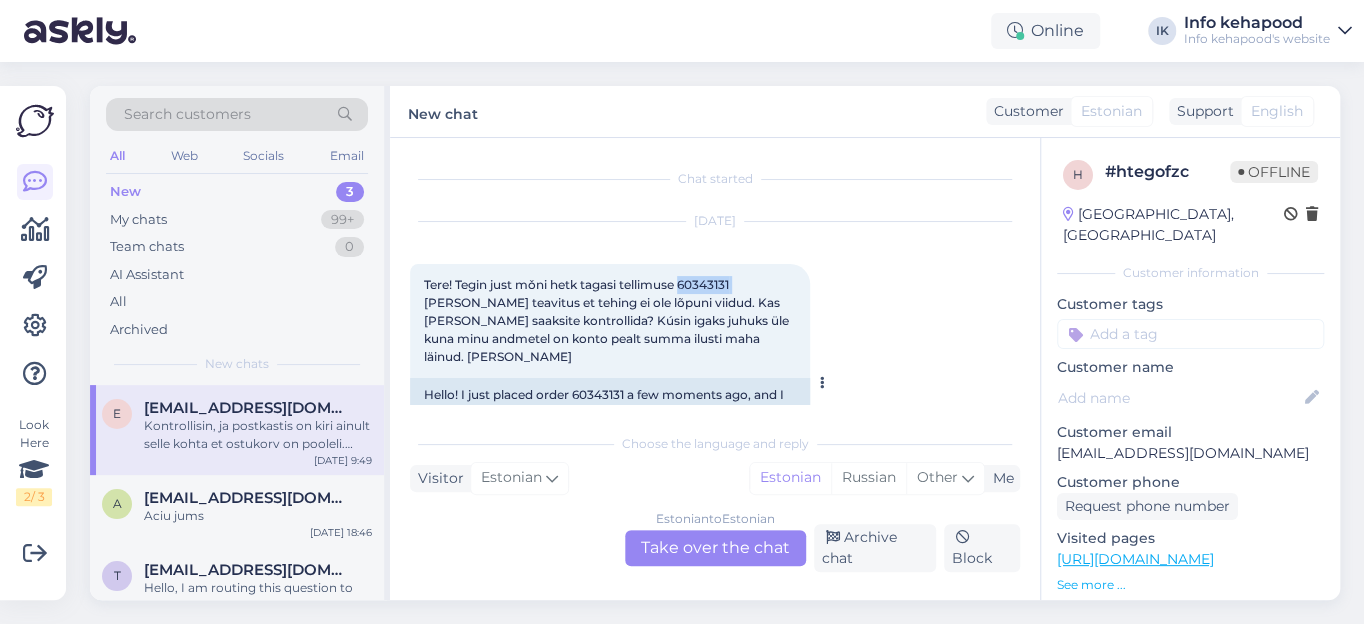 click on "Tere! Tegin just mǒni hetk tagasi tellimuse 60343131 [PERSON_NAME] teavitus et tehing ei ole lõpuni viidud. Kas [PERSON_NAME] saaksite kontrollida? Kúsin igaks juhuks üle kuna minu andmetel on konto pealt summa ilusti maha  läinud. [PERSON_NAME]" at bounding box center (608, 320) 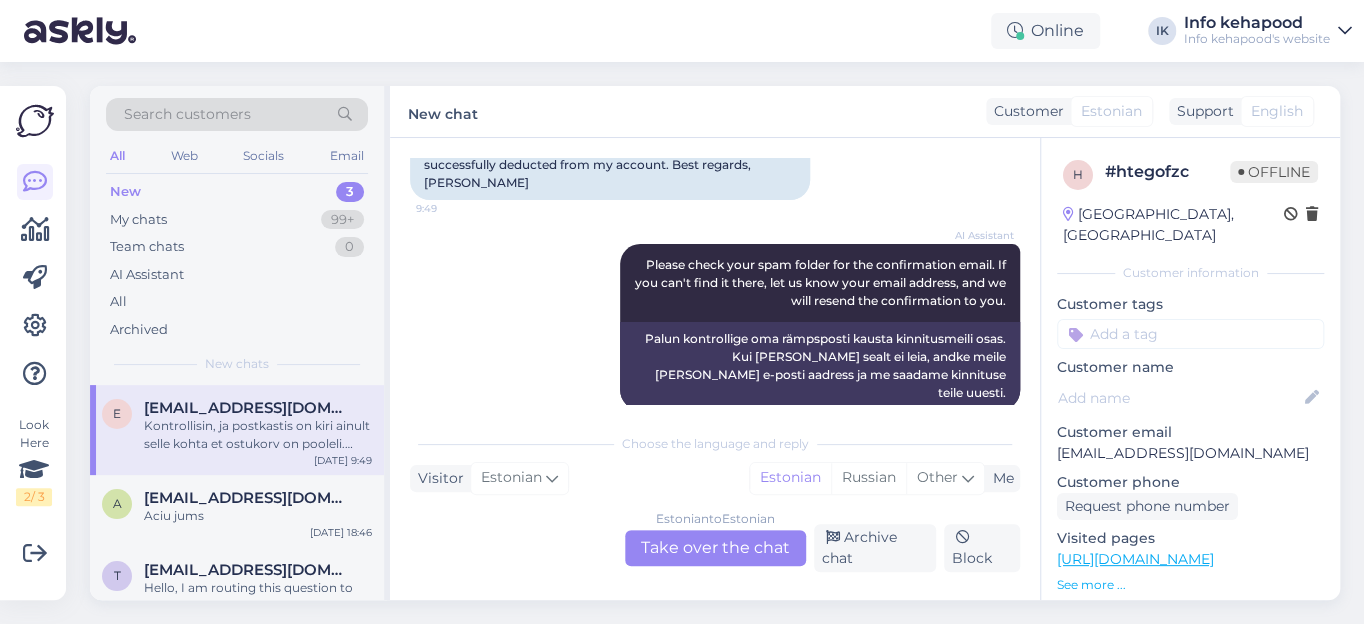 scroll, scrollTop: 448, scrollLeft: 0, axis: vertical 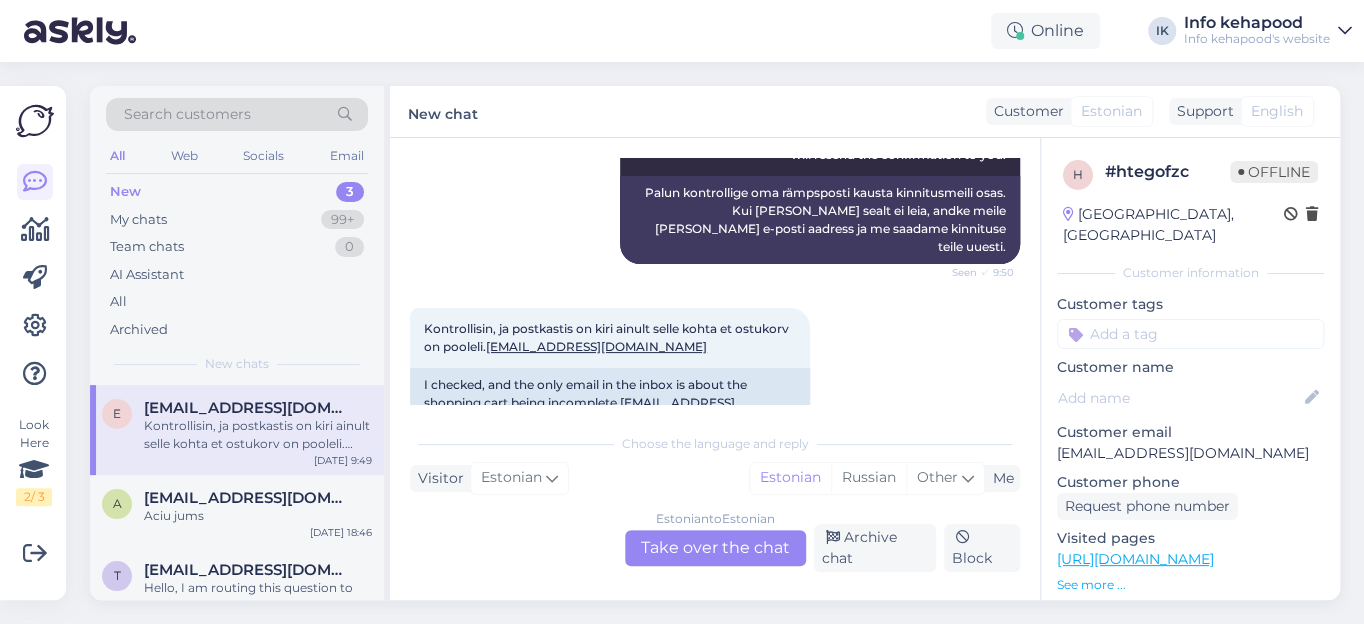 click on "Estonian  to  Estonian Take over the chat" at bounding box center [715, 548] 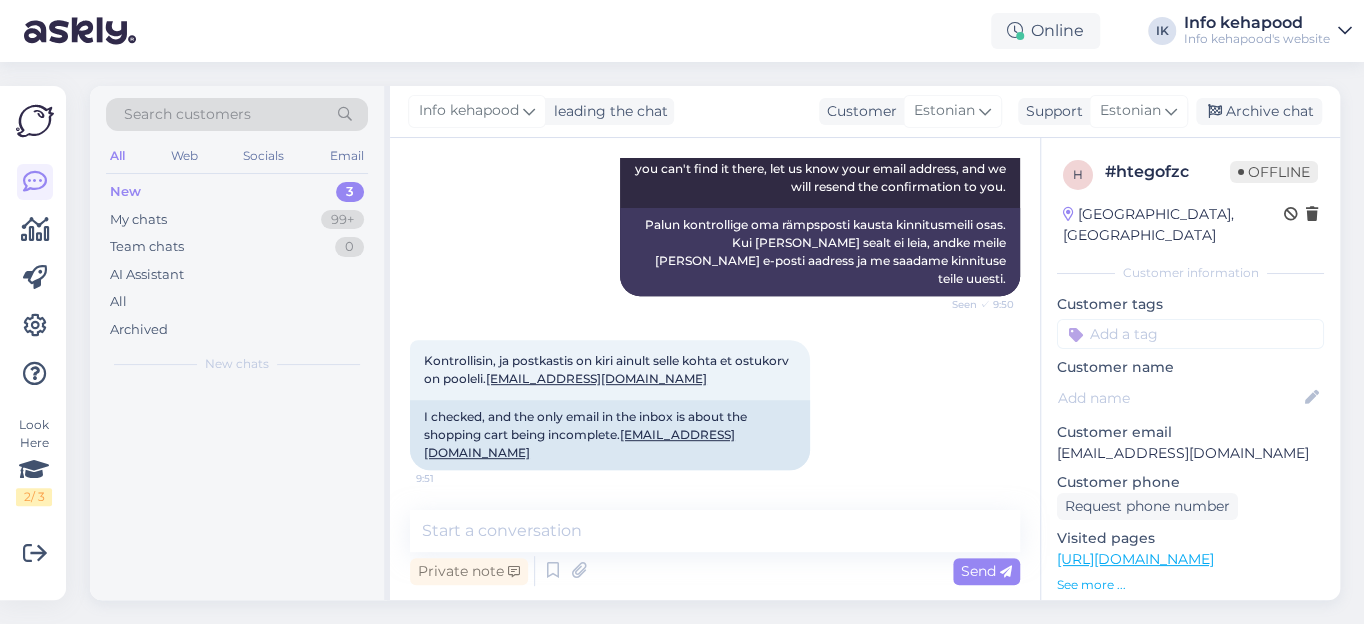 scroll, scrollTop: 360, scrollLeft: 0, axis: vertical 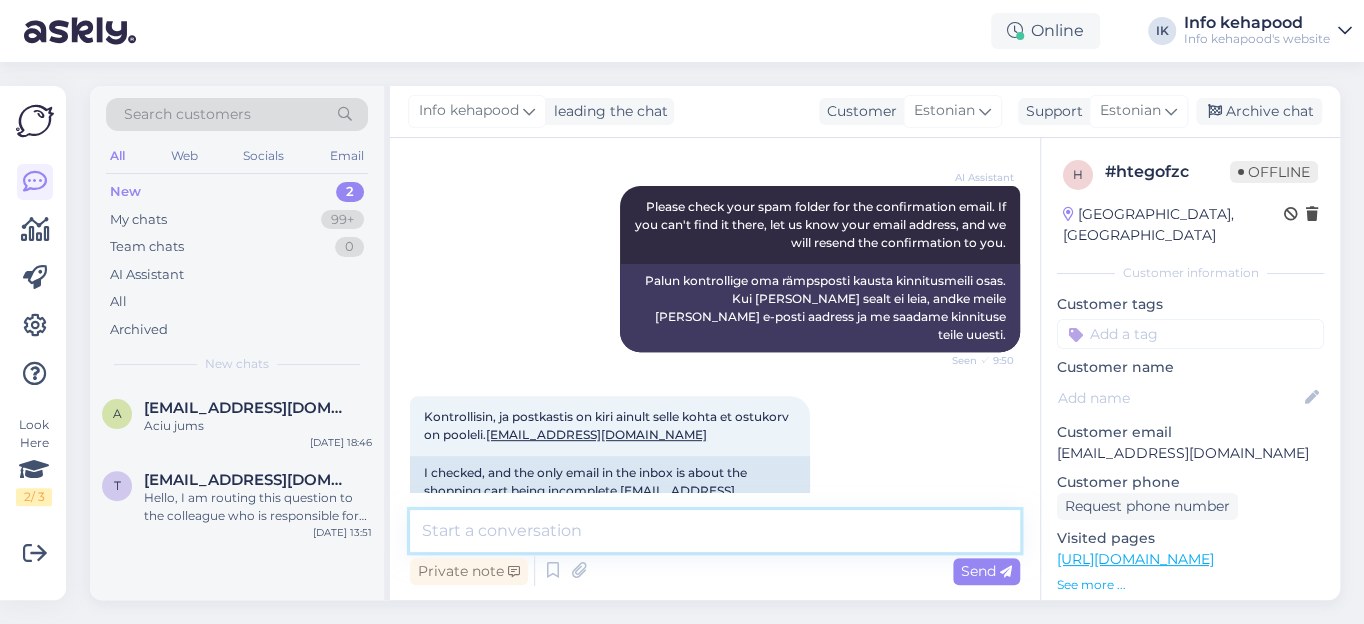 click at bounding box center (715, 531) 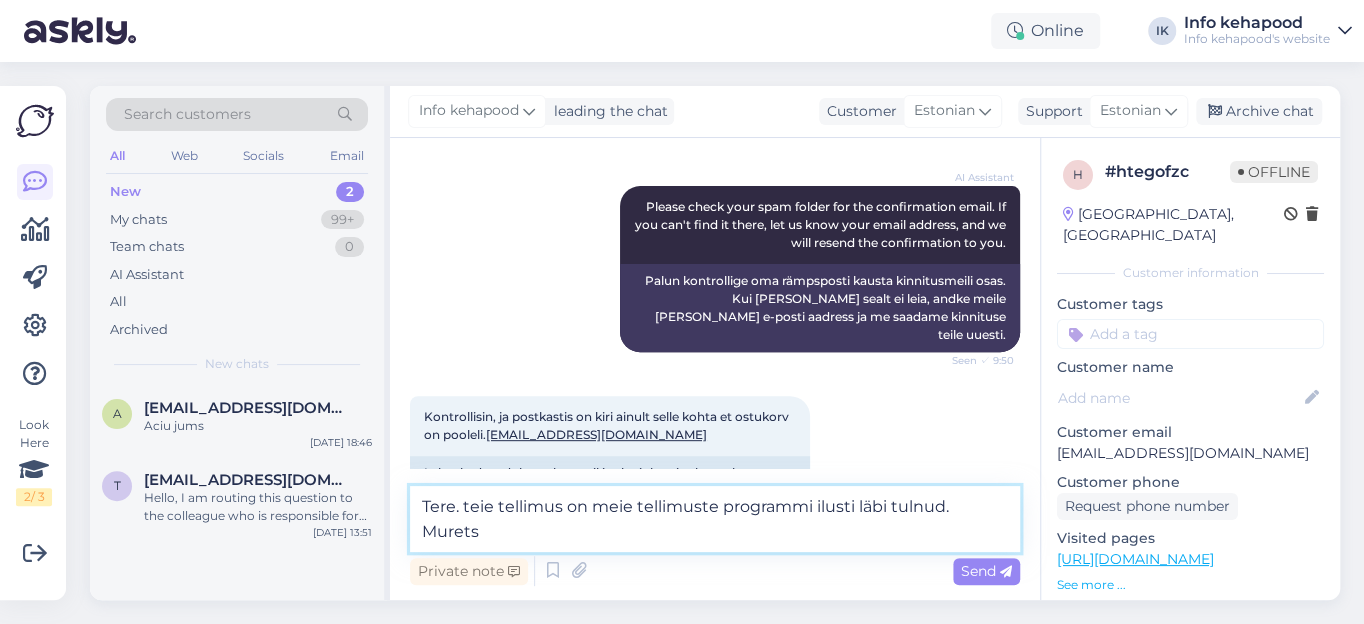 scroll, scrollTop: 384, scrollLeft: 0, axis: vertical 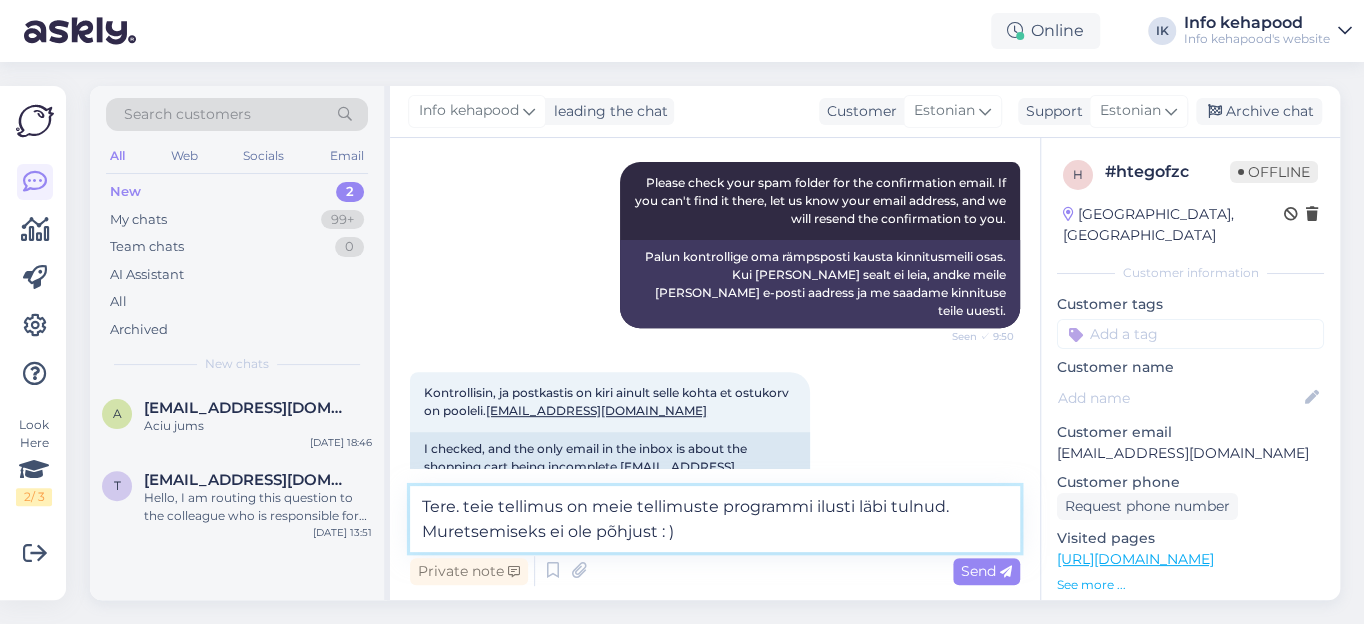 click on "Tere. teie tellimus on meie tellimuste programmi ilusti läbi tulnud. Muretsemiseks ei ole põhjust : )" at bounding box center (715, 519) 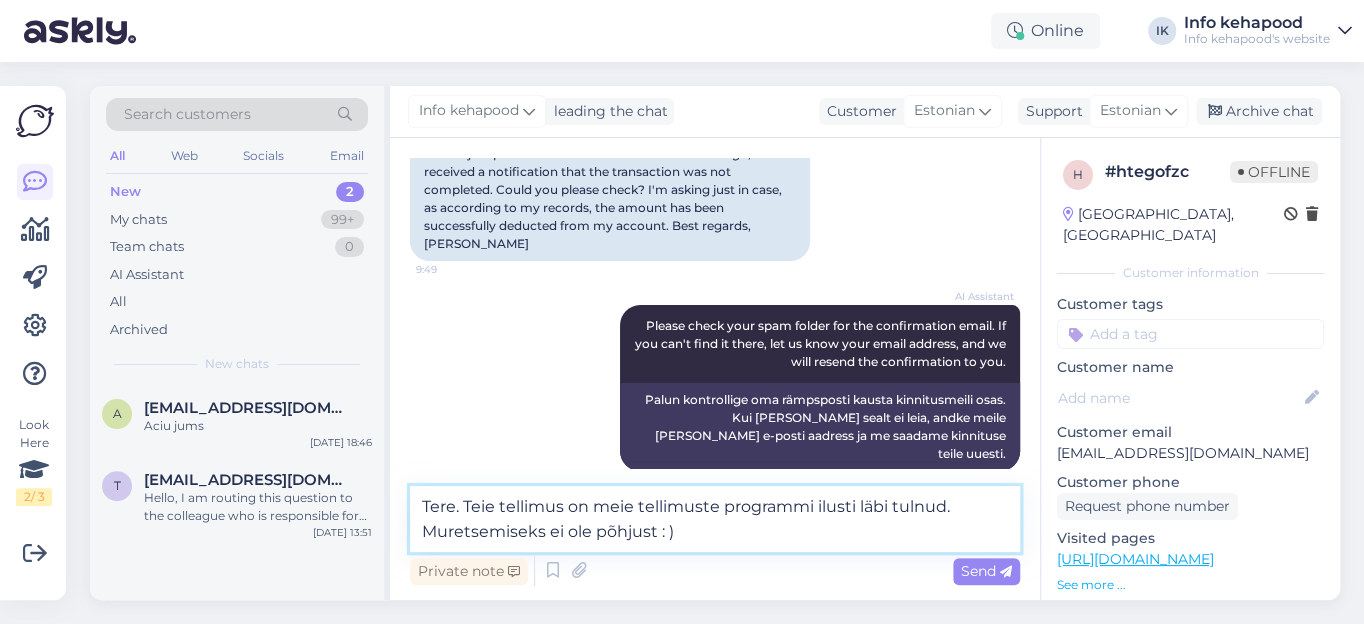 scroll, scrollTop: 384, scrollLeft: 0, axis: vertical 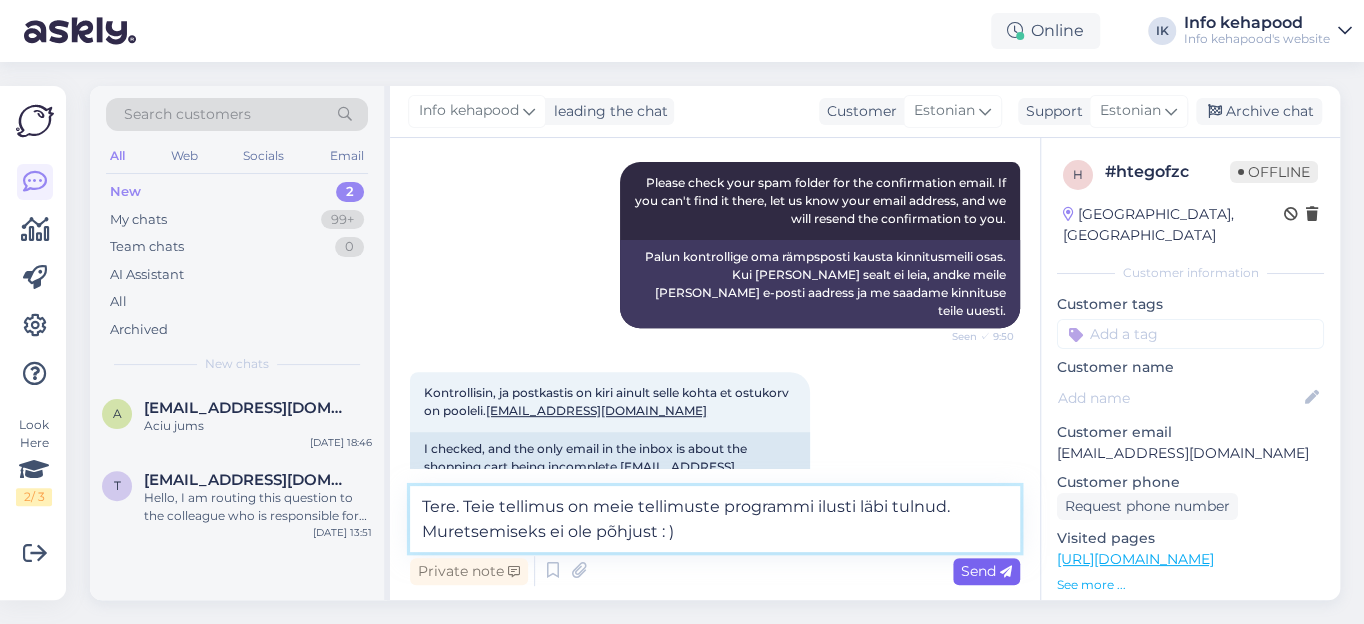 type on "Tere. Teie tellimus on meie tellimuste programmi ilusti läbi tulnud. Muretsemiseks ei ole põhjust : )" 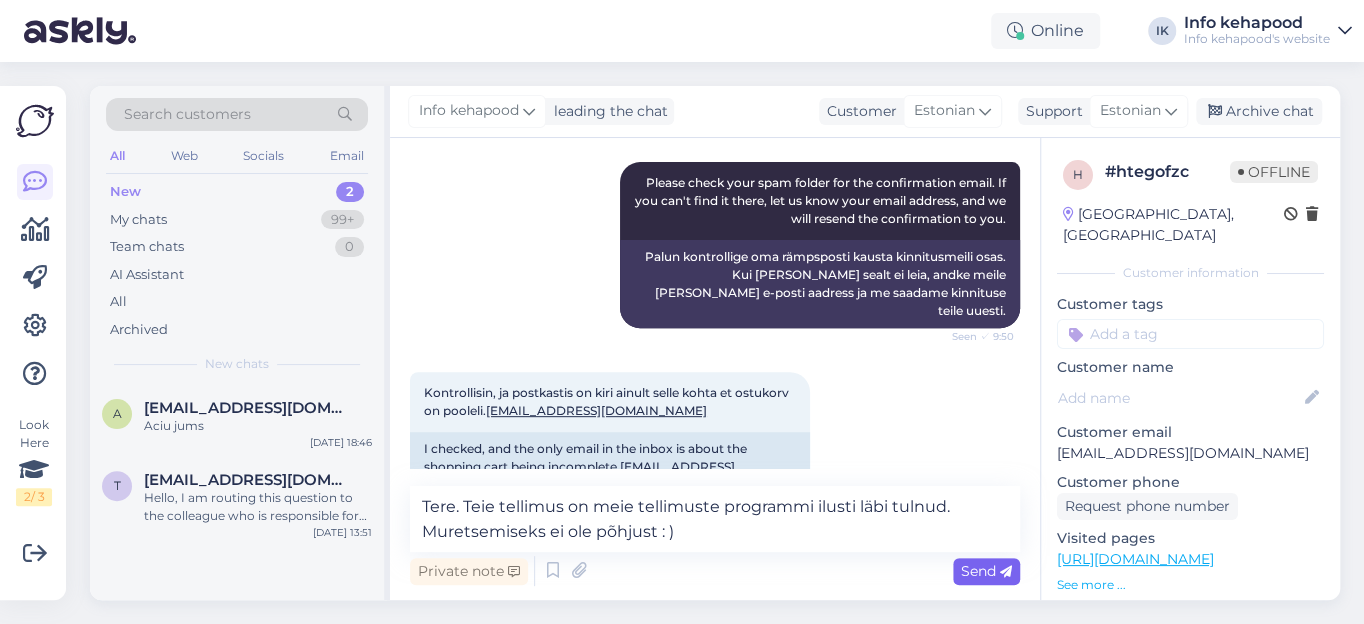 click on "Send" at bounding box center [986, 571] 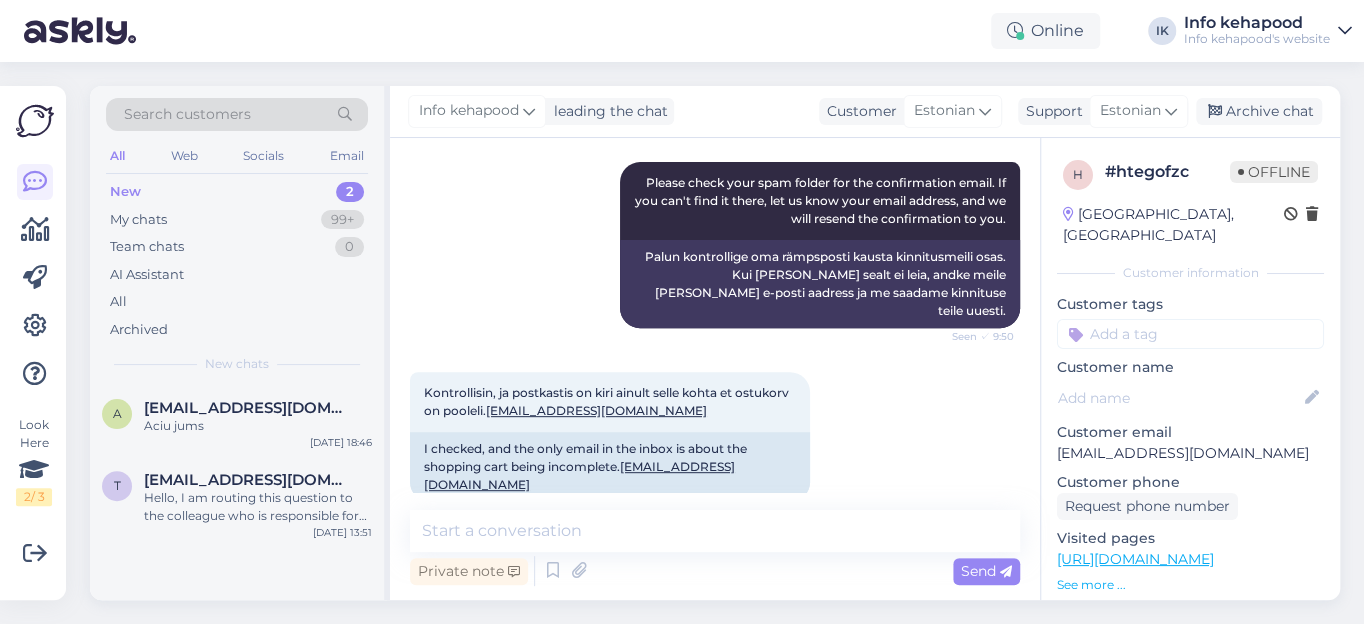 scroll, scrollTop: 465, scrollLeft: 0, axis: vertical 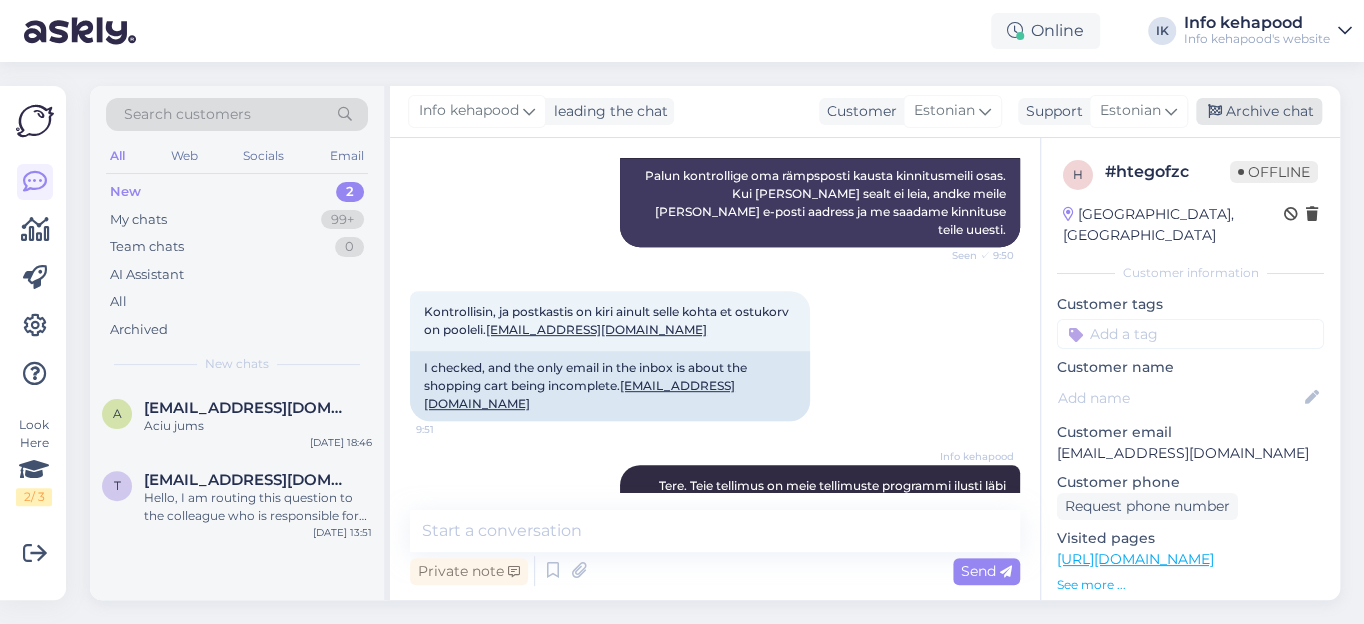 click on "Archive chat" at bounding box center [1259, 111] 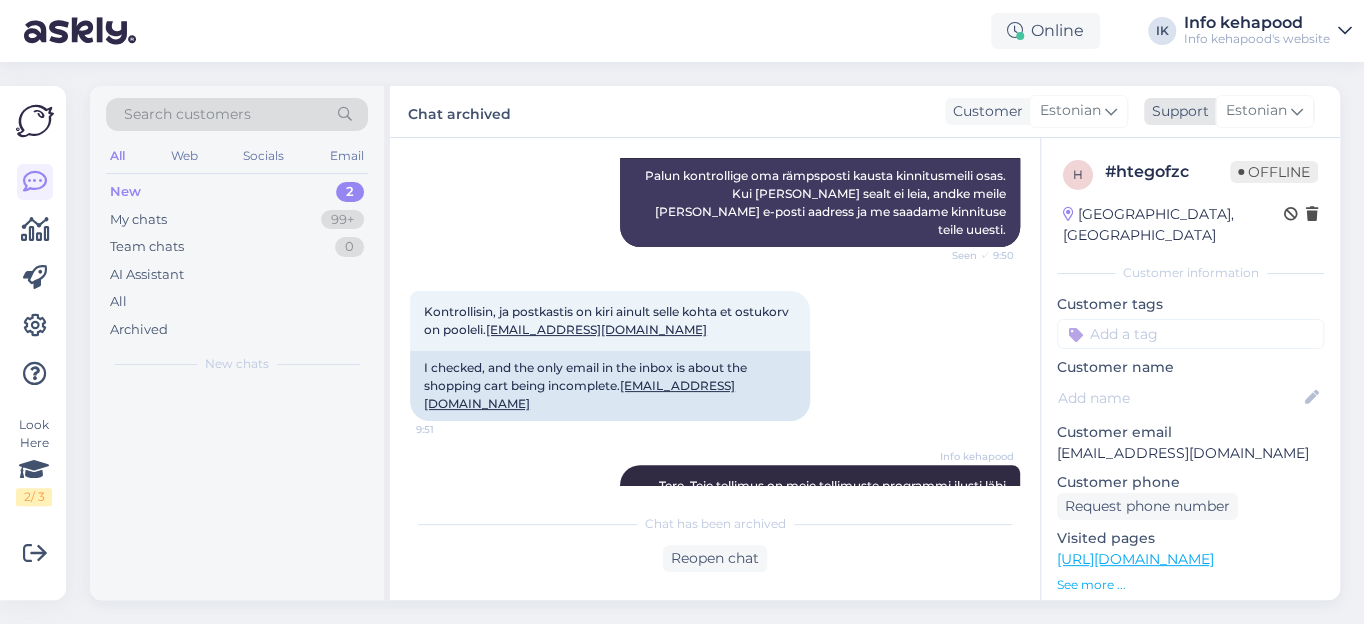 scroll, scrollTop: 472, scrollLeft: 0, axis: vertical 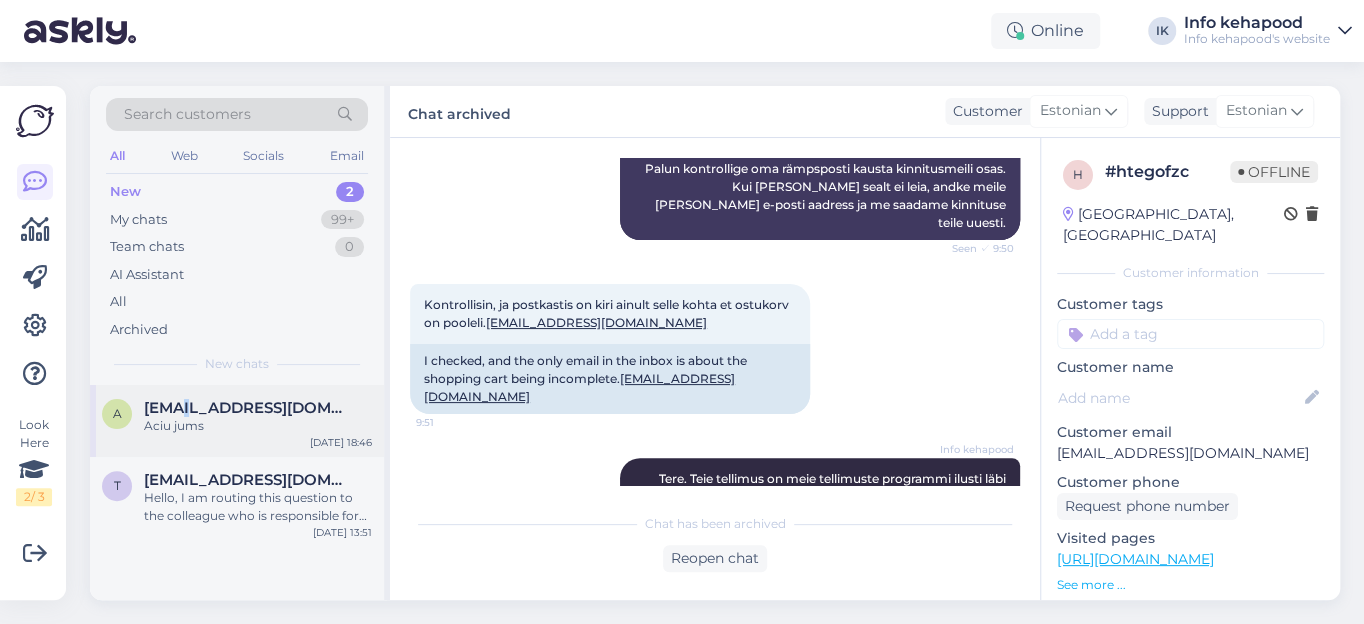 click on "[EMAIL_ADDRESS][DOMAIN_NAME]" at bounding box center (248, 408) 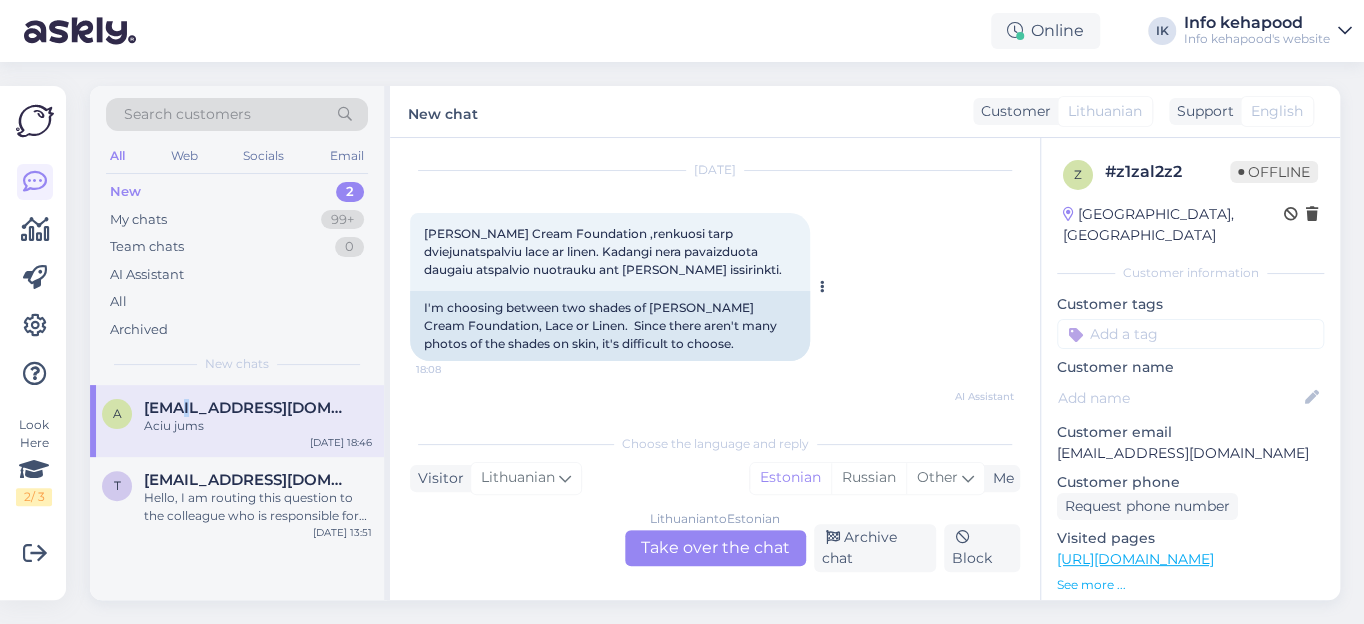 scroll, scrollTop: 90, scrollLeft: 0, axis: vertical 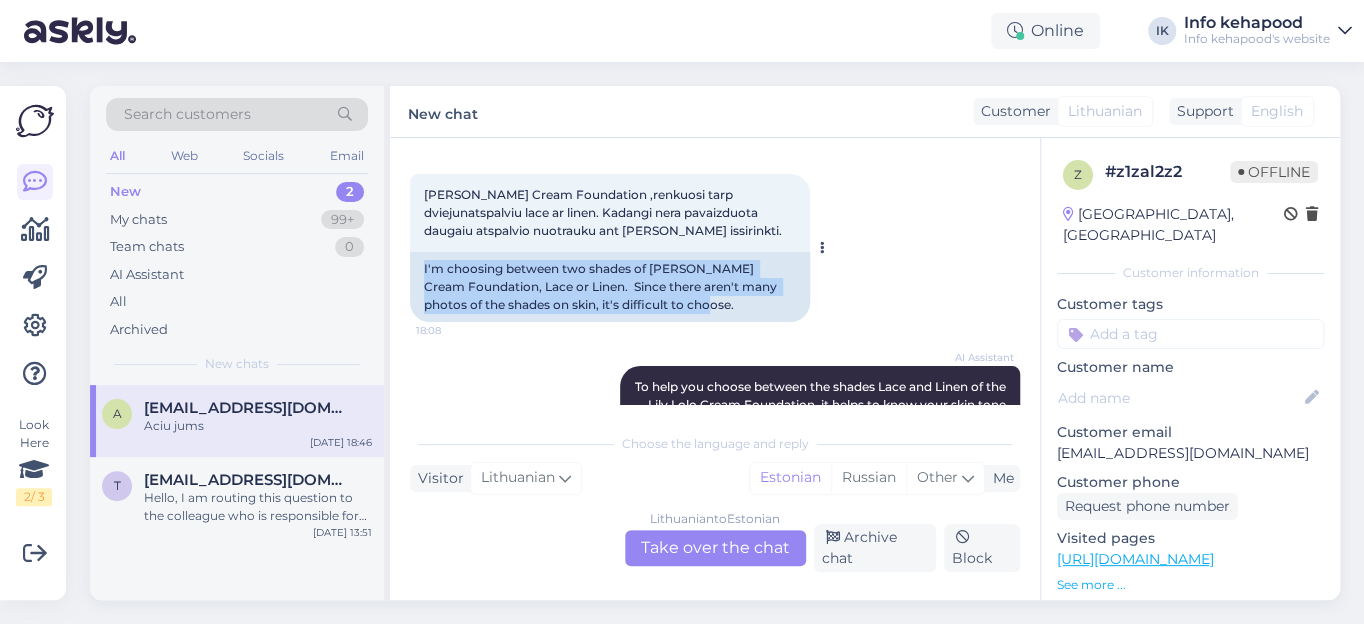 drag, startPoint x: 425, startPoint y: 262, endPoint x: 739, endPoint y: 303, distance: 316.66544 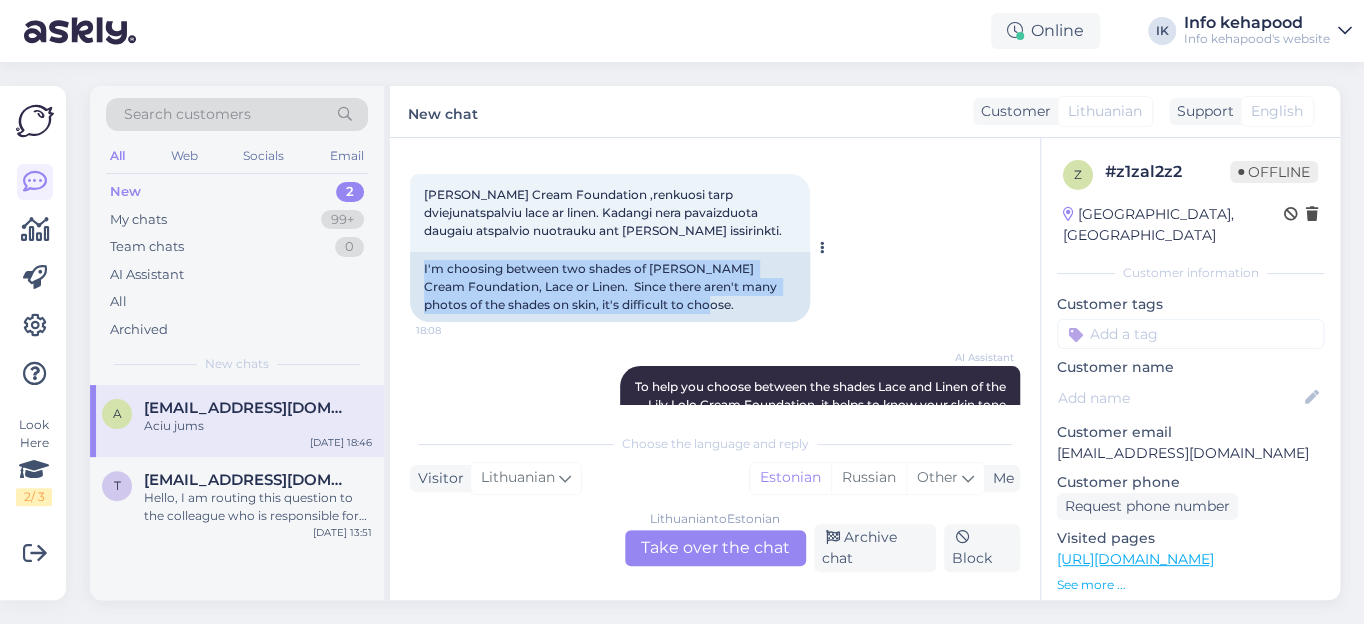 click on "I'm choosing between two shades of [PERSON_NAME] Cream Foundation, Lace or Linen.  Since there aren't many photos of the shades on skin, it's difficult to choose." at bounding box center [610, 287] 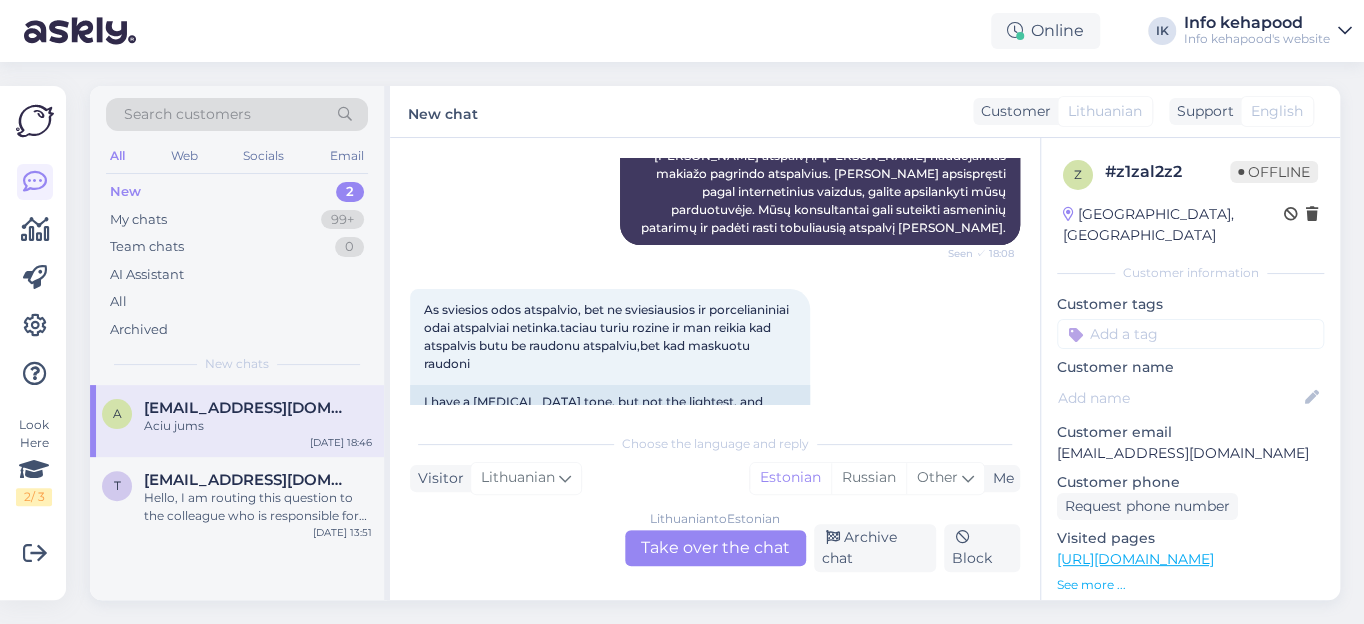 scroll, scrollTop: 545, scrollLeft: 0, axis: vertical 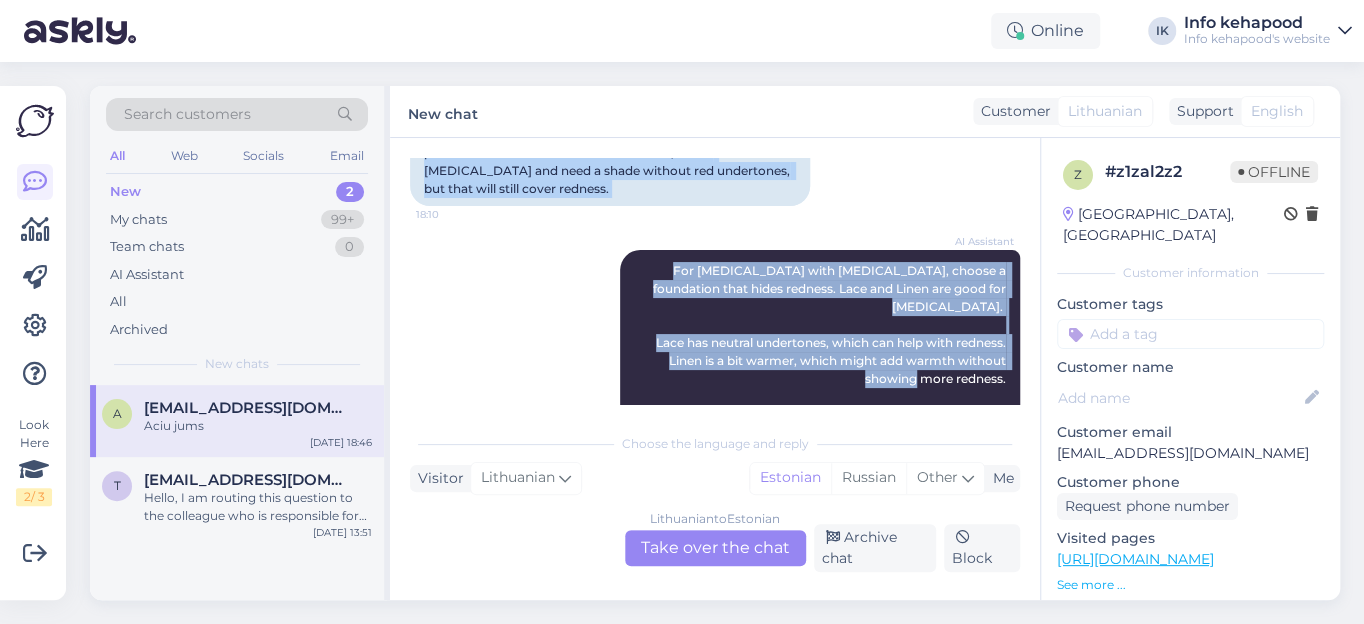 drag, startPoint x: 421, startPoint y: 326, endPoint x: 514, endPoint y: 356, distance: 97.71899 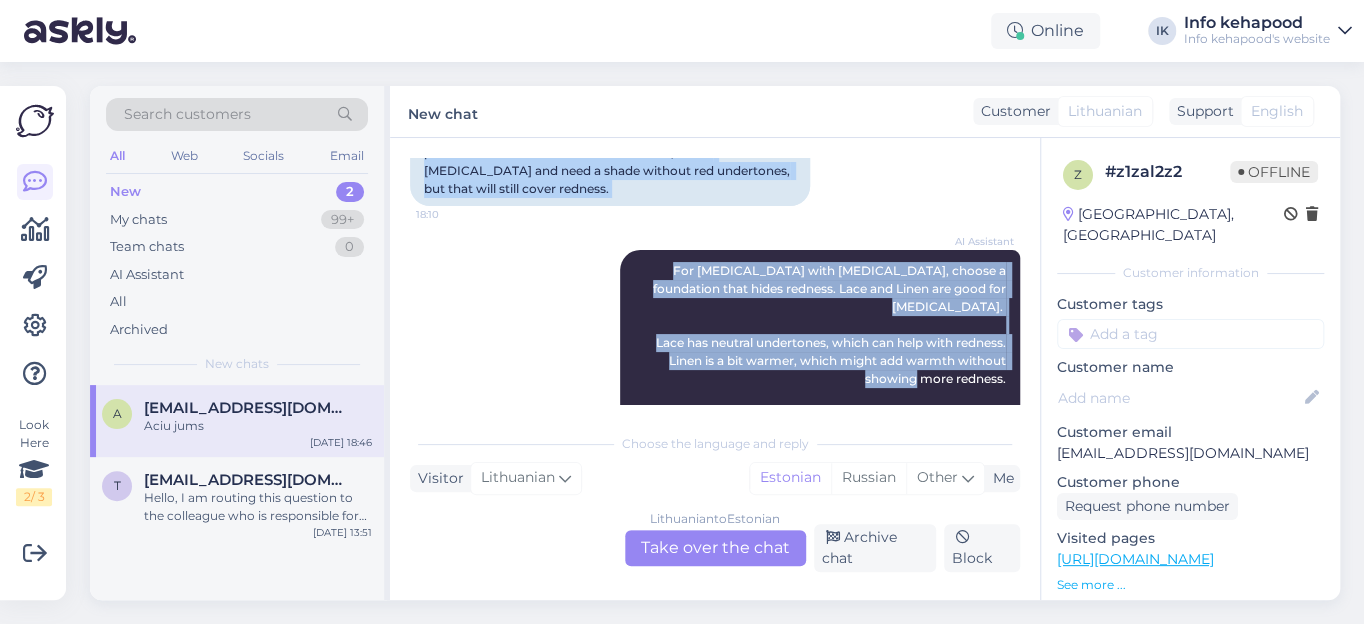 click on "Chat started [DATE] Lily Lolo Cream Foundation ,renkuosi tarp dviejunatspalviu lace ar linen. Kadangi nera pavaizduota daugaiu atspalvio nuotrauku ant [PERSON_NAME] issirinkti. 18:08  I'm choosing between two shades of [PERSON_NAME] Cream Foundation, Lace or Linen.  Since there aren't many photos of the shades on skin, it's difficult to choose. AI Assistant To help you choose between the shades Lace and Linen of the Lily Lolo Cream Foundation, it helps to know your skin tone and any other foundation shades you use. If it's hard to decide from online images, you can visit our store. Our consultants can give personal advice and help find the perfect match for your skin tone. Seen ✓ 18:08  As sviesios odos atspalvio, bet ne sviesiausios ir porcelianiniai odai atspalviai netinka.taciau turiu rozine ir man reikia kad atspalvis butu be raudonu atspalviu,bet kad maskuotu raudoni 18:10  AI Assistant Seen ✓ 18:10  O ar jie vienodo atspalvio irbtiesiog vienas siltesnis ir saltesnis ?  18:11  AI Assistant 18:13  18:46" at bounding box center [724, 281] 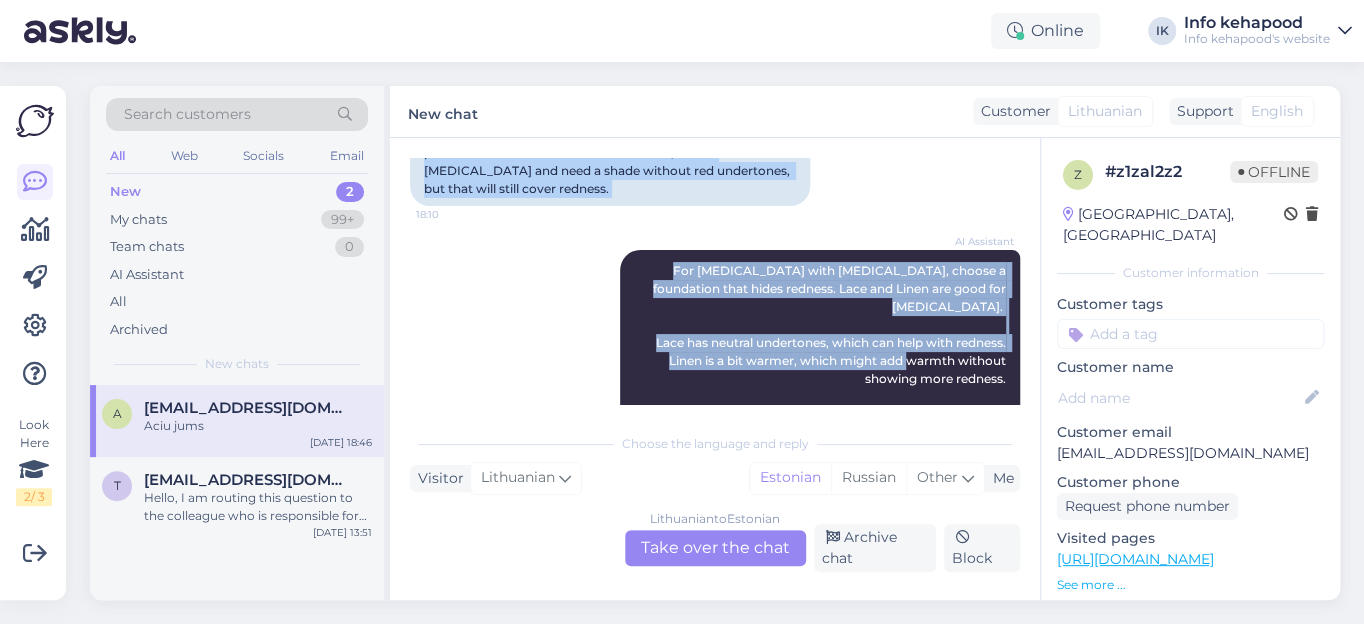 click on "AI Assistant For [MEDICAL_DATA] with [MEDICAL_DATA], choose a foundation that hides redness. Lace and Linen are good for [MEDICAL_DATA].
Lace has neutral undertones, which can help with redness. Linen is a bit warmer, which might add warmth without showing more redness.
It's best to visit us. Our consultants can help you find the right shade for your skin. Seen ✓ 18:10  Šviesiai odai su rožine ([MEDICAL_DATA]) rinkitės pudrą, kuri maskuoja paraudimą.  „Lace“ ir „Linen“ [PERSON_NAME] variantai šviesiai odai
„Lace
turi neutralius atspalvius, kurie gali padėti su paraudimu. „Linen“ [PERSON_NAME] šiltesnis, kas gali suteikti šilumos, neparodant didesnio paraudimo.
būtų apsilankyti pas mus. Mūsų konsultantai padės jums rasti tinkamą atspalvį [PERSON_NAME]." at bounding box center [715, 441] 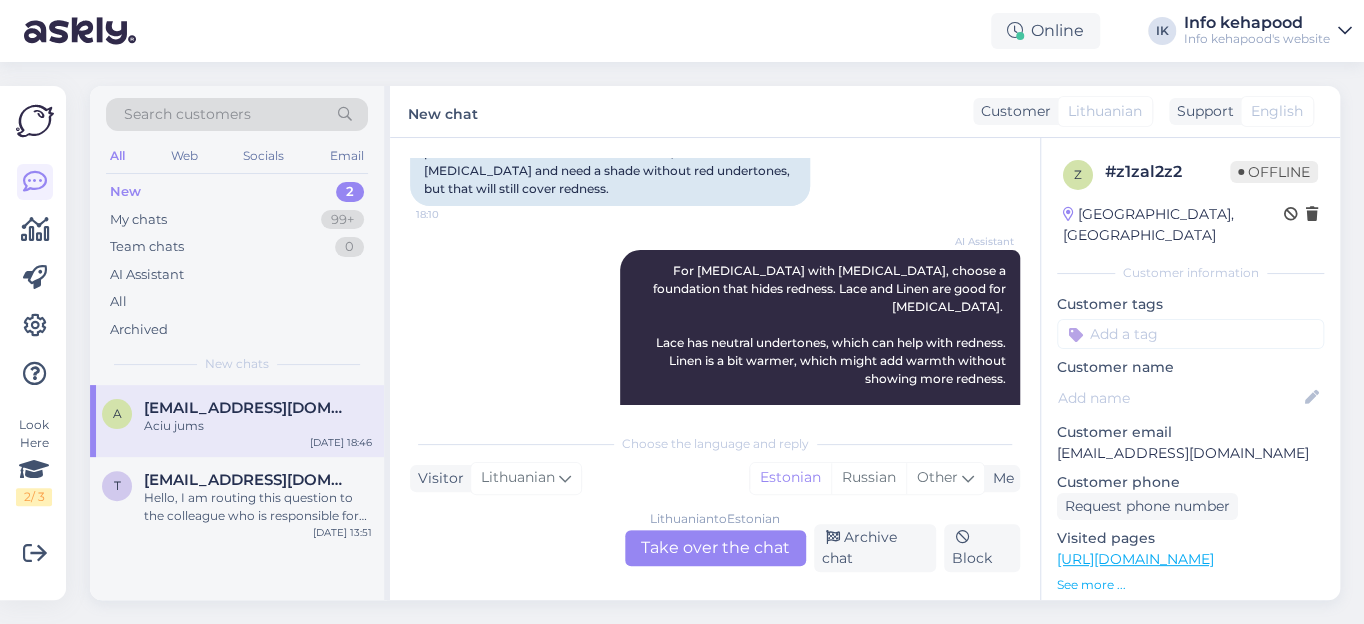 scroll, scrollTop: 571, scrollLeft: 0, axis: vertical 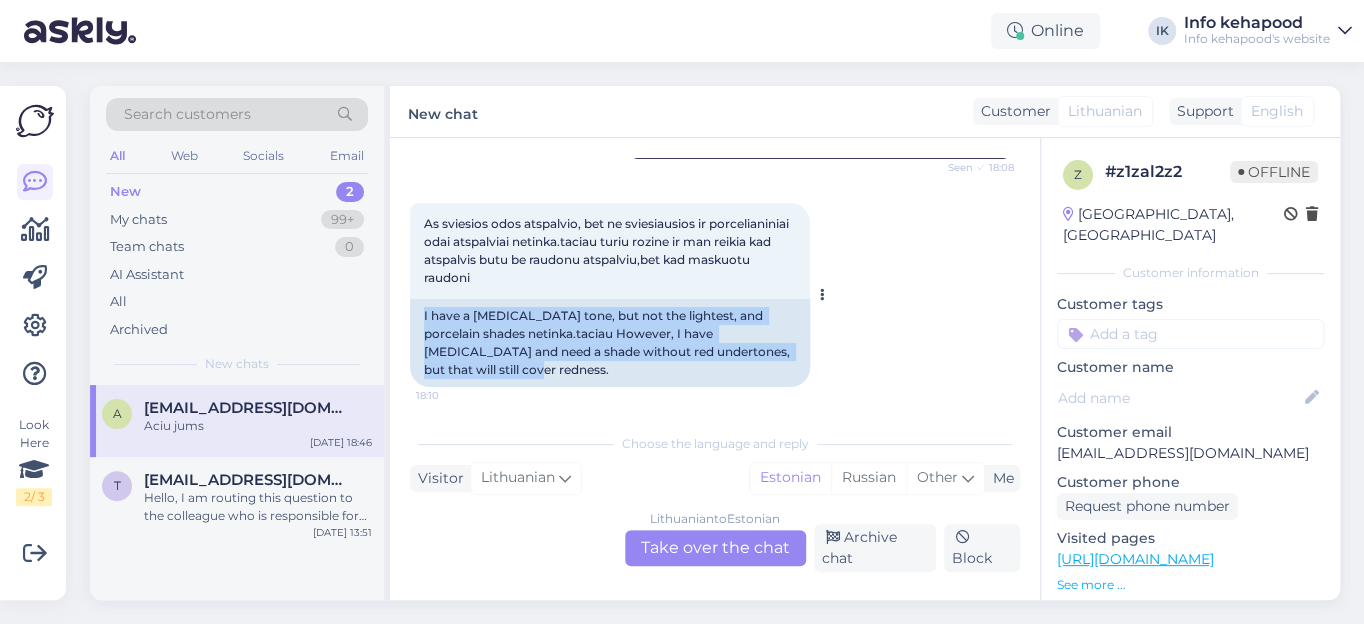 drag, startPoint x: 421, startPoint y: 305, endPoint x: 501, endPoint y: 367, distance: 101.21265 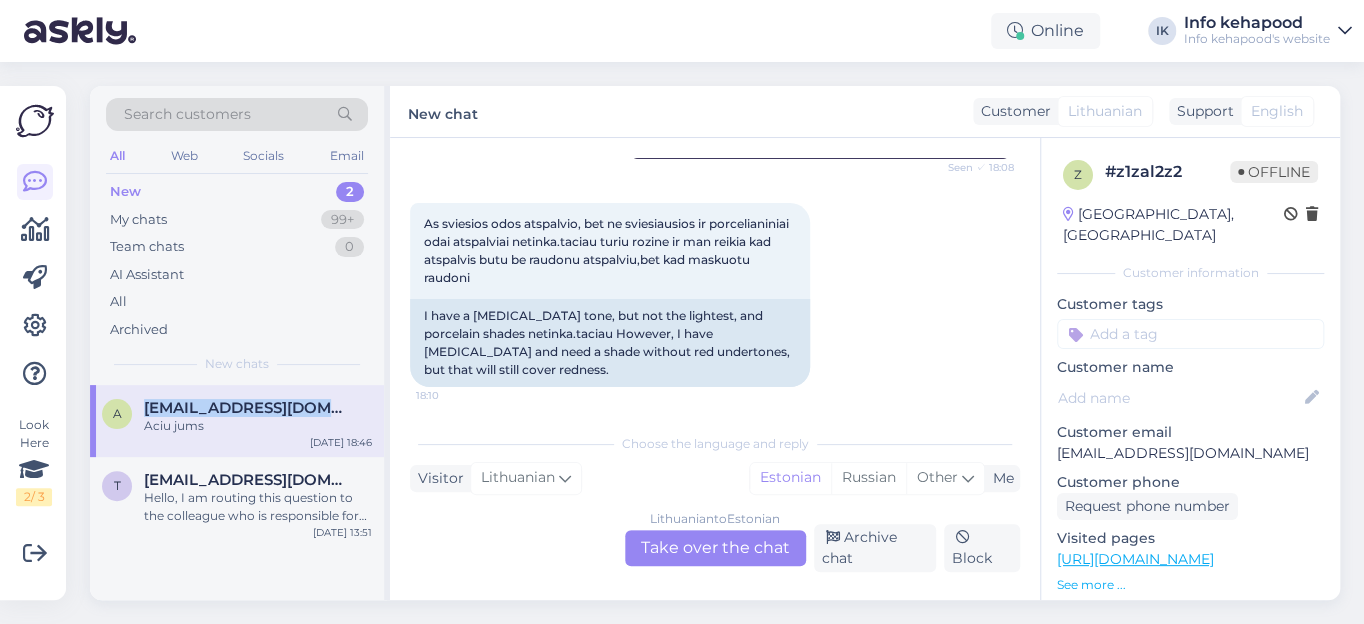 drag, startPoint x: 323, startPoint y: 403, endPoint x: 144, endPoint y: 390, distance: 179.47145 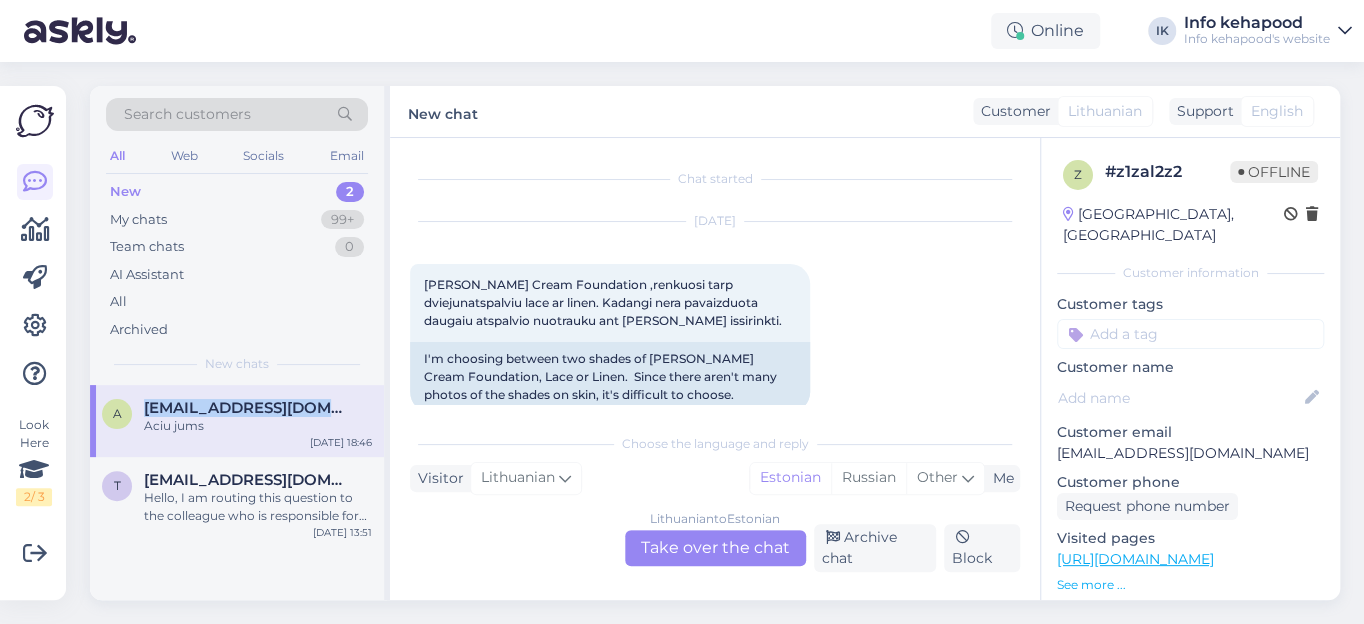 copy on "[EMAIL_ADDRESS][DOMAIN_NAME]" 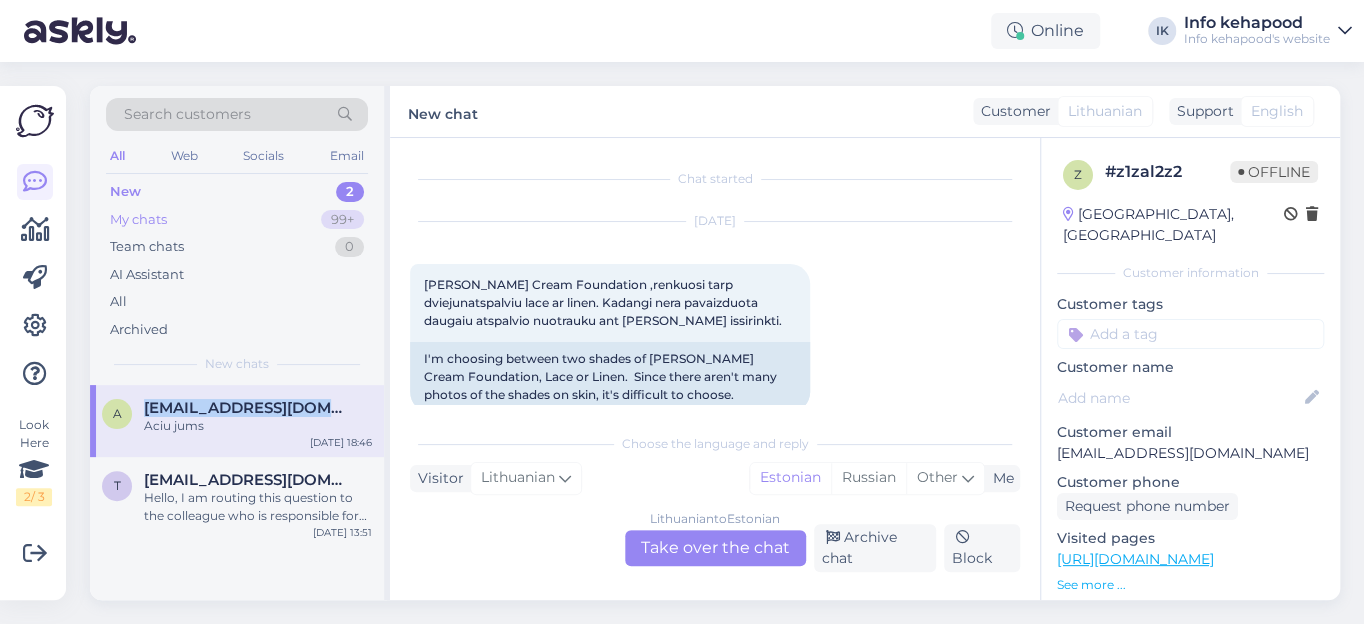 click on "My chats" at bounding box center (138, 220) 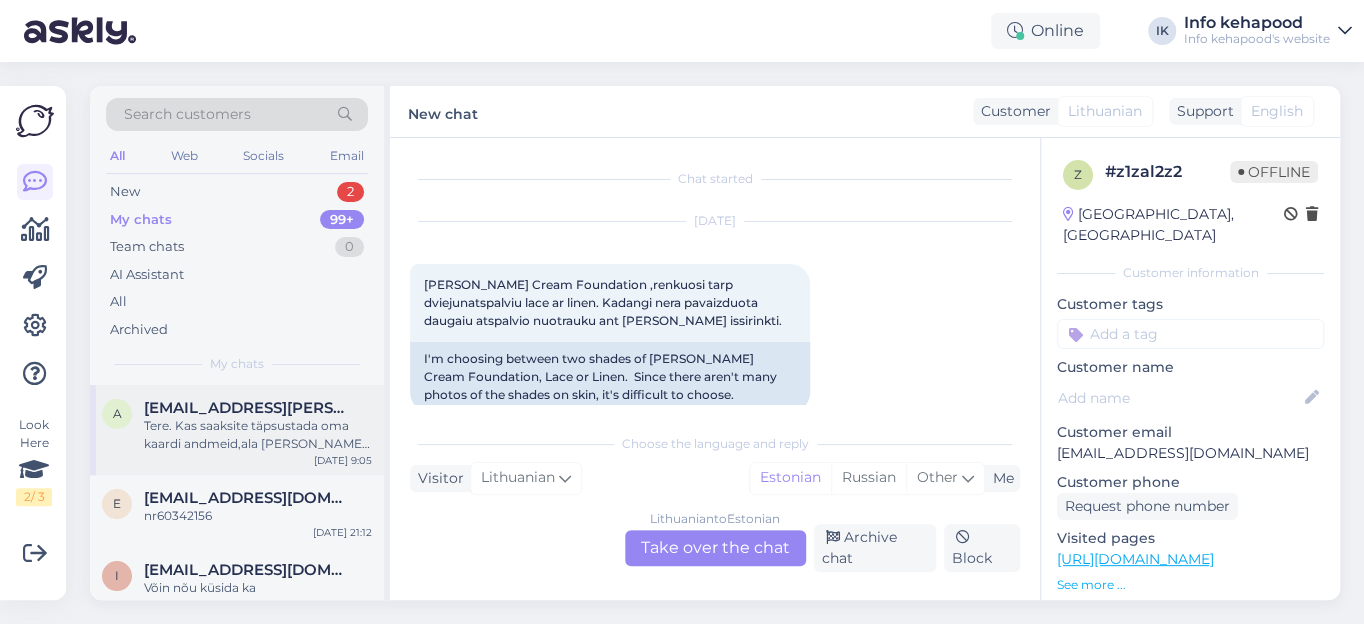 click on "Tere. Kas saaksite täpsustada oma kaardi andmeid,ala [PERSON_NAME] [PERSON_NAME] saanud ja millise veateate te saite. Sellise lehe leidsime aga ei tea kas siit. Siis saaksime arendajale täpselt selle saata mis teil on ja nad hakkaksid uurima
[URL][DOMAIN_NAME]…]KA1_IrwGmWX9YFc8XvzMRbCB7oT0DqFRN8uDpS_yeI5u-7BiRoCnroQAvD_BwE" at bounding box center [258, 435] 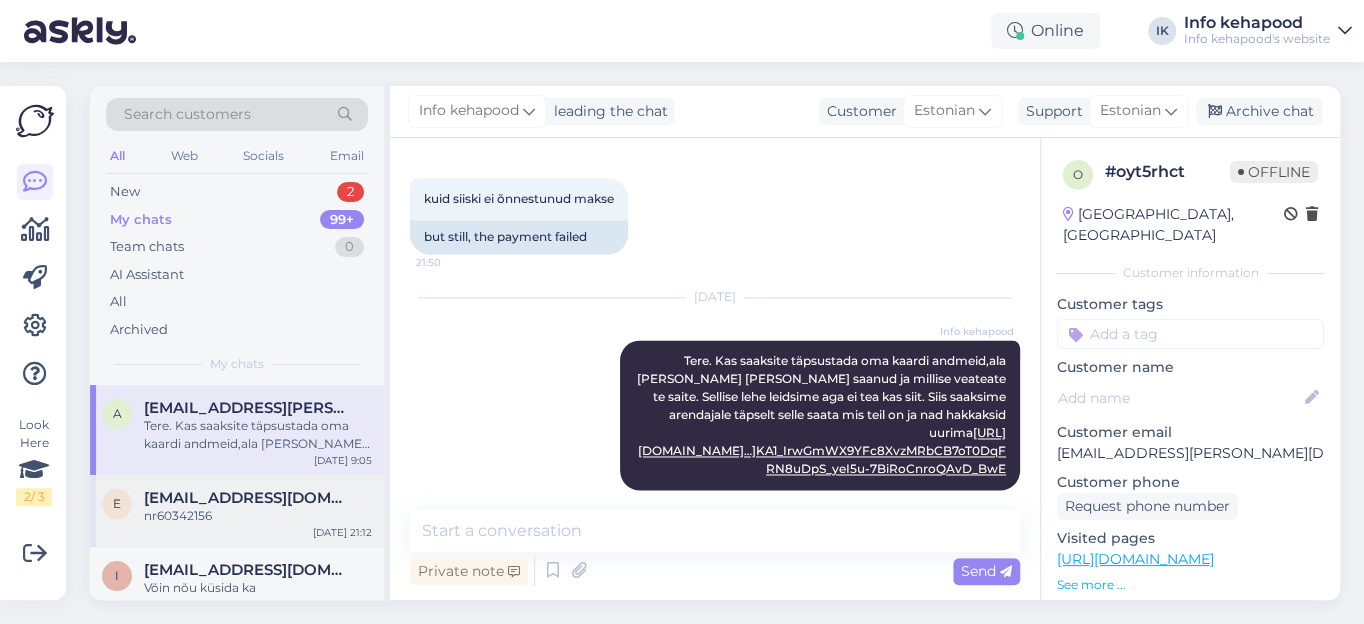 click on "[EMAIL_ADDRESS][DOMAIN_NAME]" at bounding box center (248, 498) 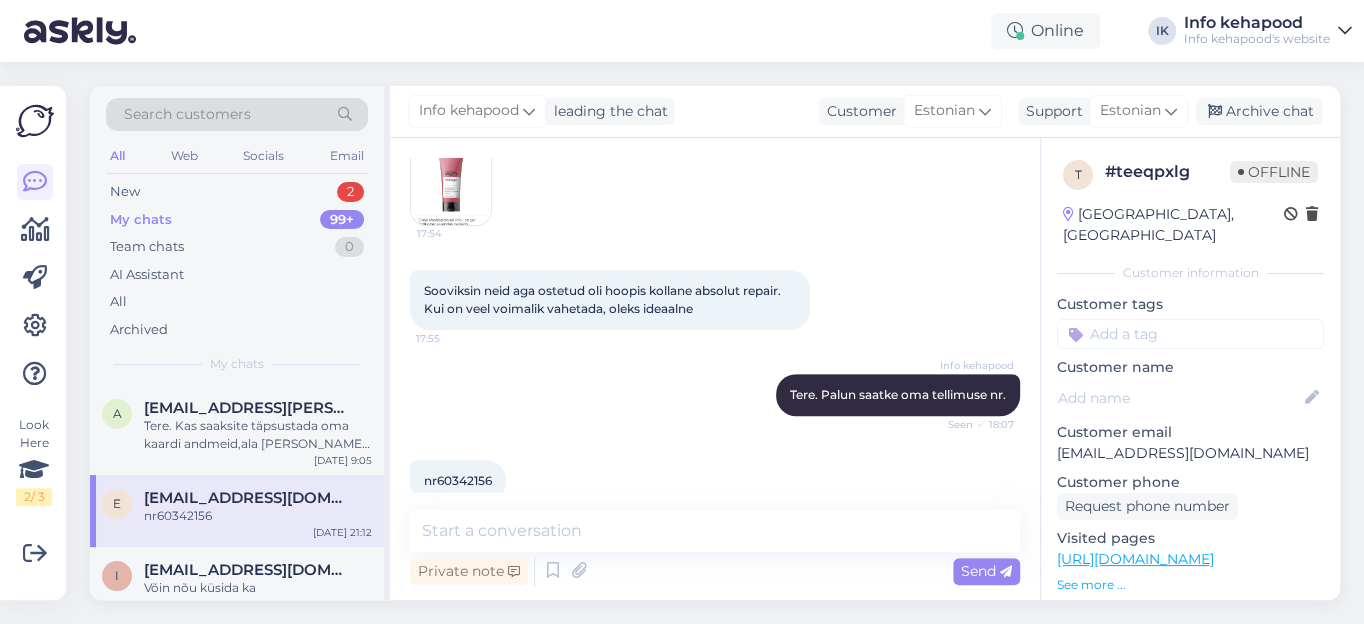 scroll, scrollTop: 398, scrollLeft: 0, axis: vertical 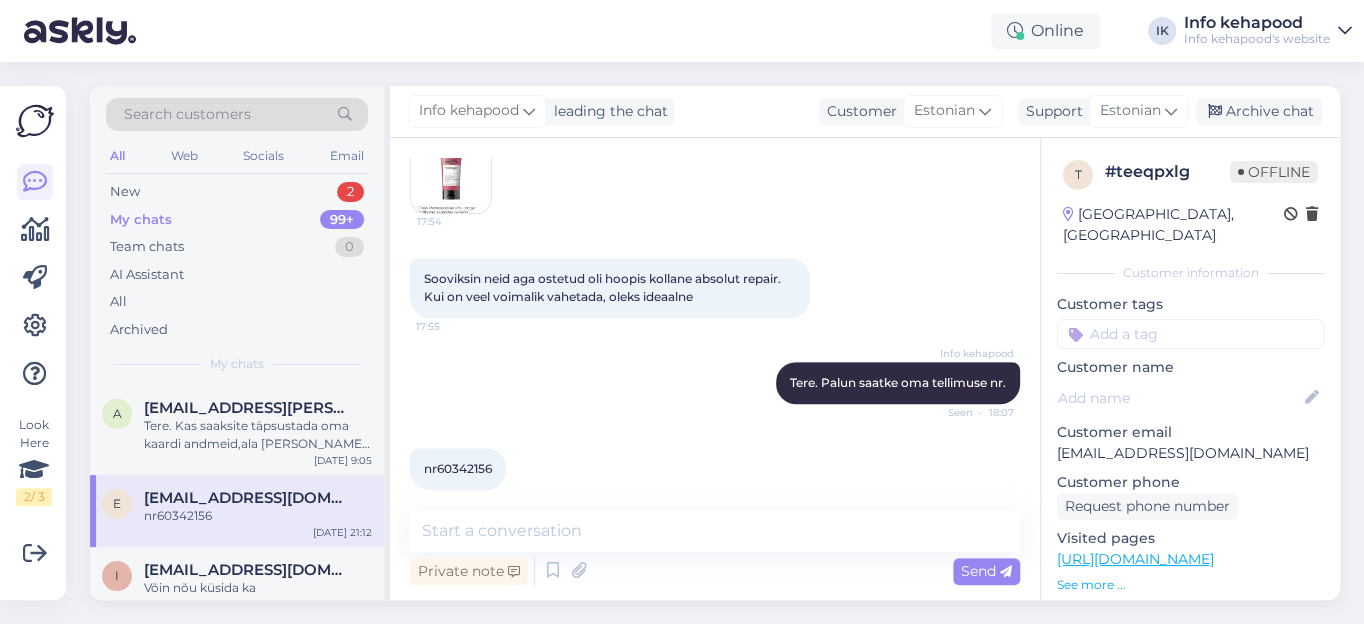 click on "nr60342156" at bounding box center (458, 468) 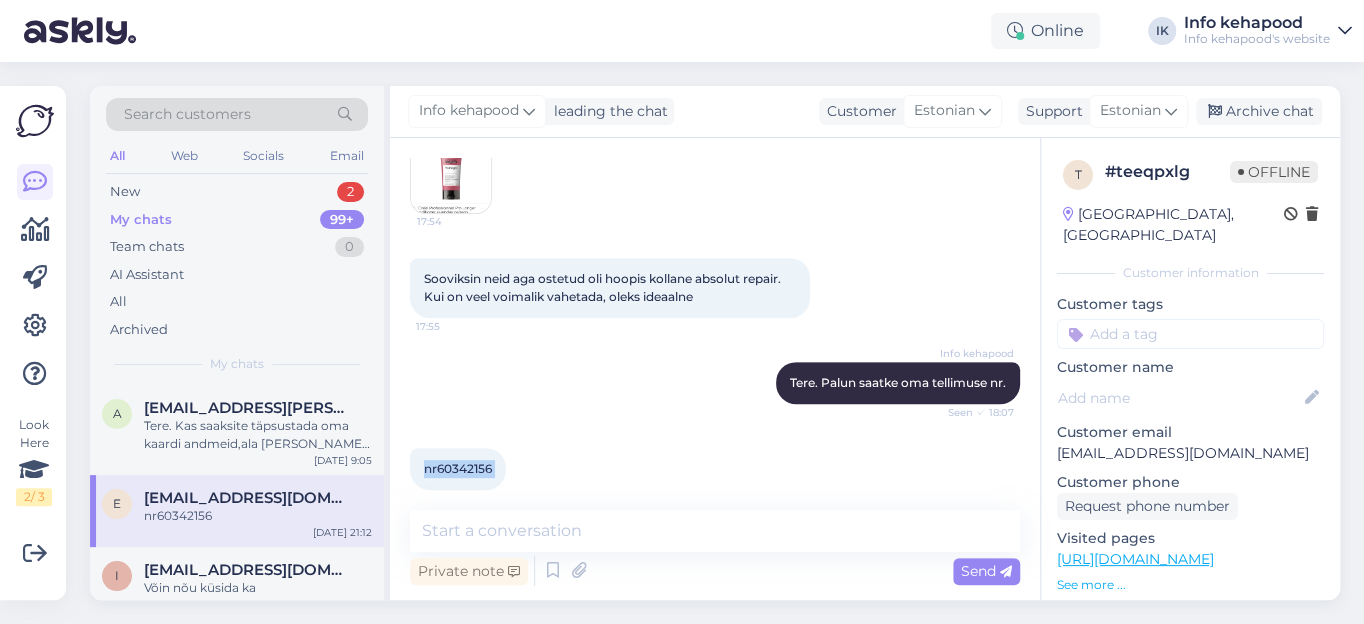 click on "nr60342156" at bounding box center (458, 468) 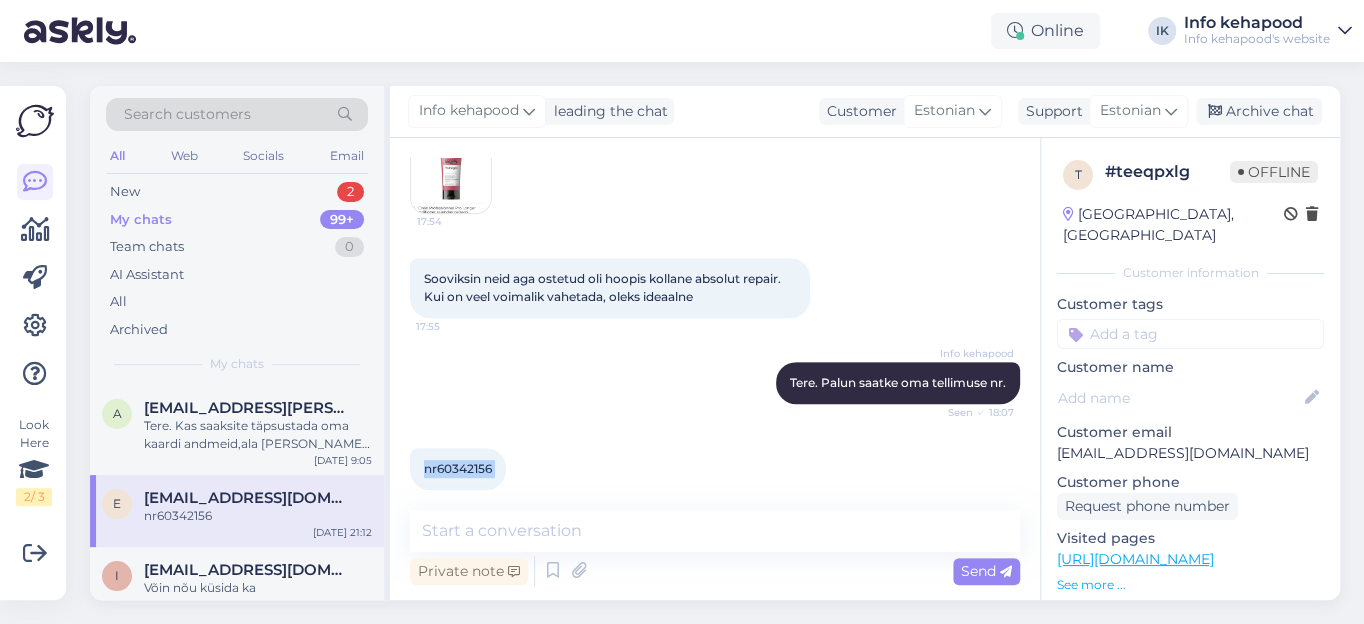 copy on "nr60342156 21:12" 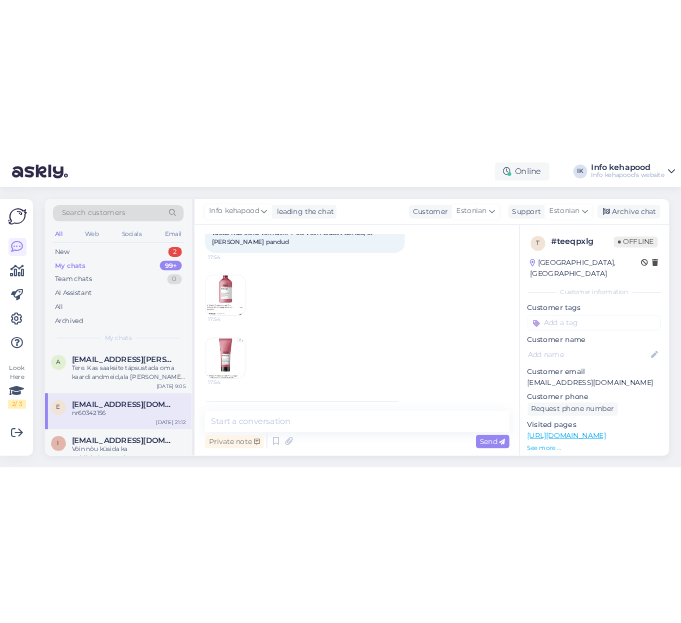 scroll, scrollTop: 34, scrollLeft: 0, axis: vertical 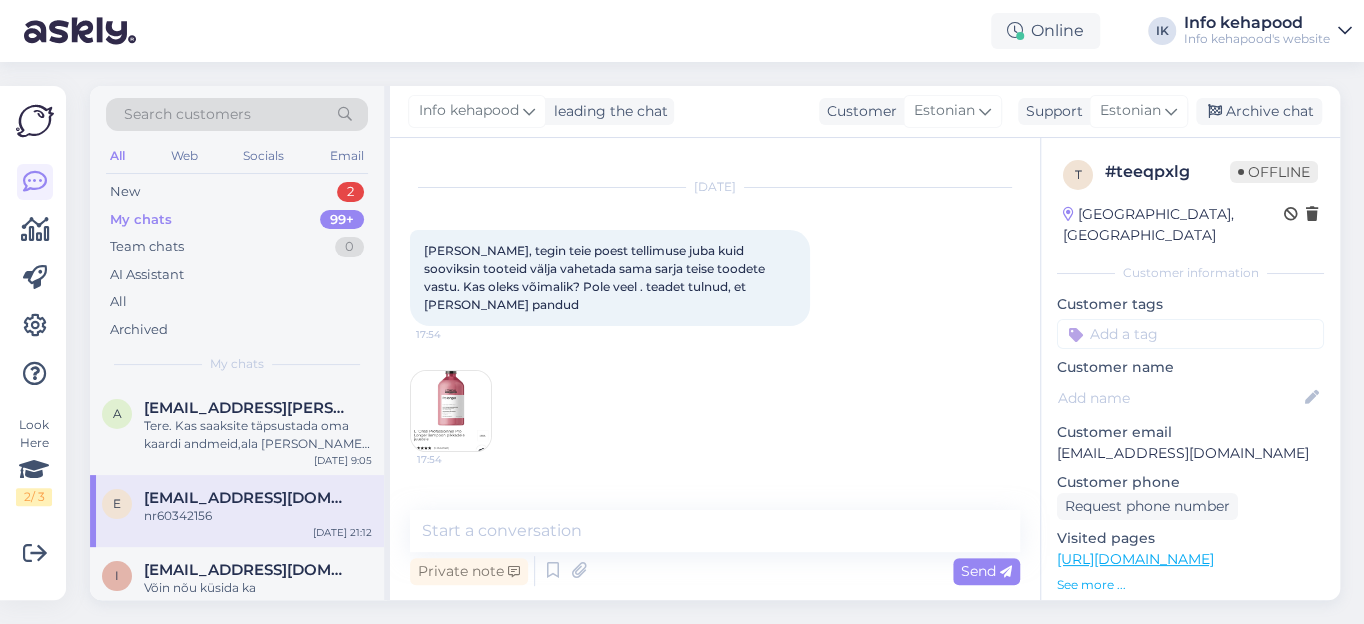 click at bounding box center [451, 411] 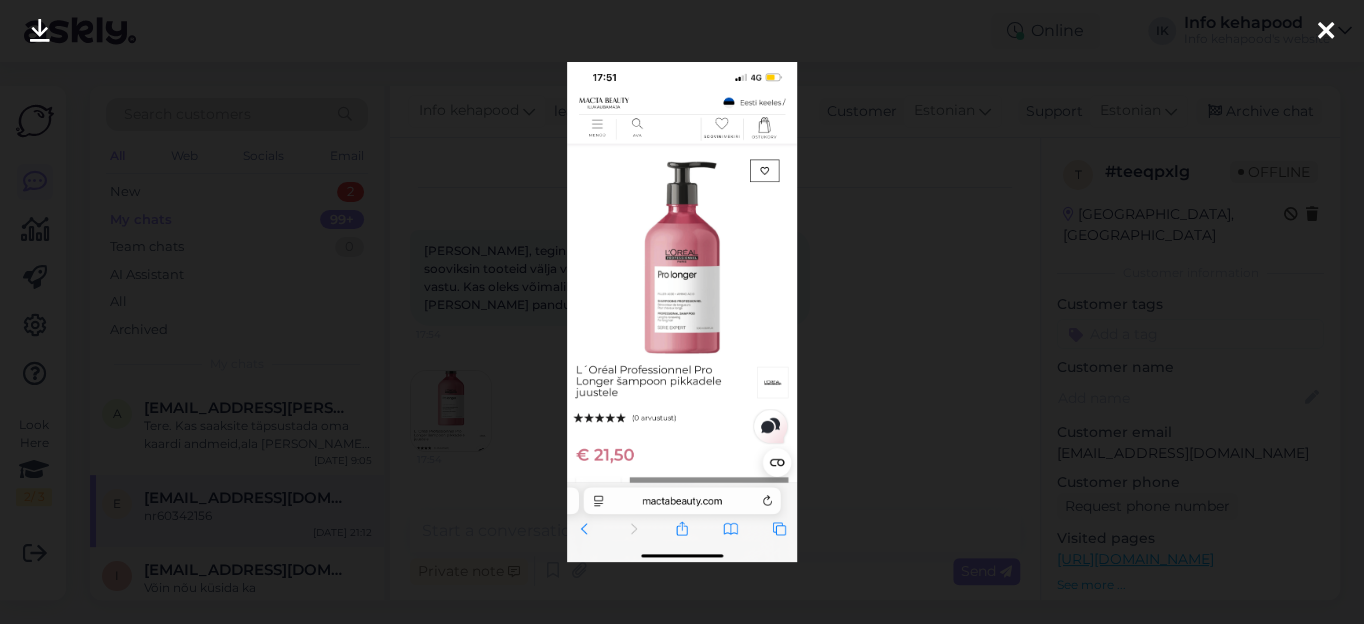 click at bounding box center (682, 312) 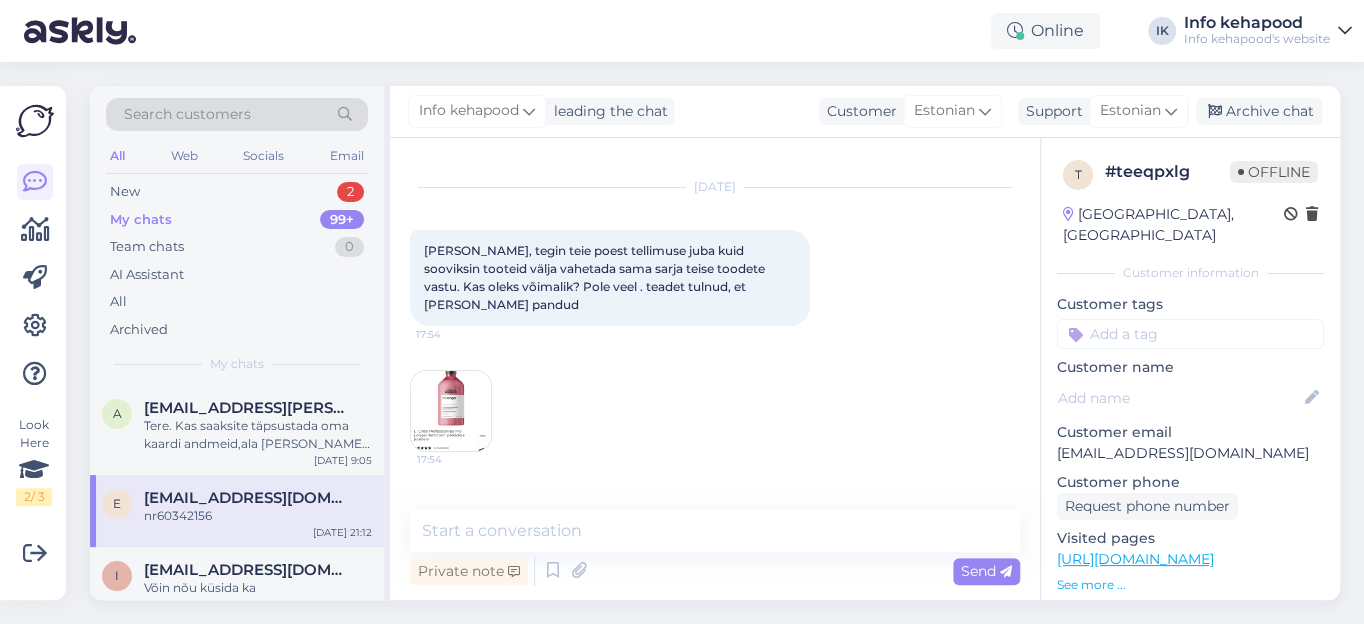 click at bounding box center [451, 411] 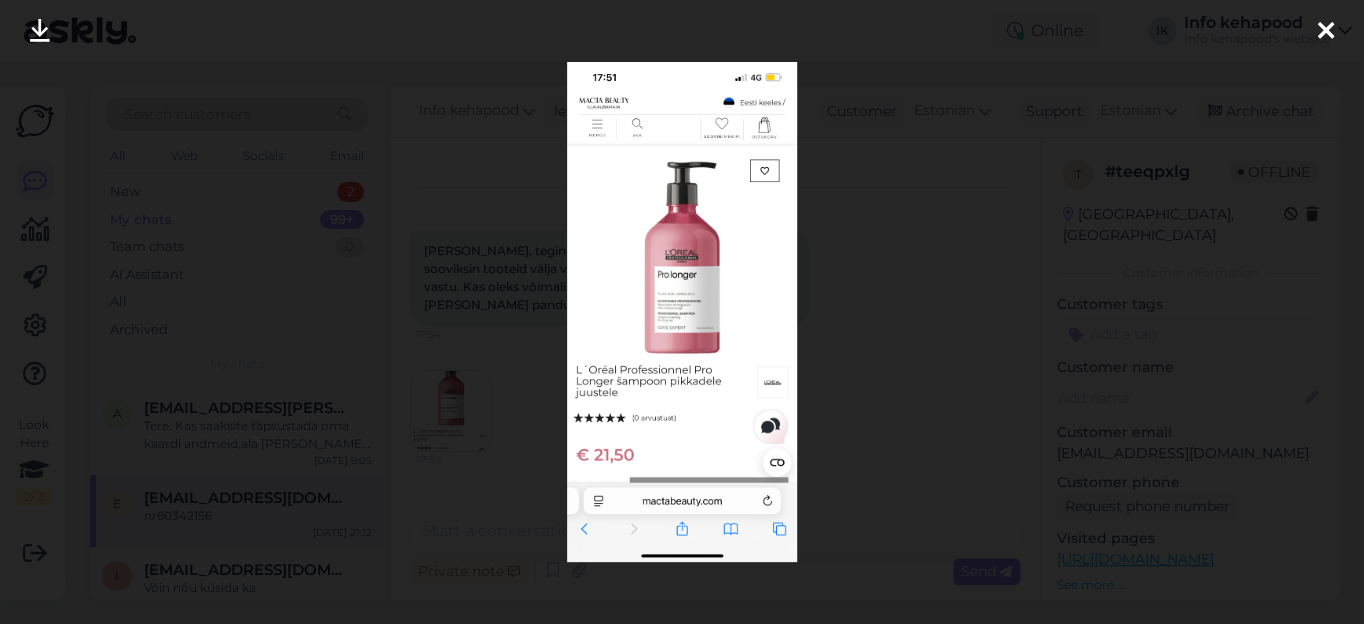scroll, scrollTop: 52, scrollLeft: 0, axis: vertical 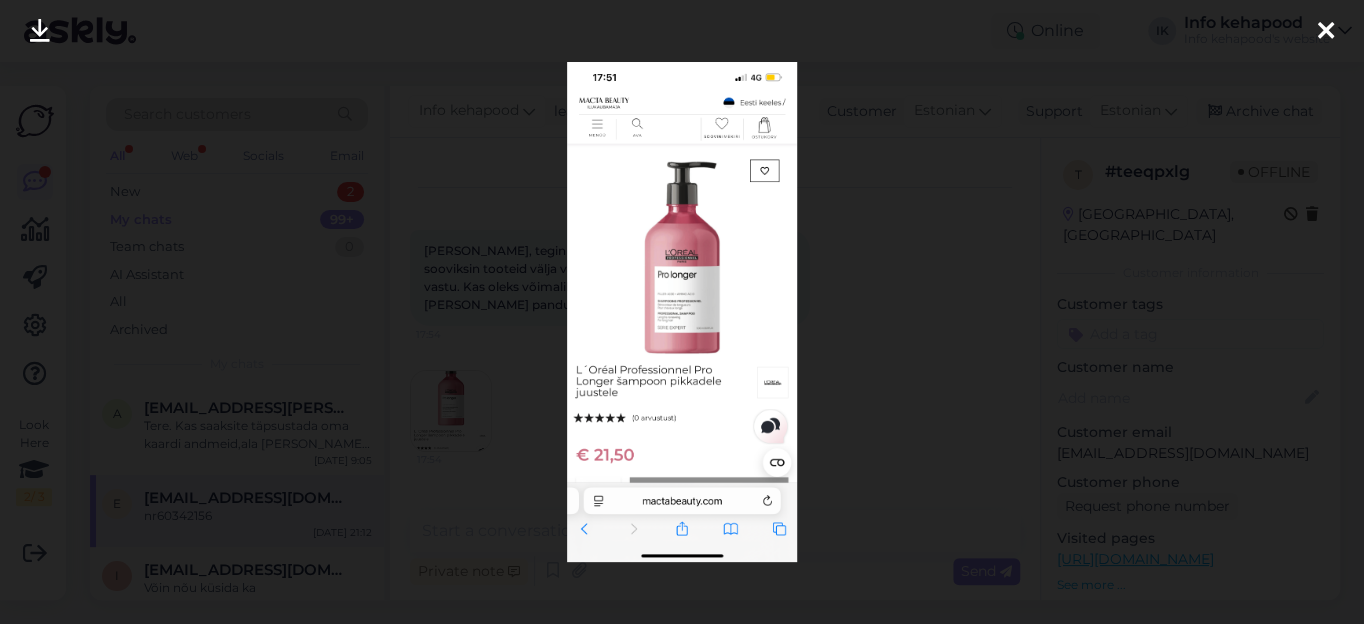 click at bounding box center (682, 311) 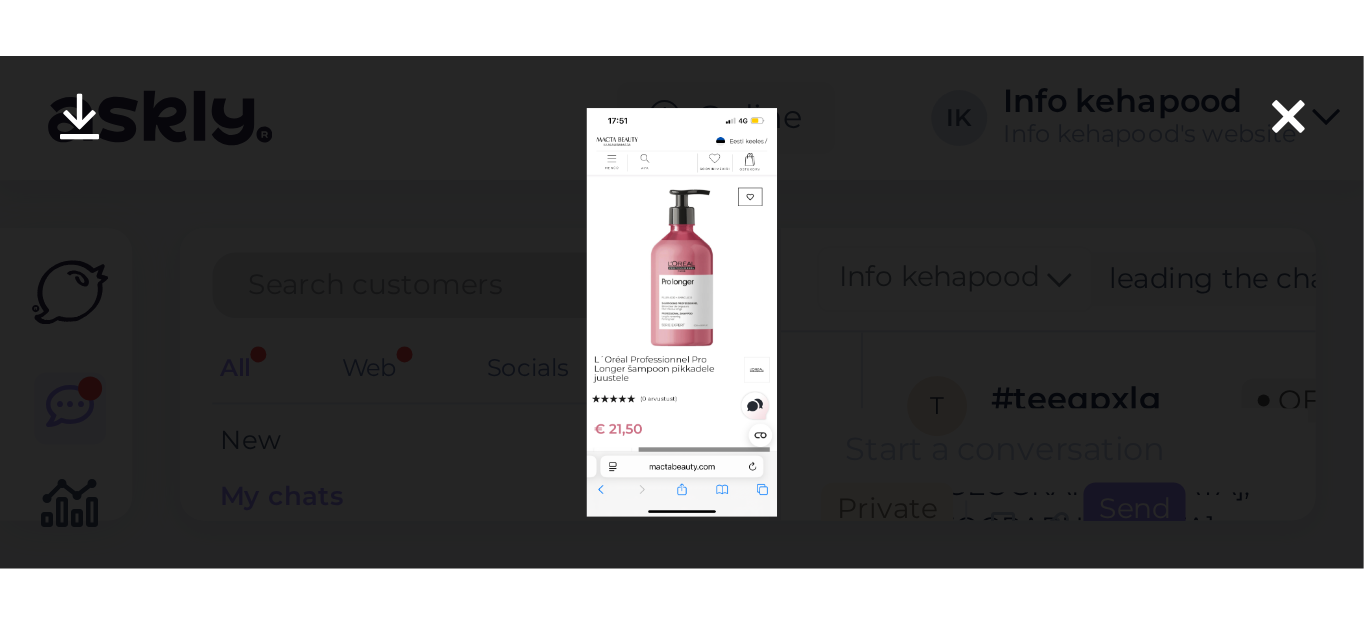 scroll, scrollTop: 52, scrollLeft: 0, axis: vertical 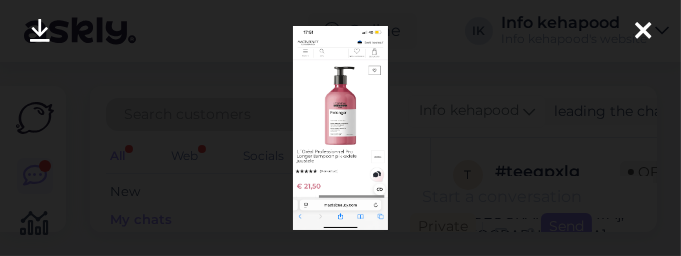 click at bounding box center [643, 32] 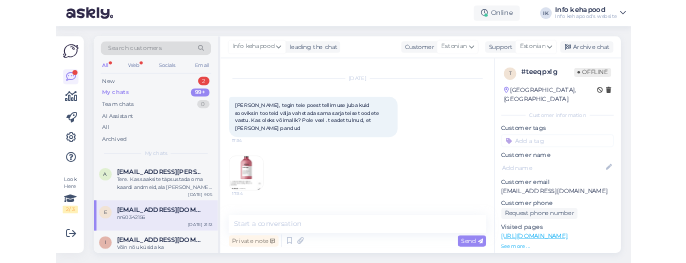 scroll, scrollTop: 125, scrollLeft: 0, axis: vertical 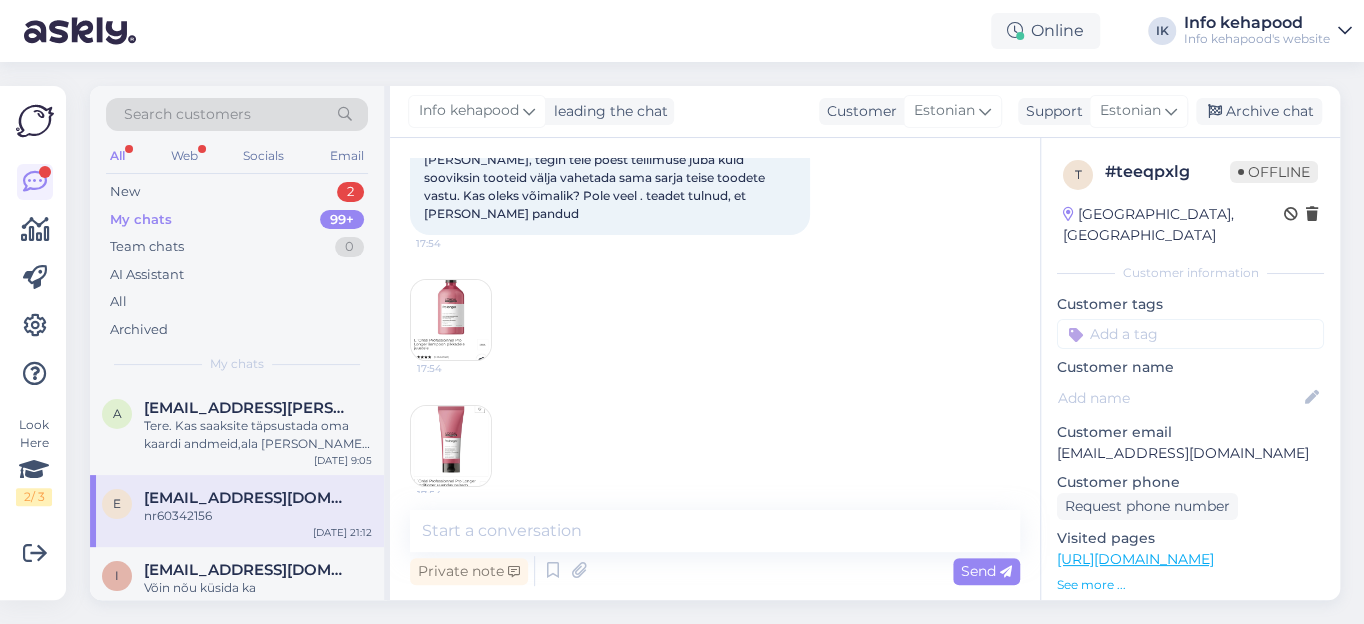 click at bounding box center (451, 446) 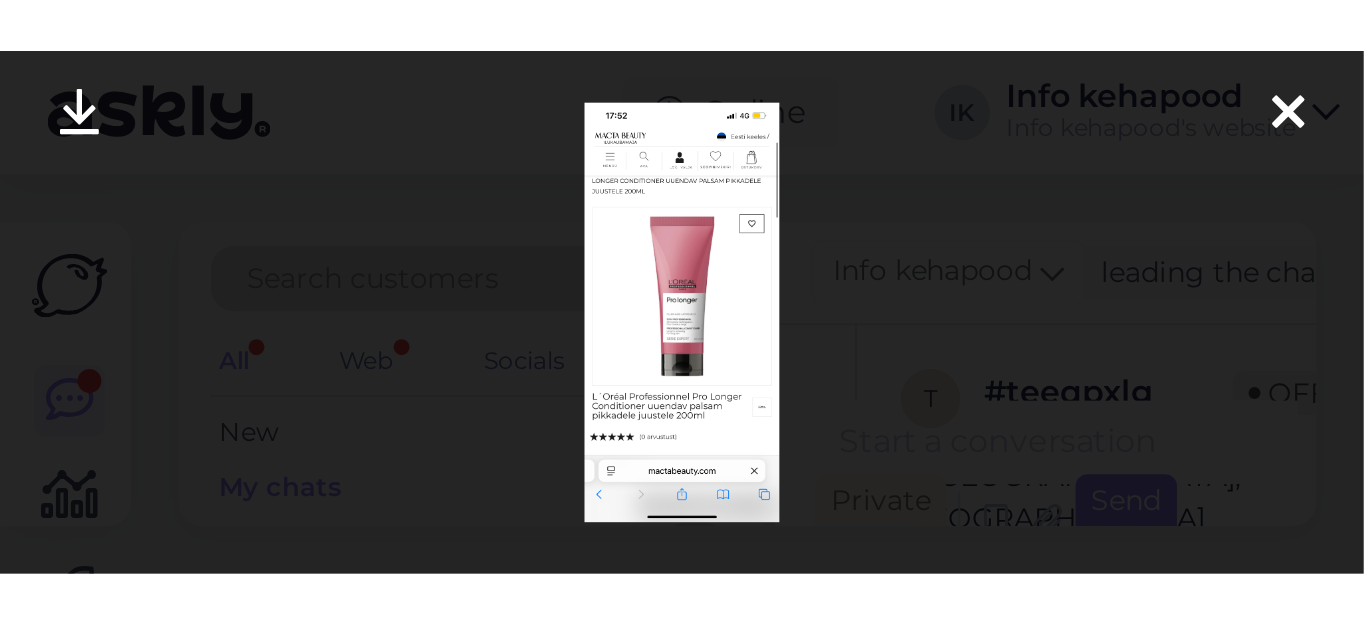 scroll, scrollTop: 161, scrollLeft: 0, axis: vertical 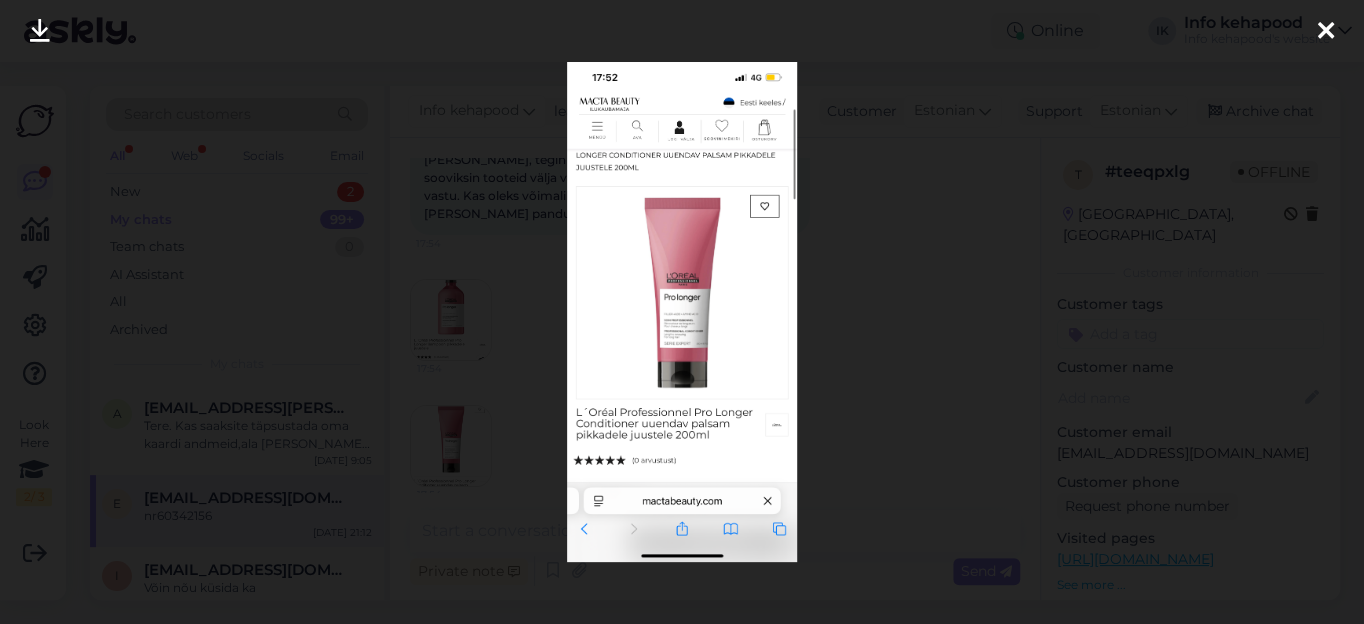 click at bounding box center [1326, 32] 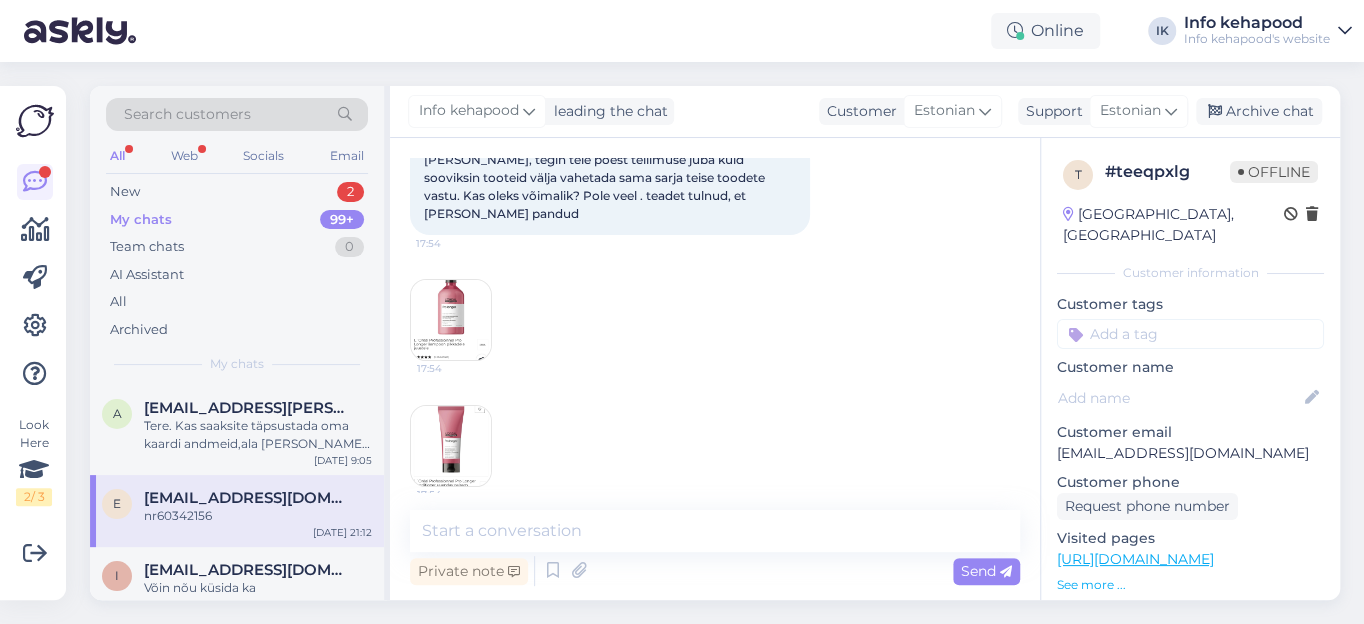 scroll, scrollTop: 398, scrollLeft: 0, axis: vertical 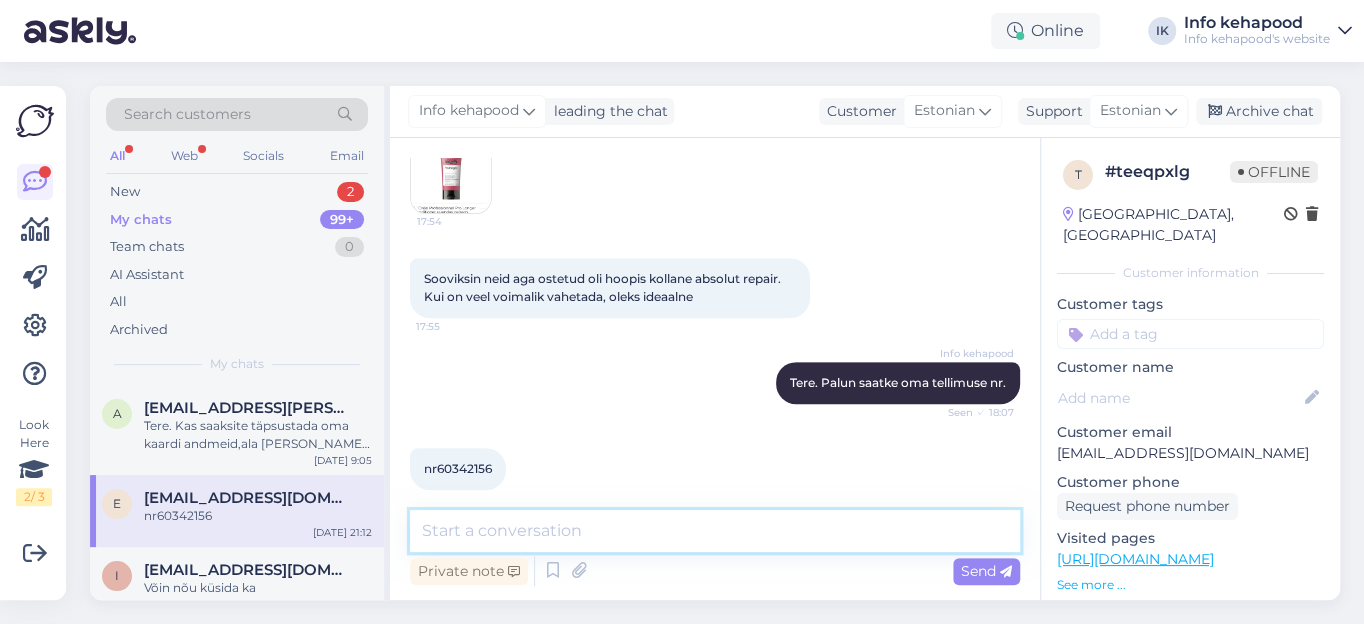 click at bounding box center [715, 531] 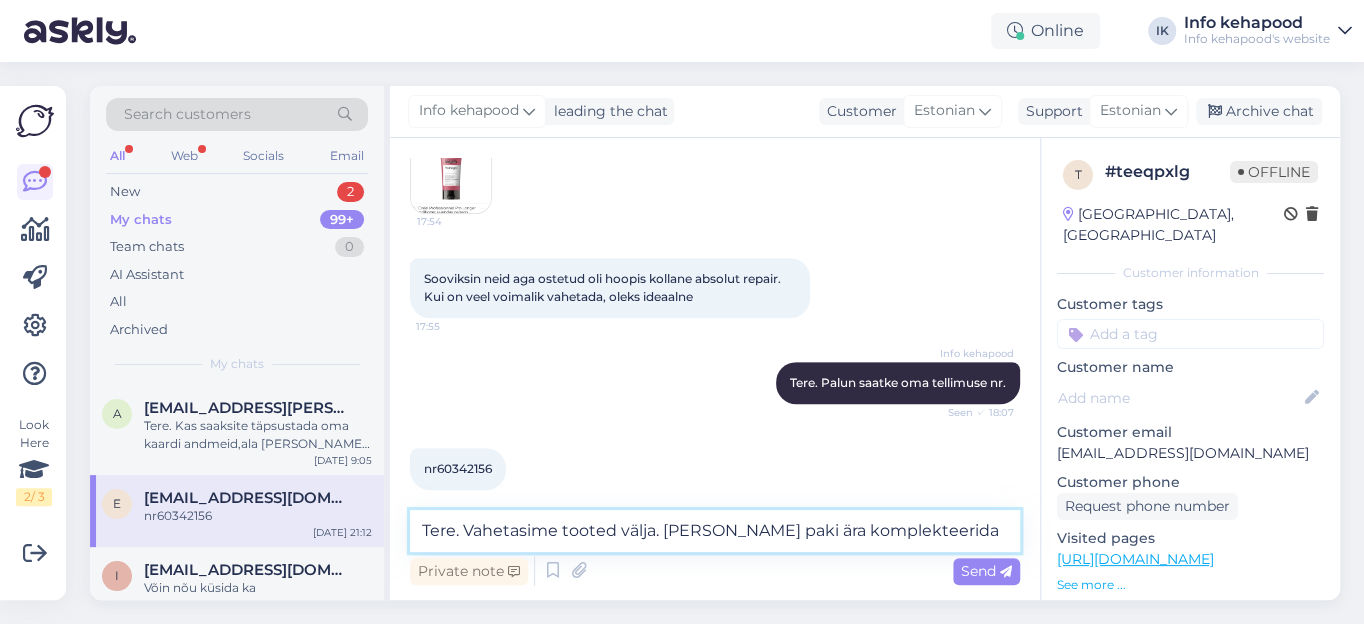 type on "Tere. Vahetasime tooted välja. [PERSON_NAME] paki ära komplekteerida." 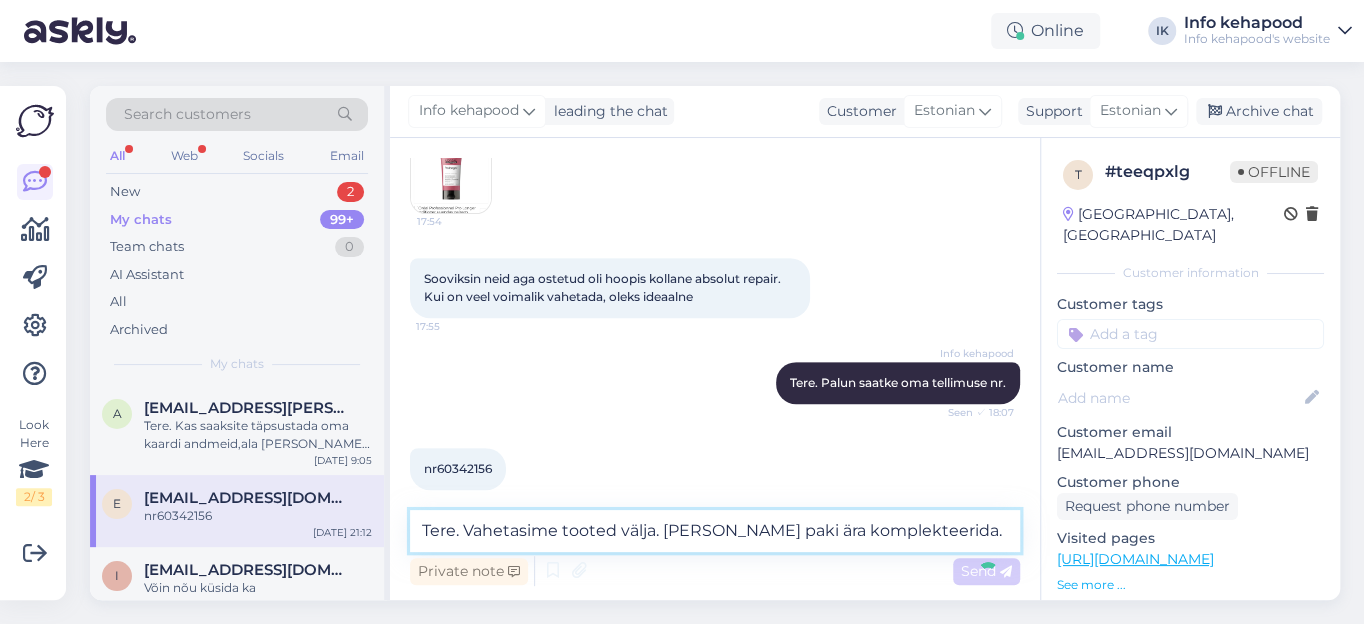 type 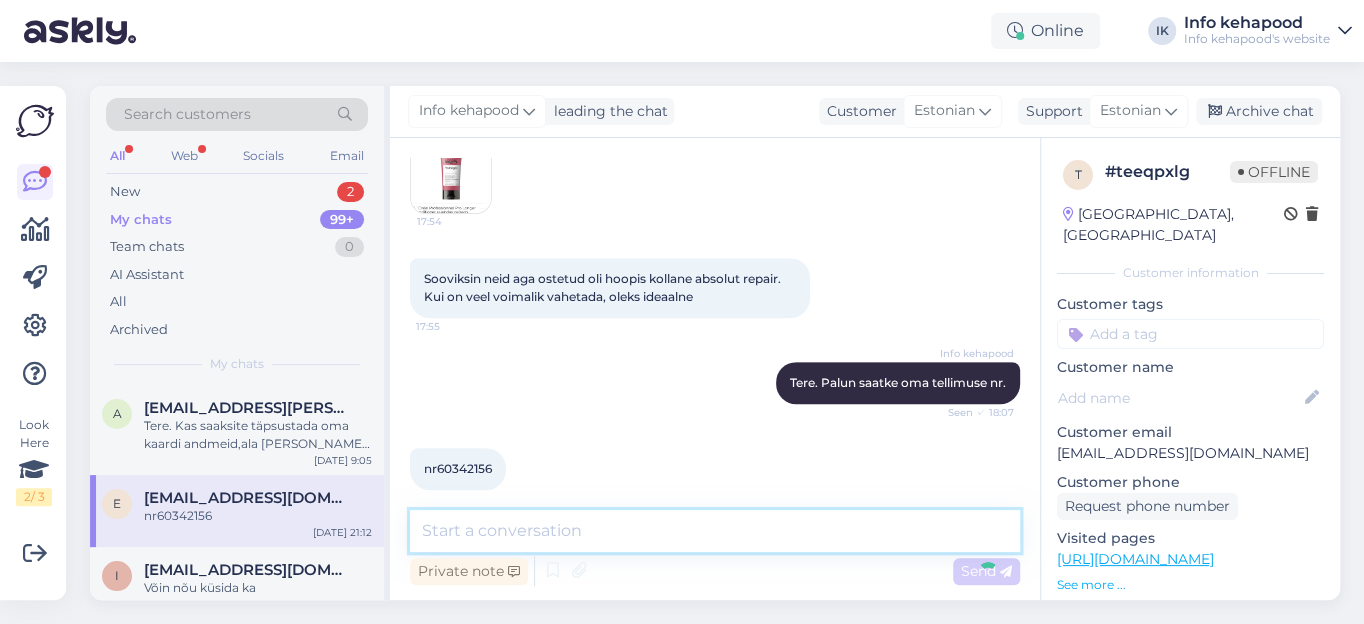 scroll, scrollTop: 544, scrollLeft: 0, axis: vertical 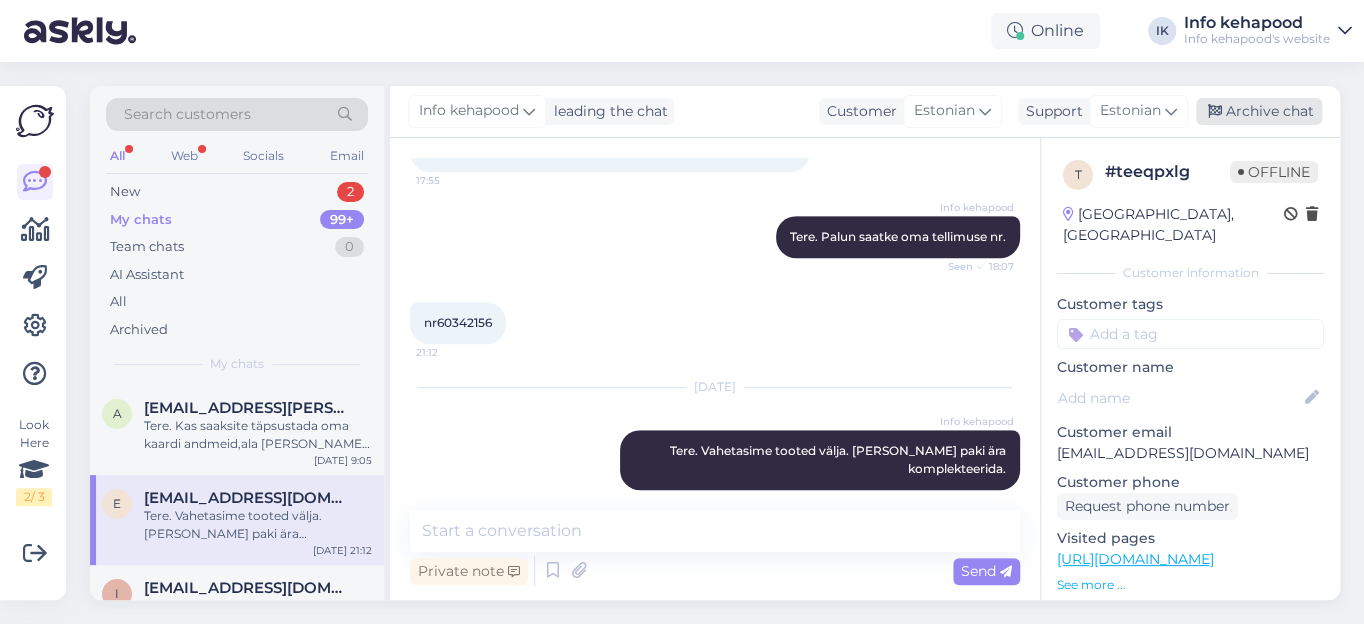 click on "Archive chat" at bounding box center (1259, 111) 